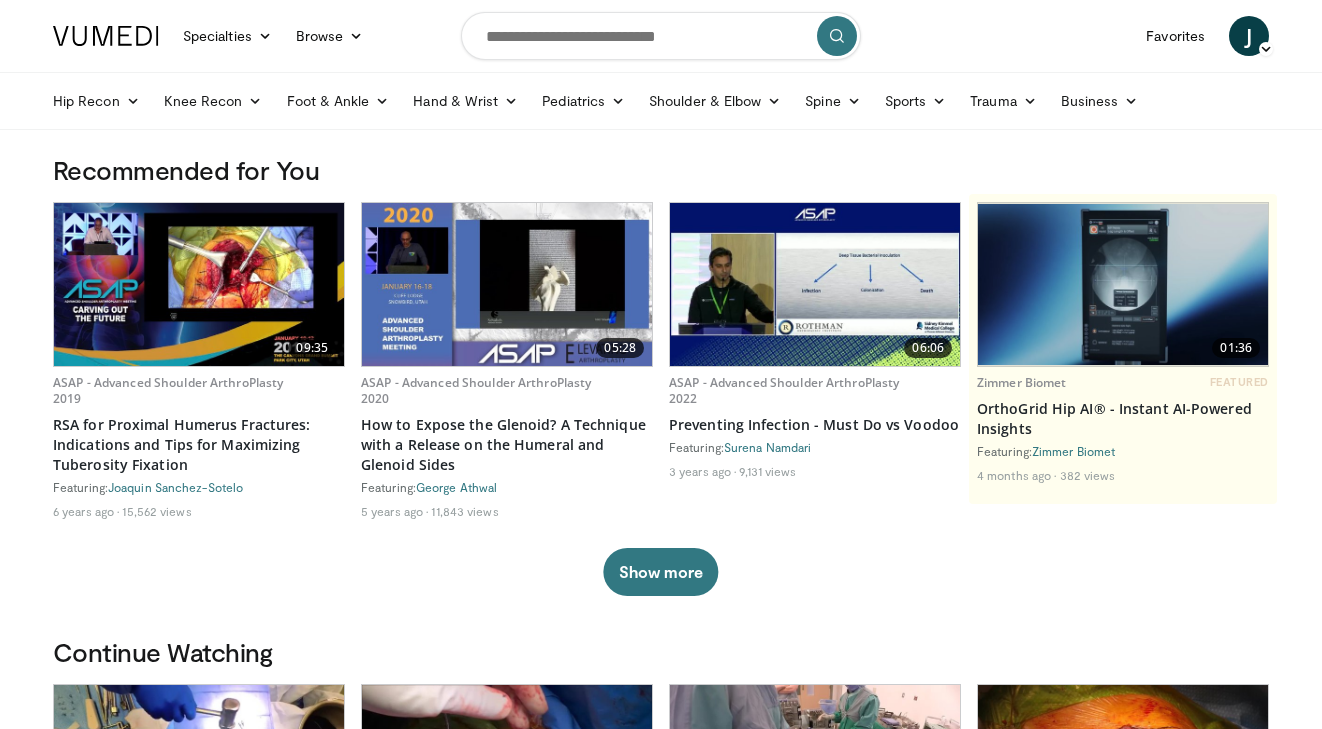 scroll, scrollTop: 0, scrollLeft: 0, axis: both 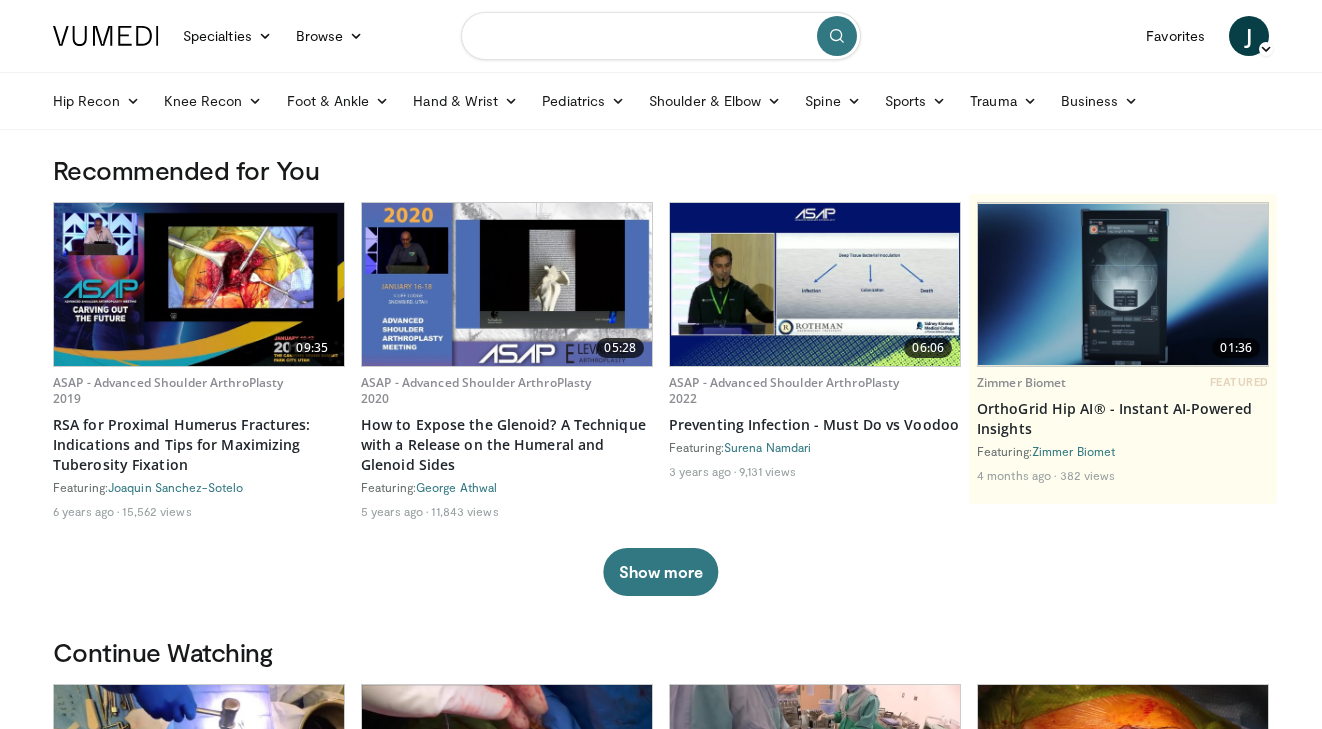 click at bounding box center [661, 36] 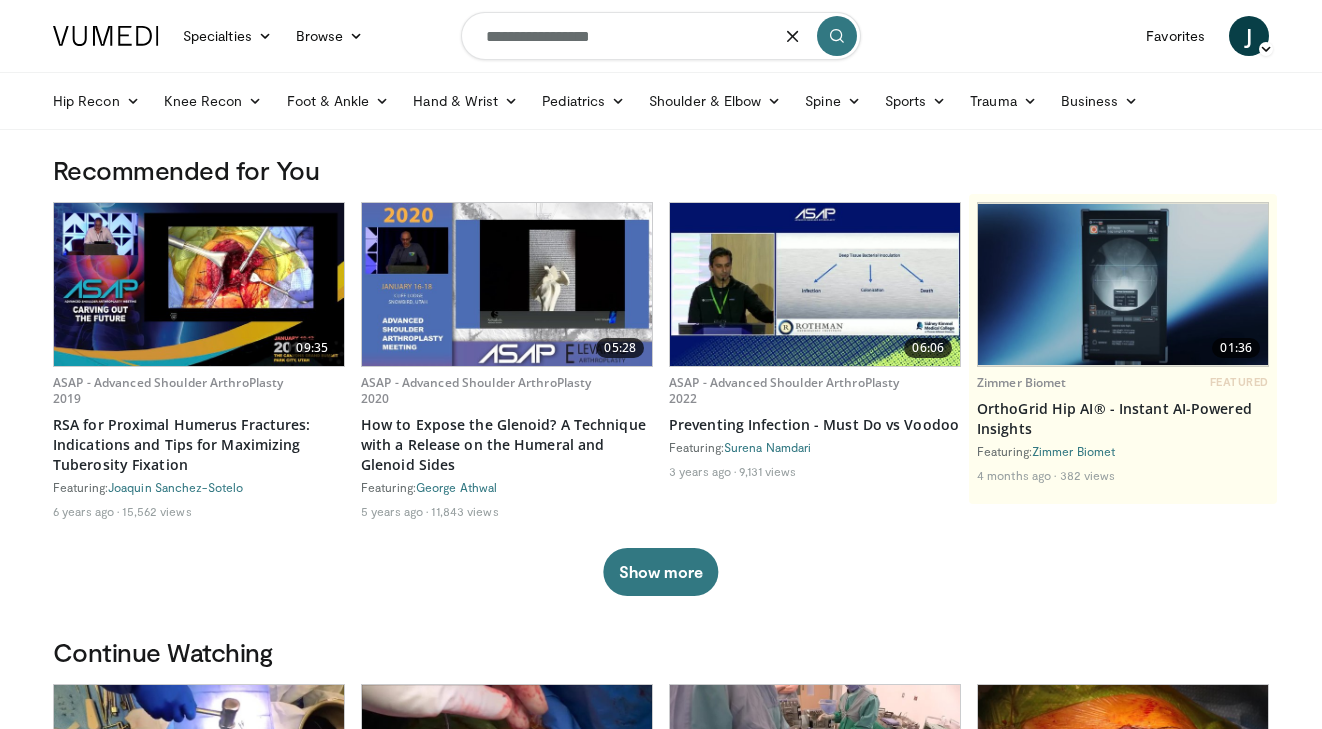 type on "**********" 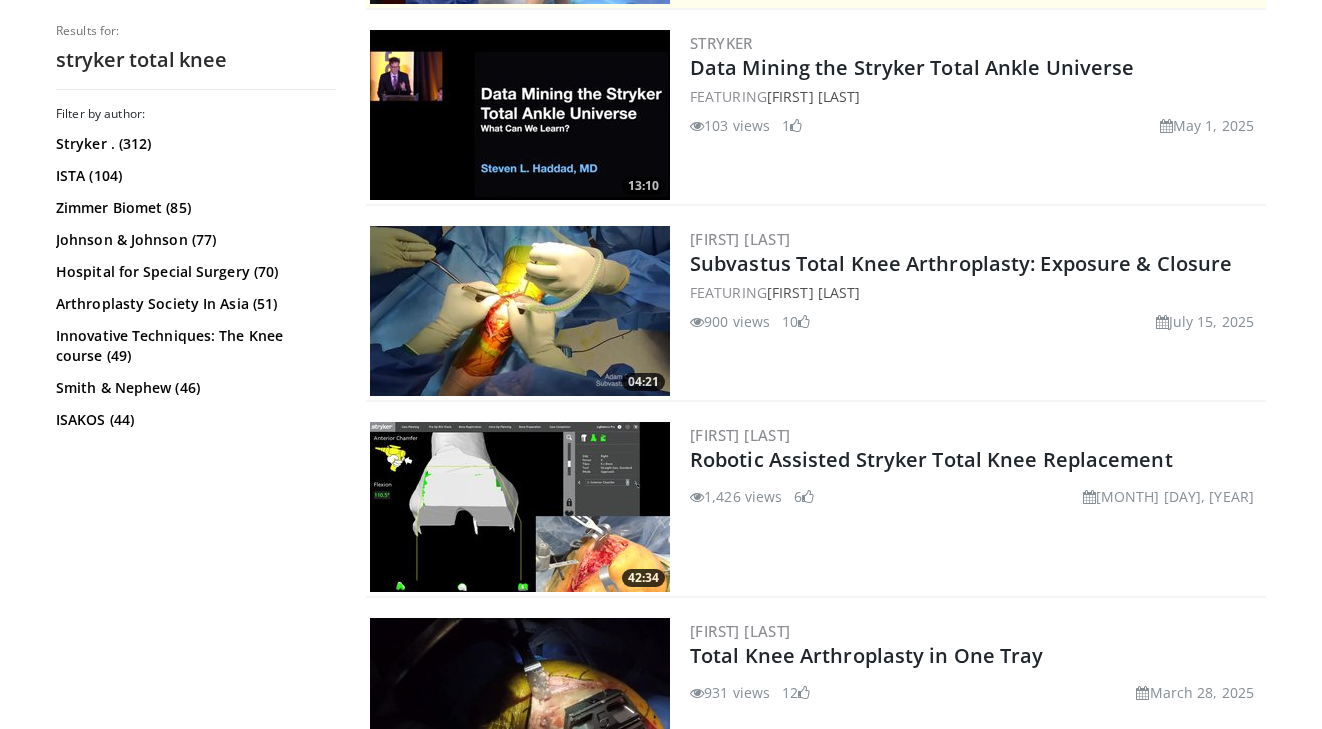 scroll, scrollTop: 593, scrollLeft: 0, axis: vertical 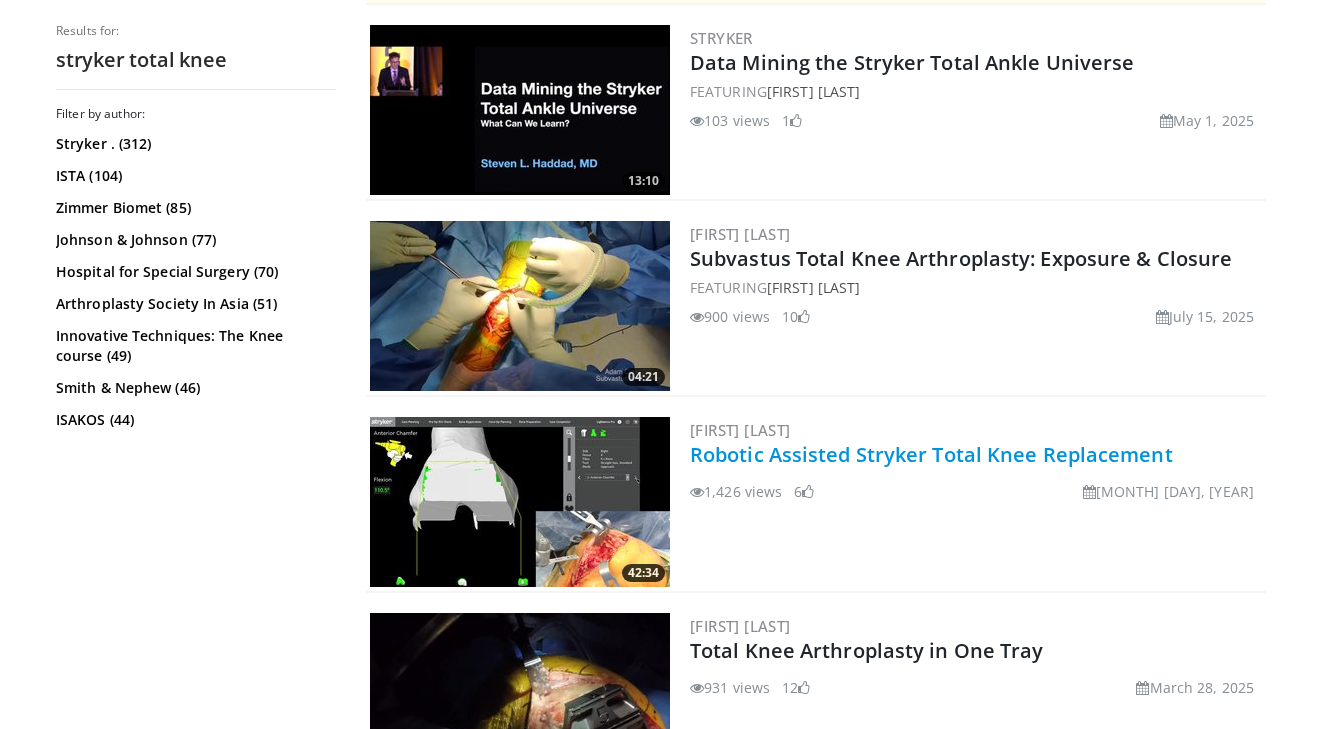 click on "Robotic Assisted Stryker Total Knee Replacement" at bounding box center [931, 454] 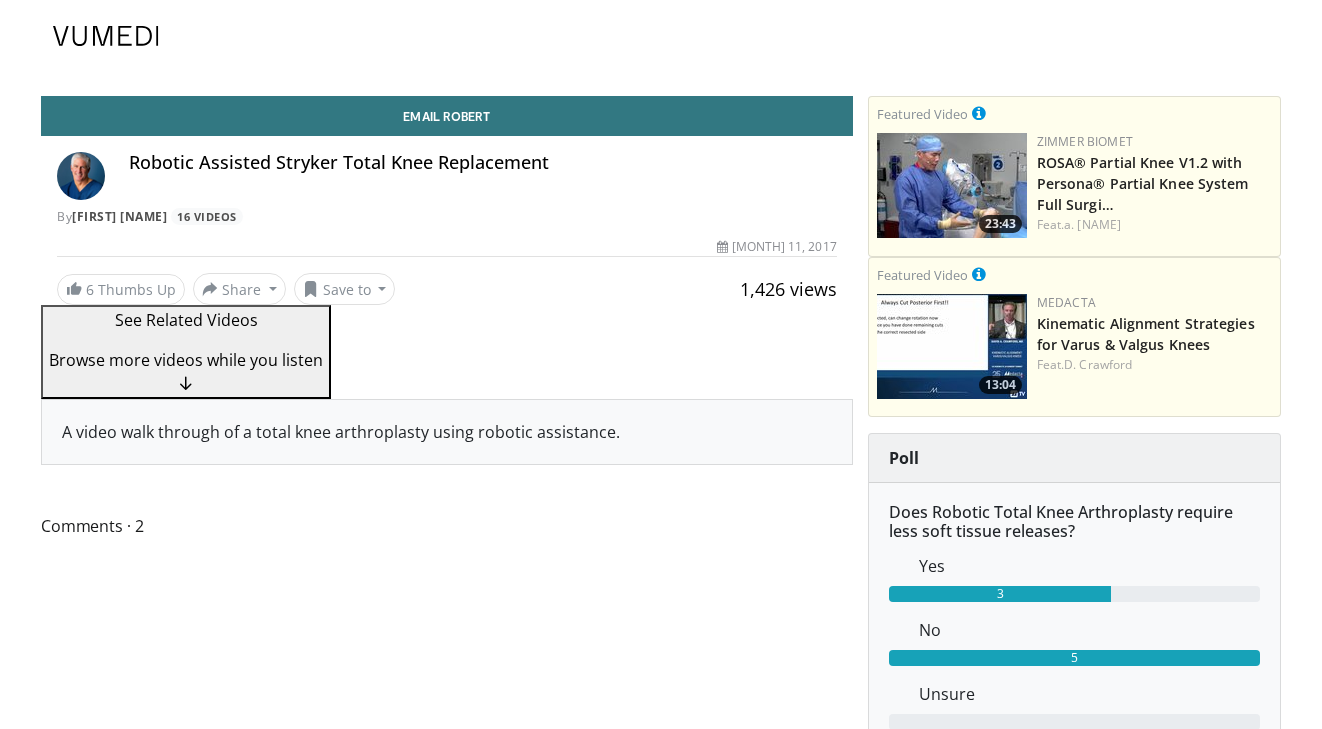 scroll, scrollTop: 0, scrollLeft: 0, axis: both 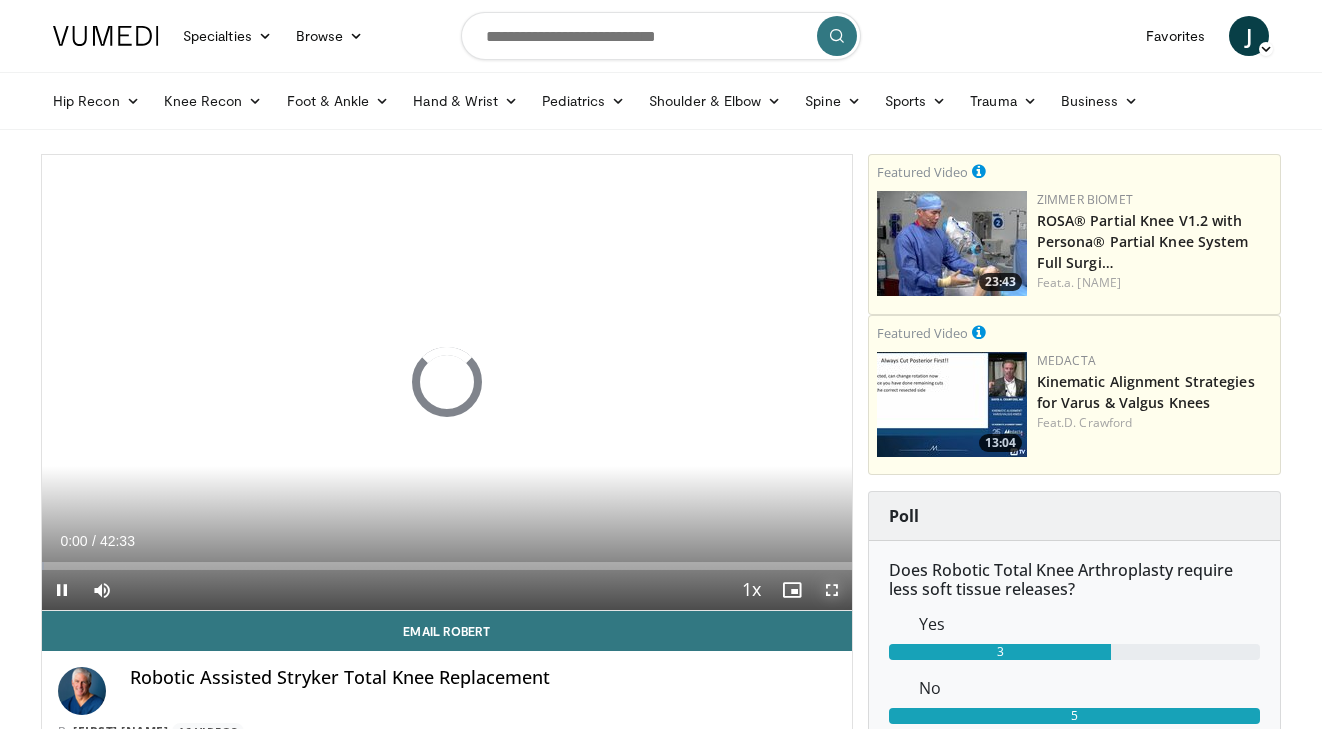 click at bounding box center (832, 590) 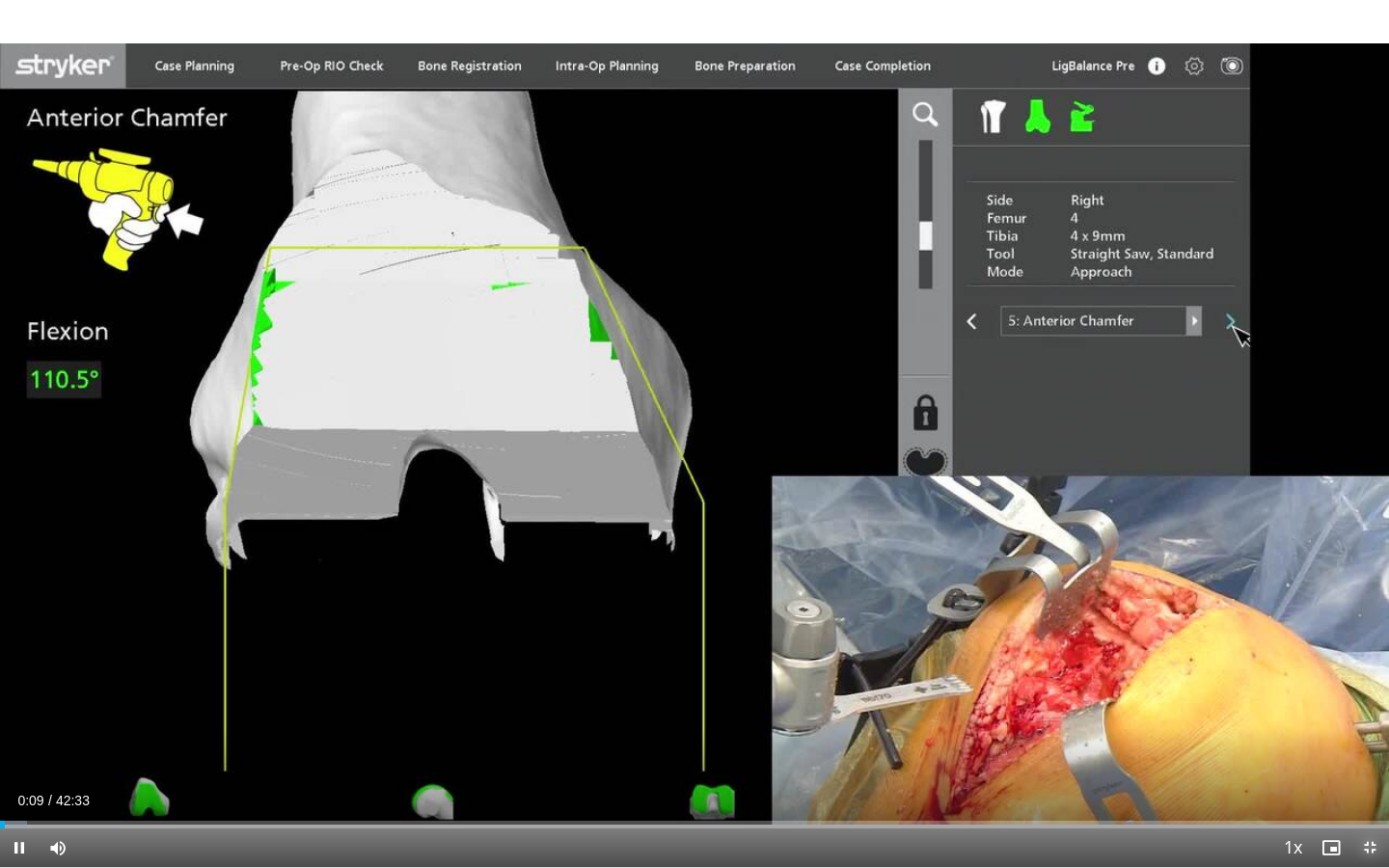 click at bounding box center (1370, 848) 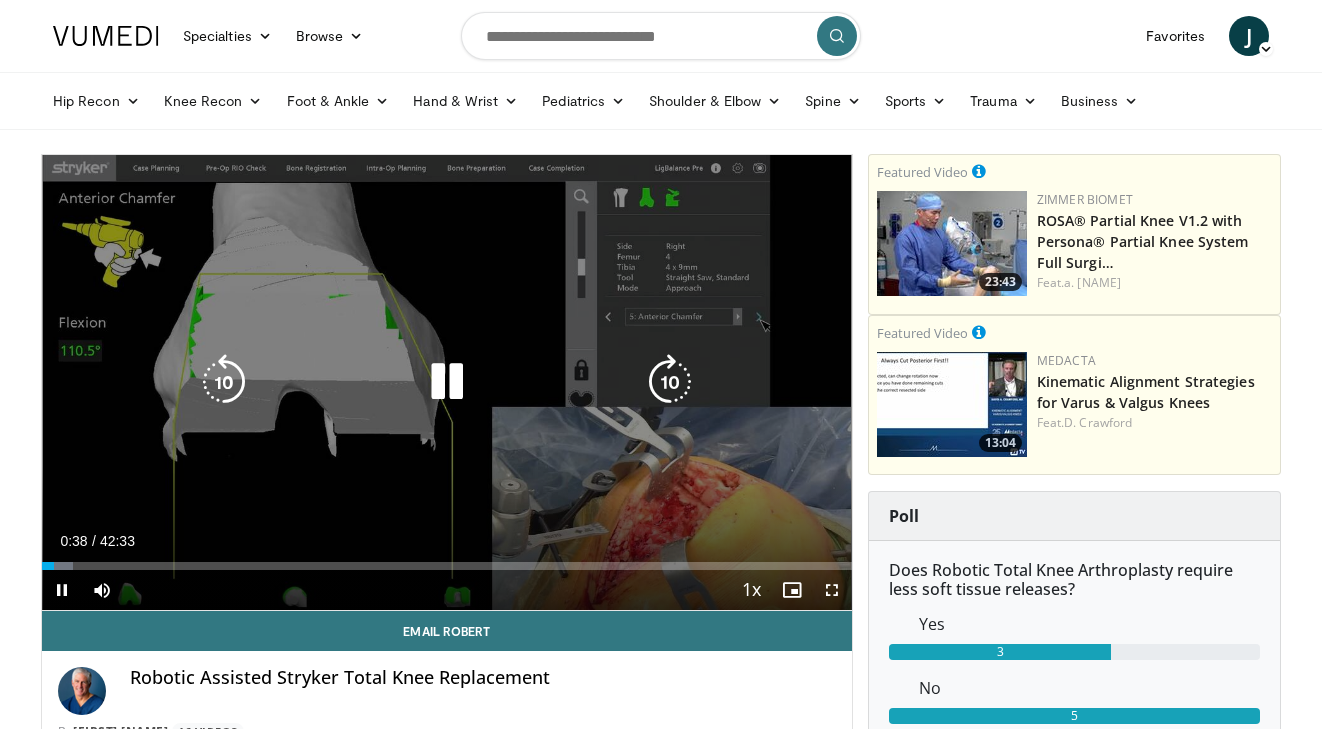 click at bounding box center (224, 382) 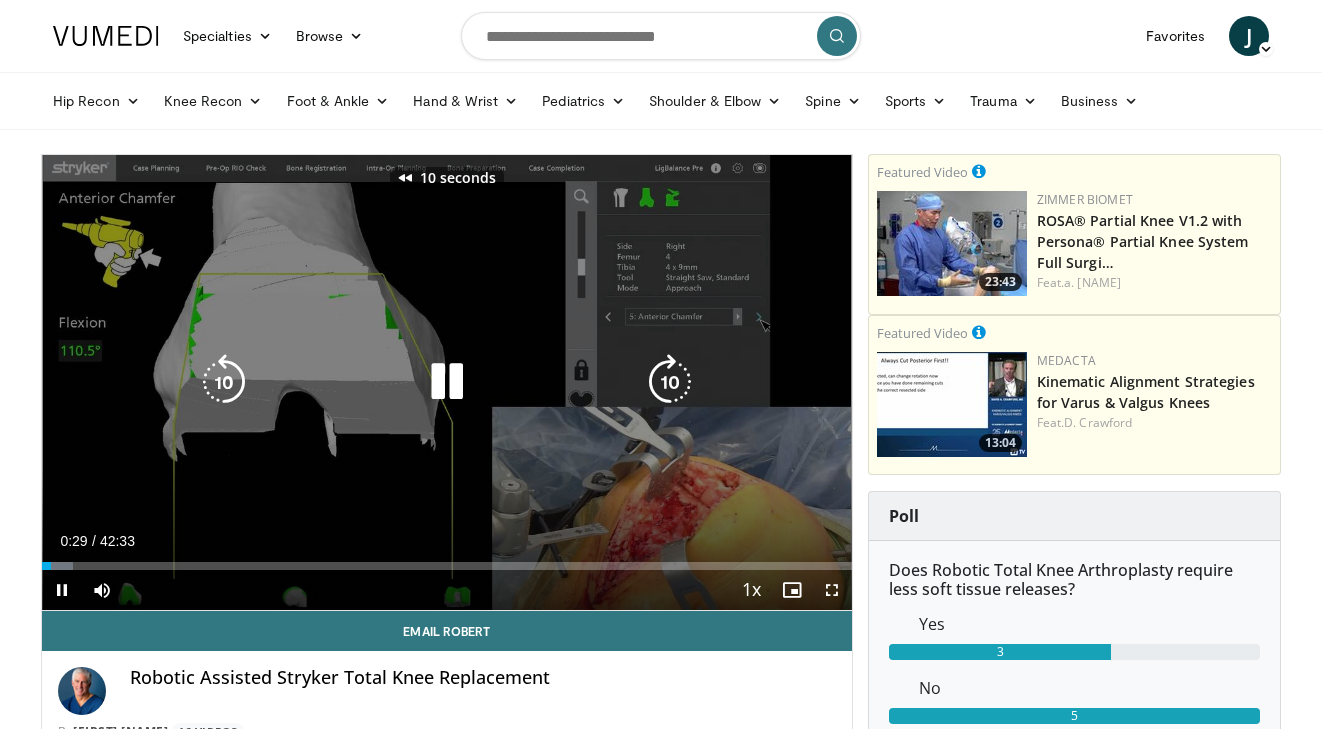 click at bounding box center (224, 382) 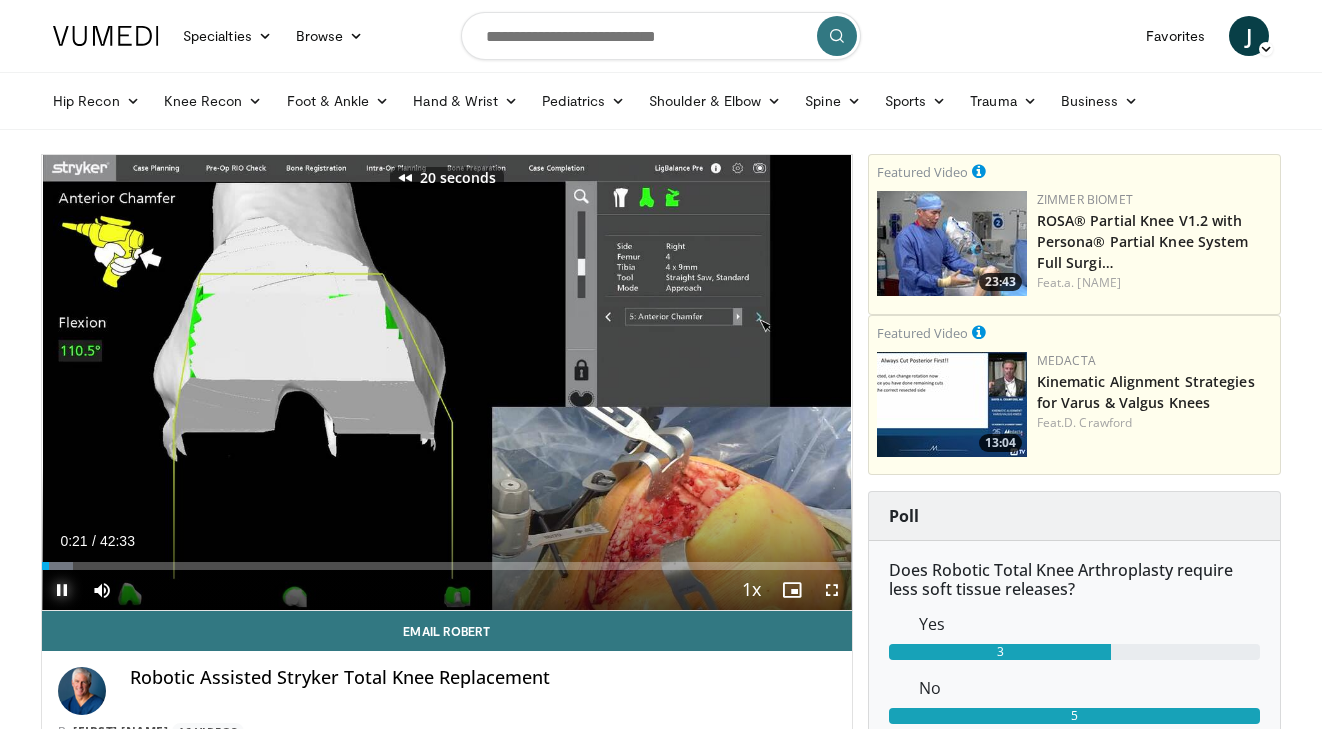 click at bounding box center [62, 590] 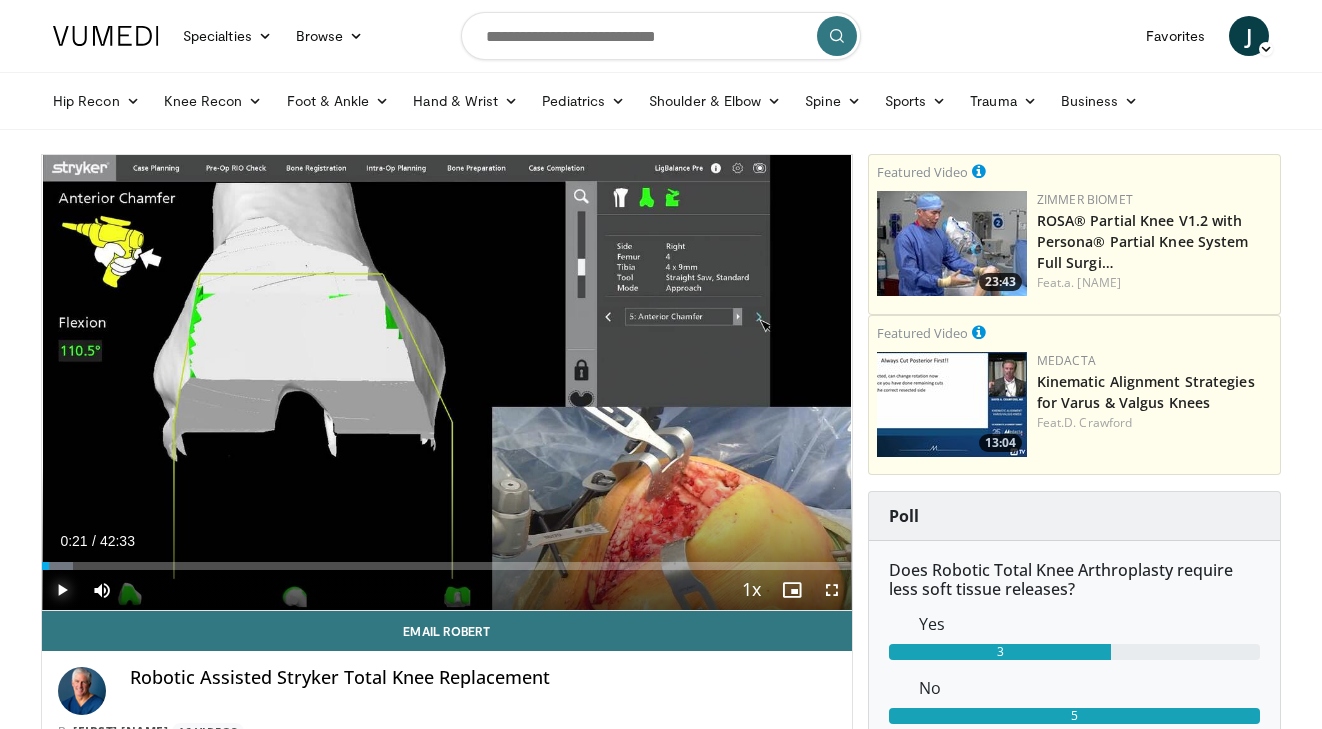click at bounding box center (62, 590) 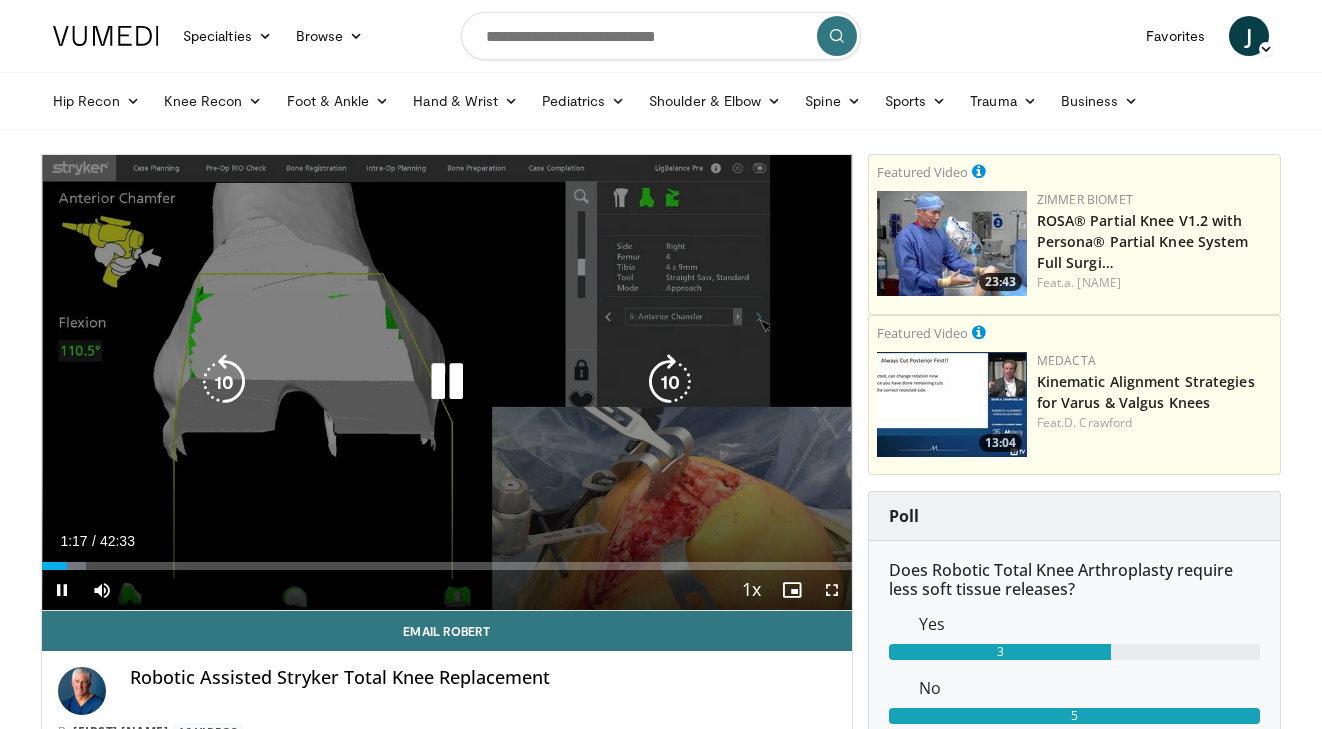 click at bounding box center [670, 382] 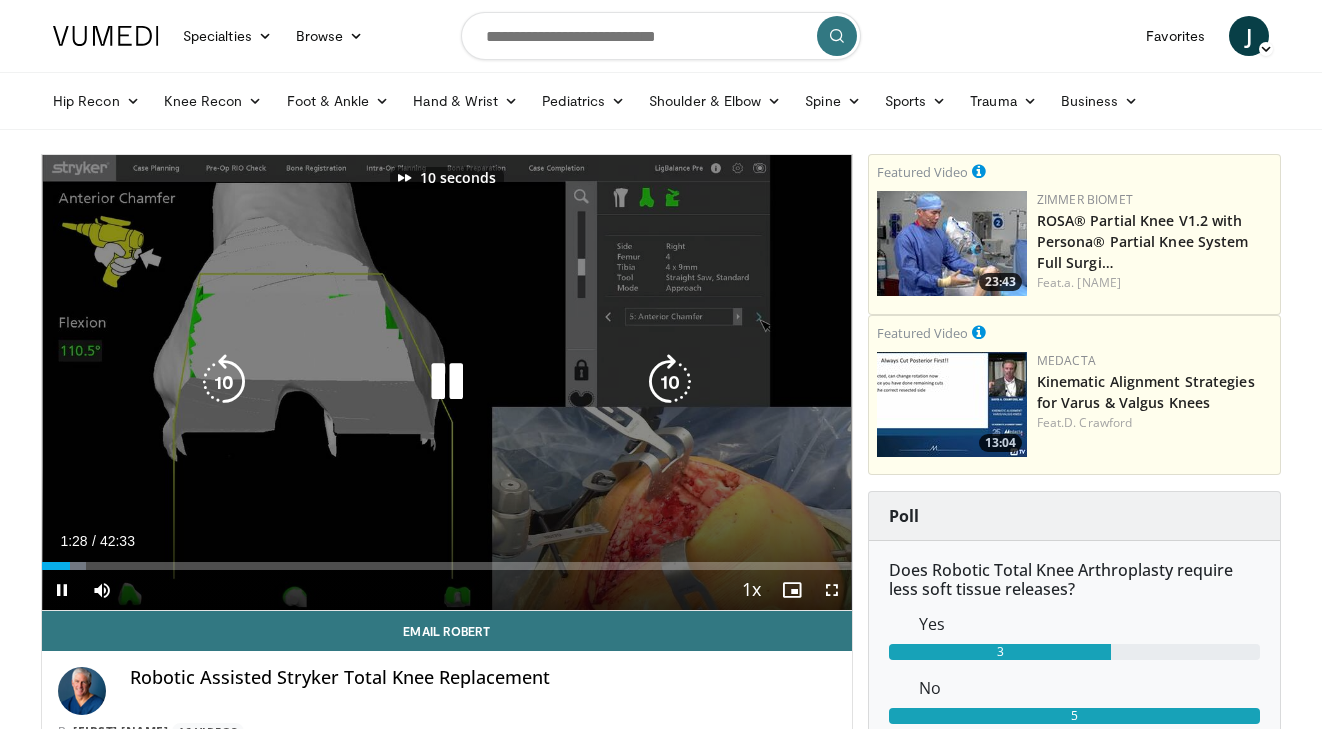 click at bounding box center (670, 382) 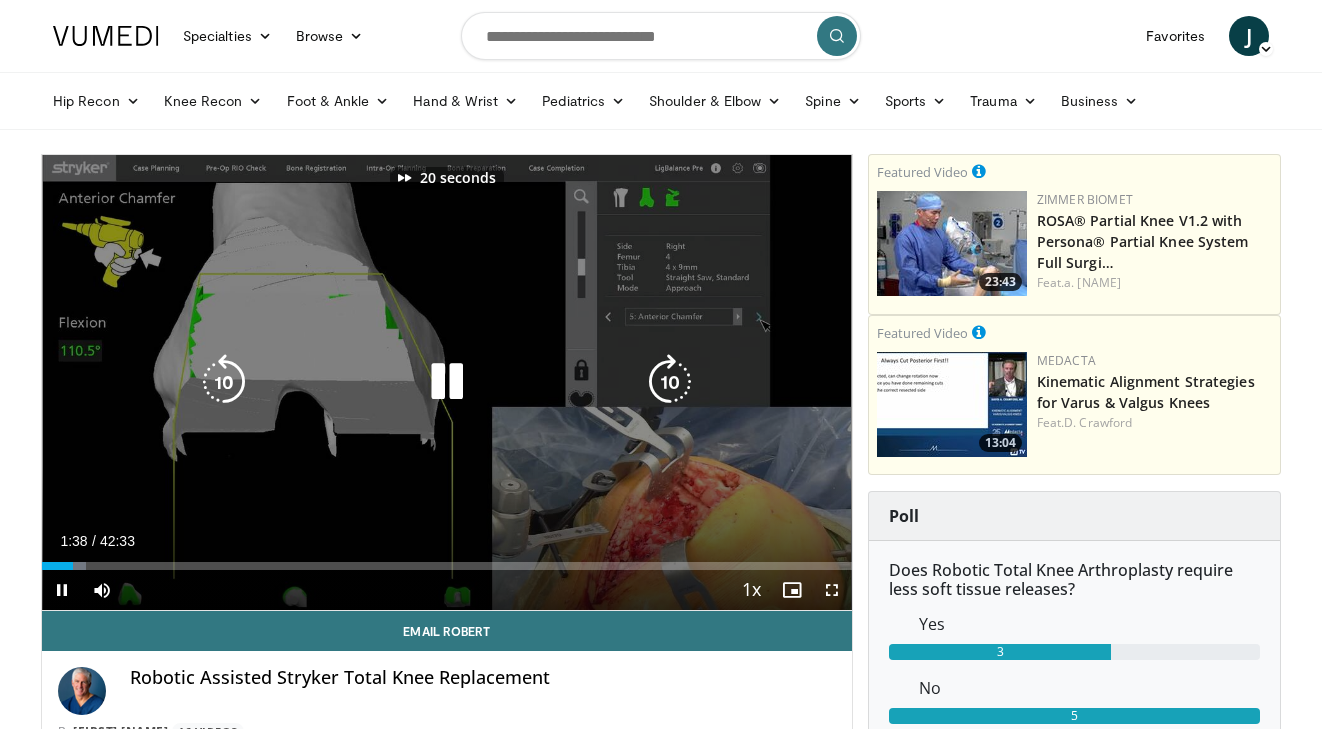 click at bounding box center [670, 382] 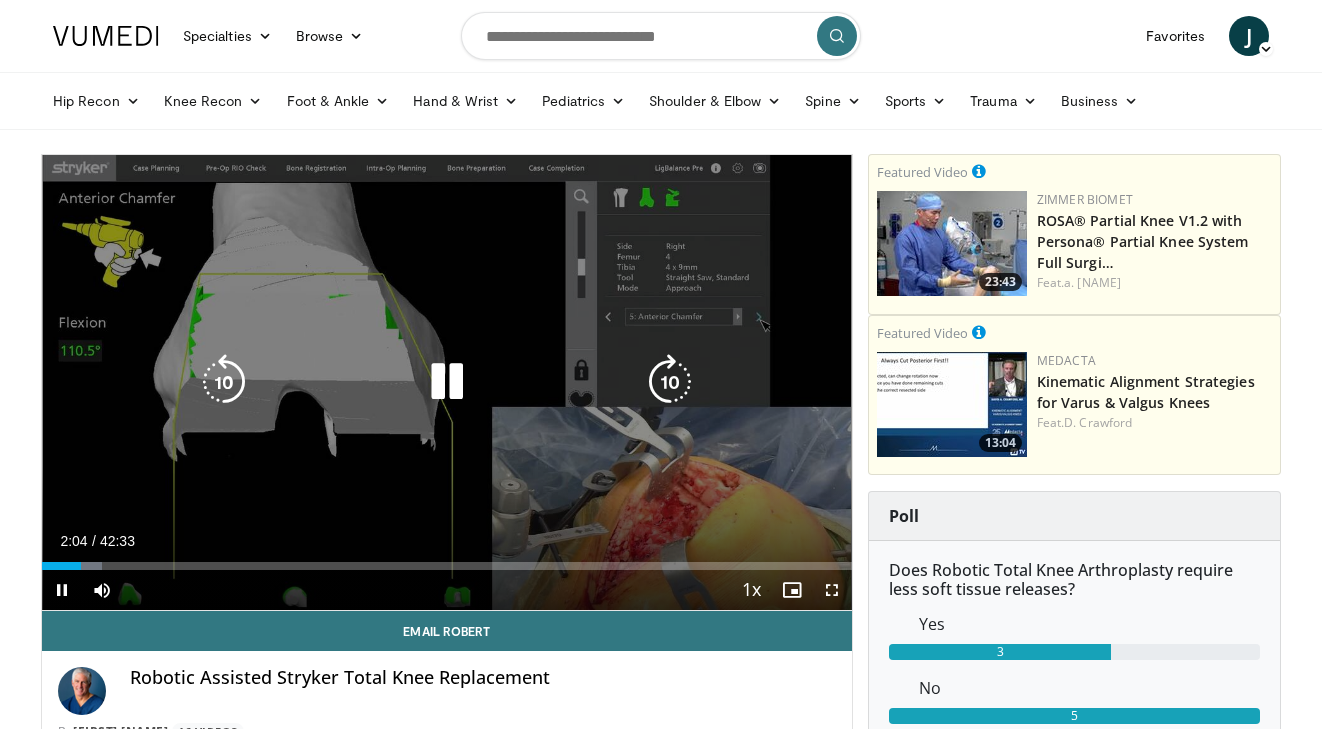 click at bounding box center (224, 382) 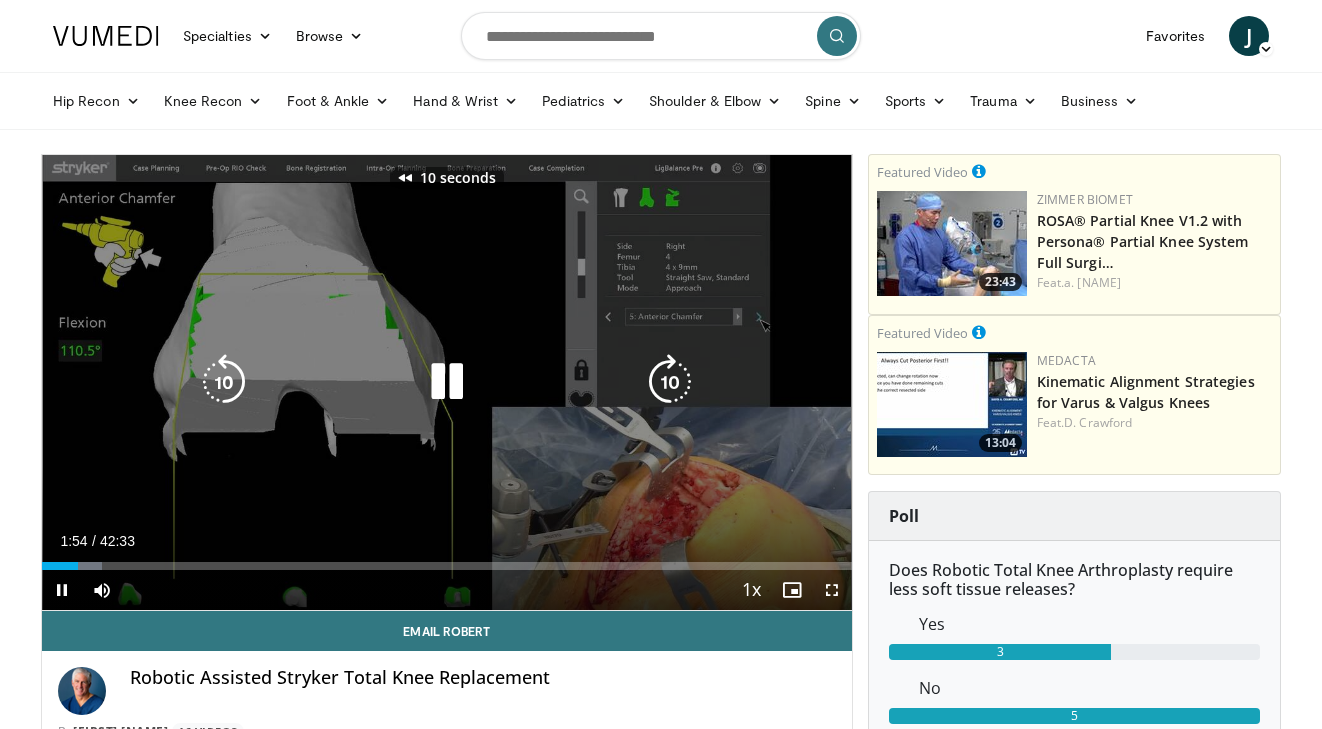 click at bounding box center (224, 382) 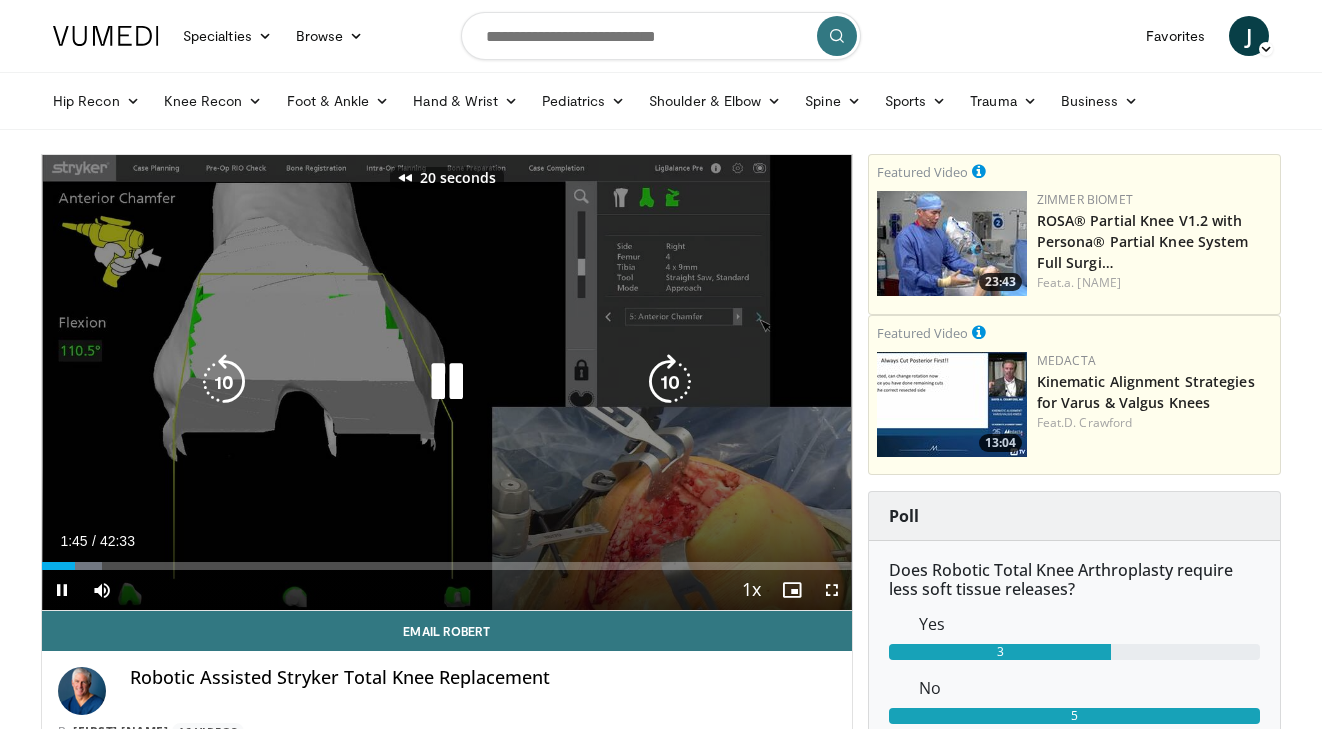 click at bounding box center [224, 382] 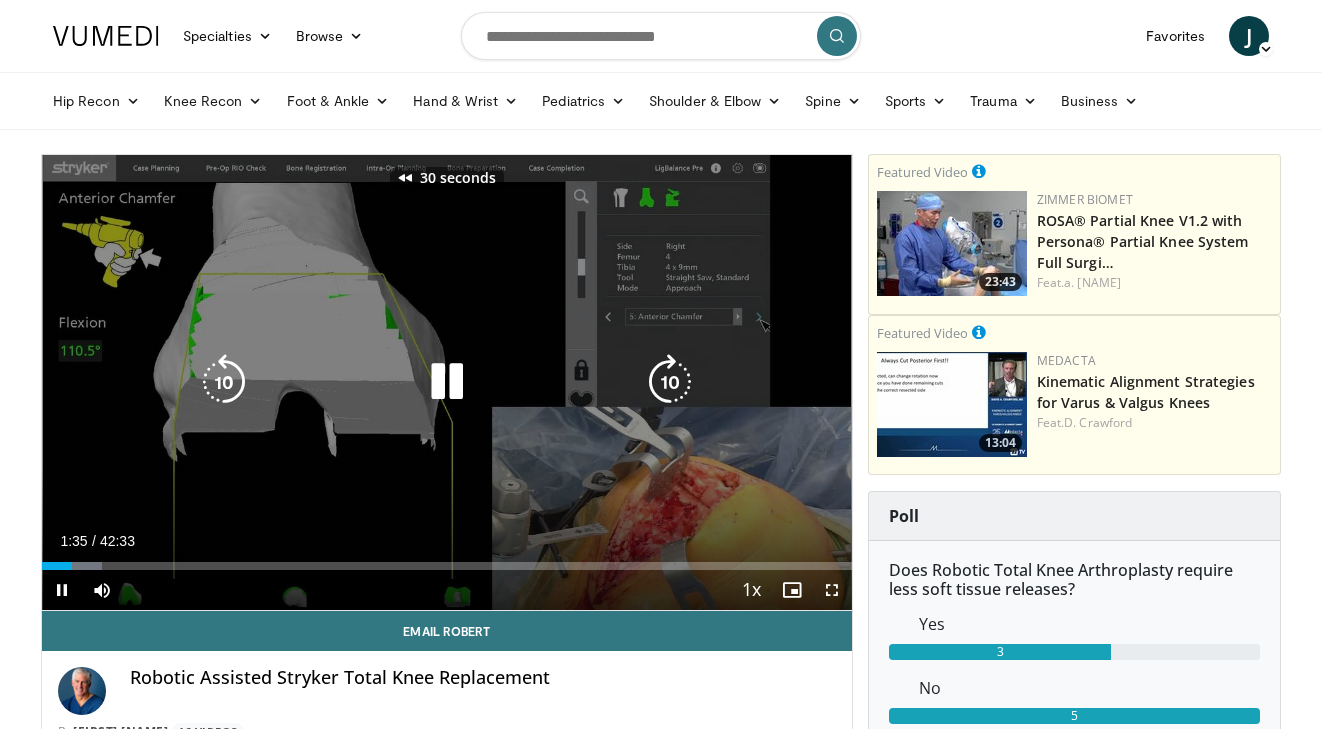 click at bounding box center [224, 382] 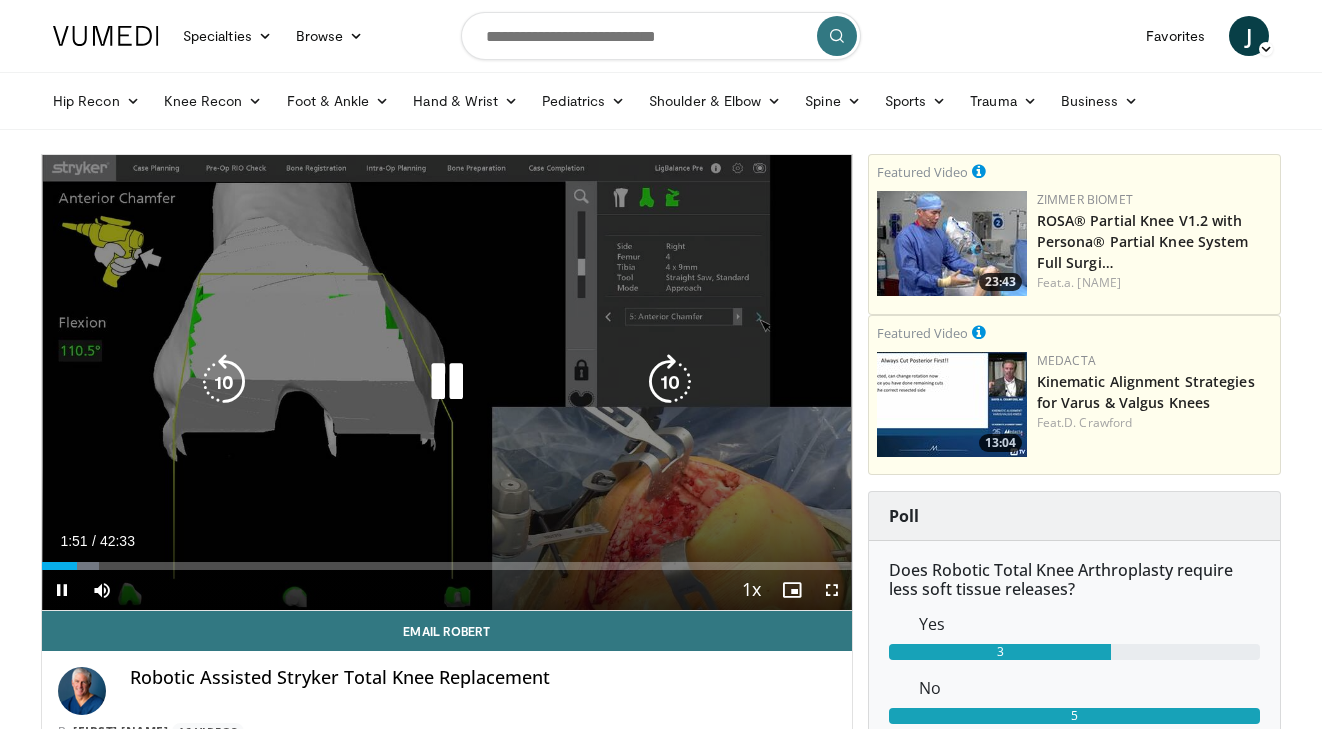 click at bounding box center [670, 382] 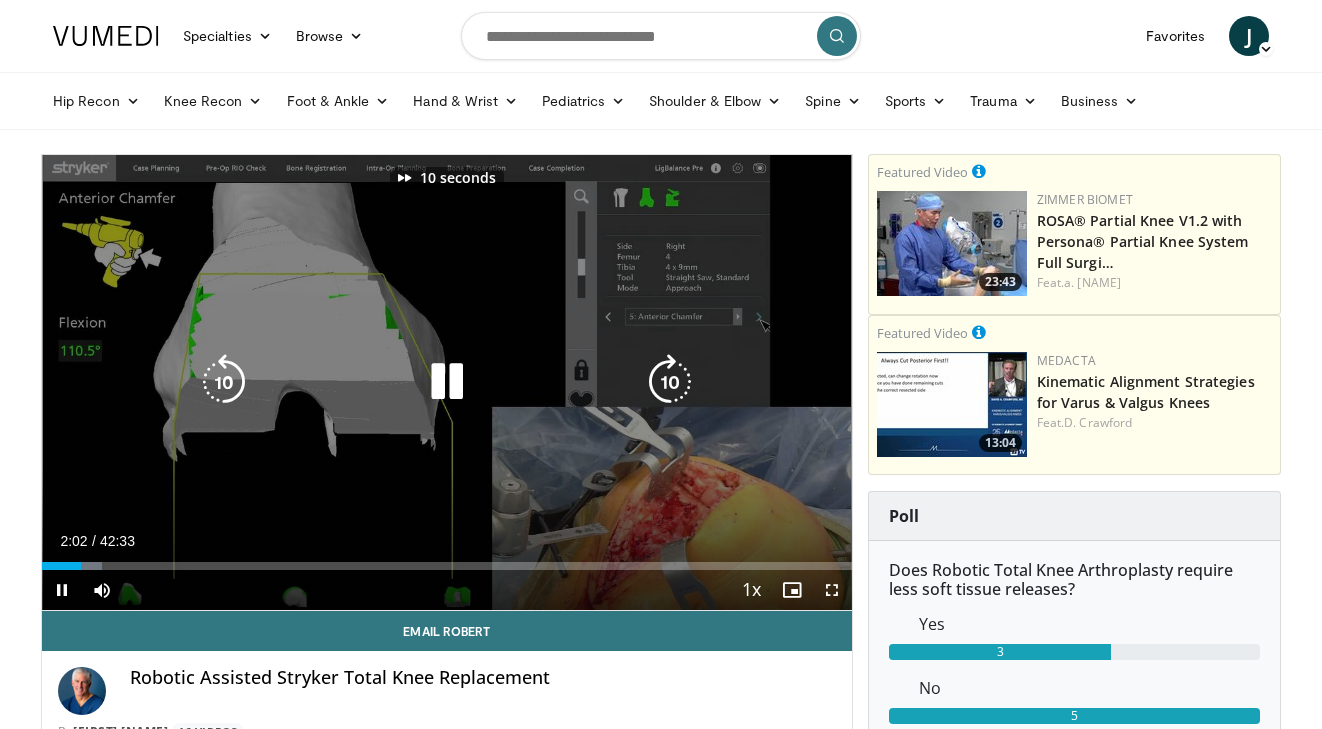 click at bounding box center (670, 382) 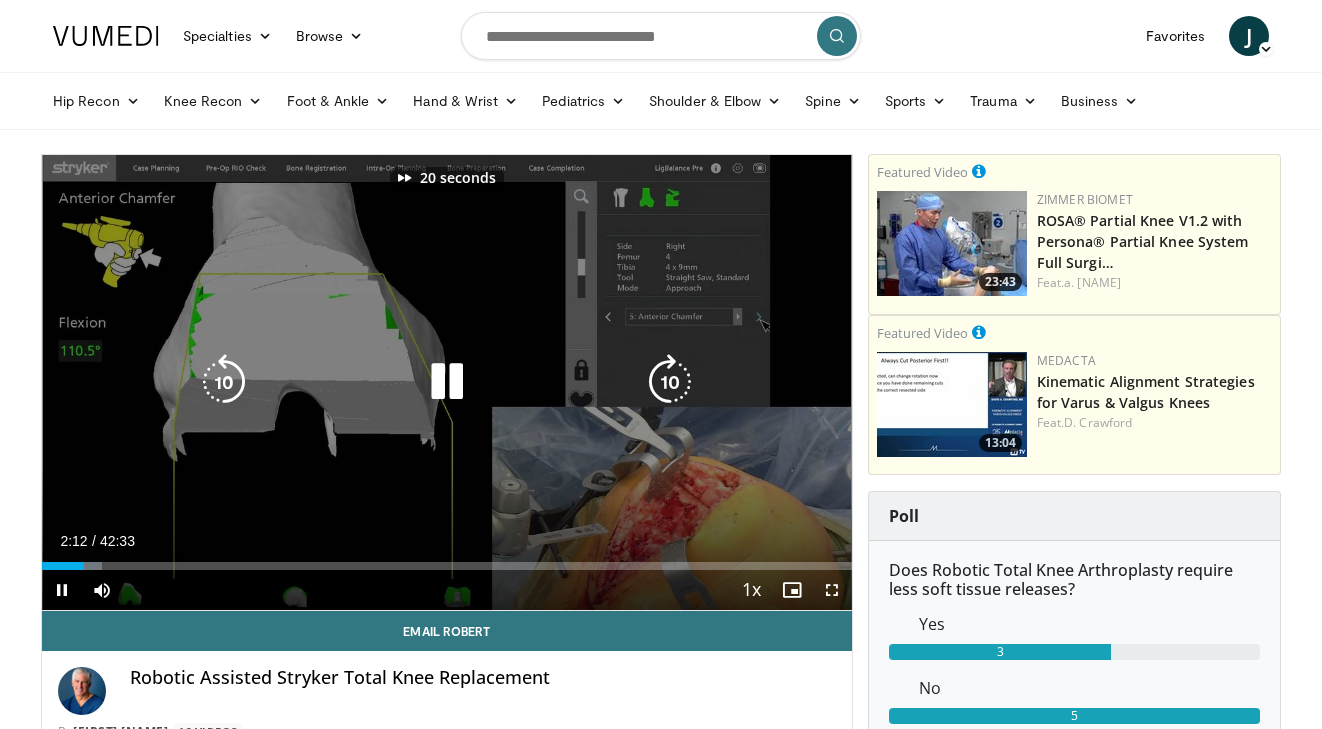 click at bounding box center [670, 382] 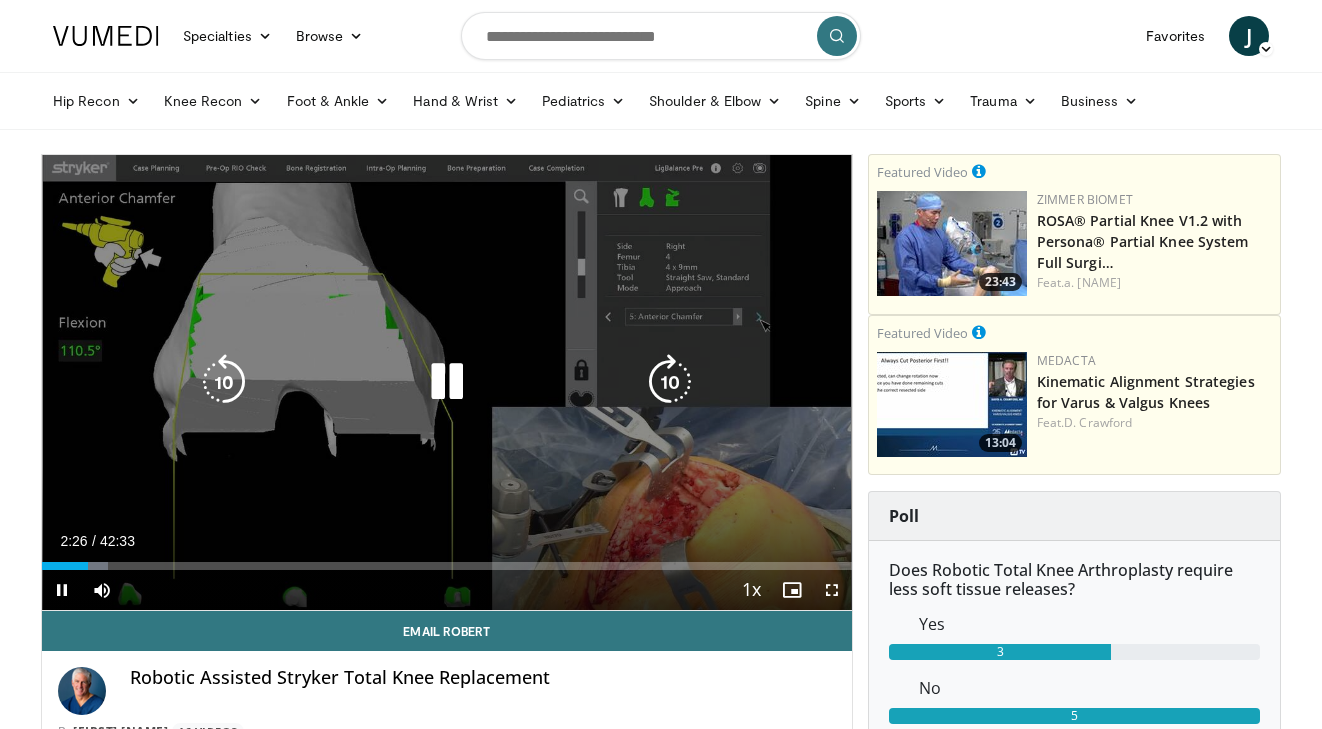 click at bounding box center [670, 382] 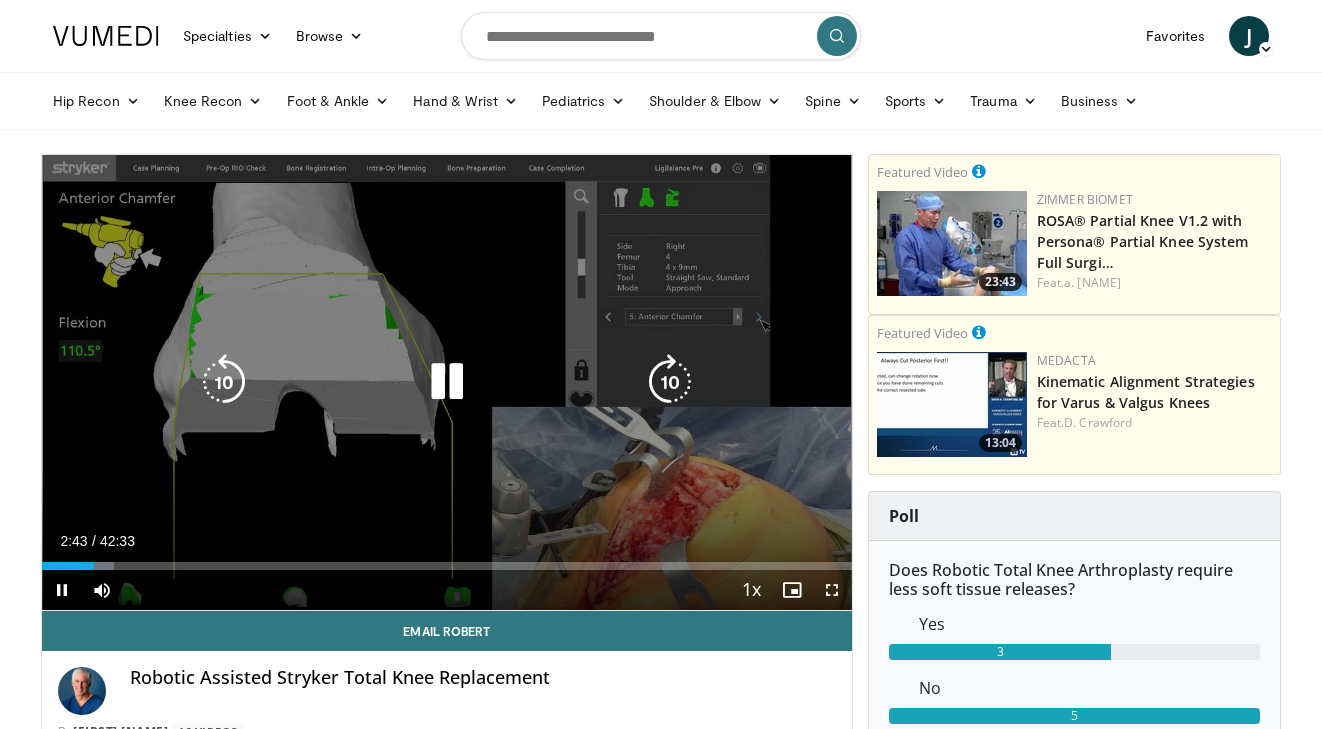 click at bounding box center (670, 382) 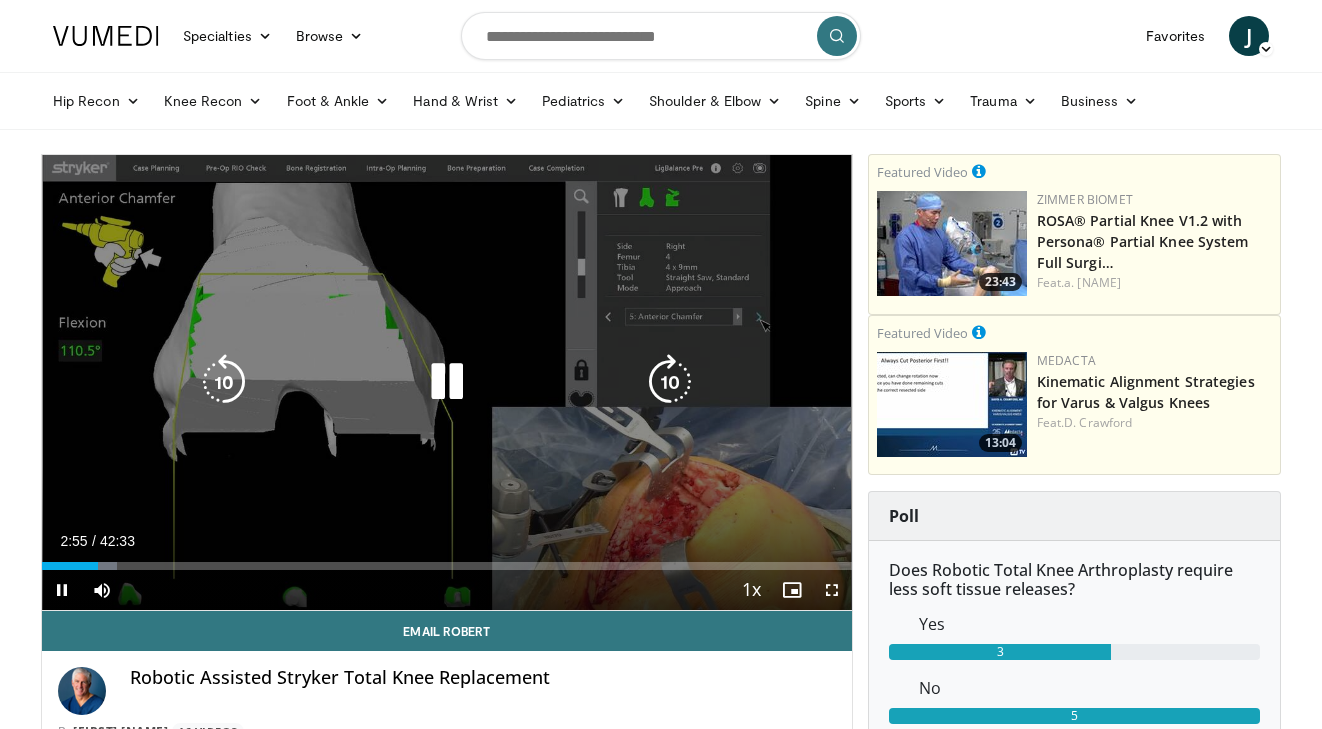 click at bounding box center (447, 382) 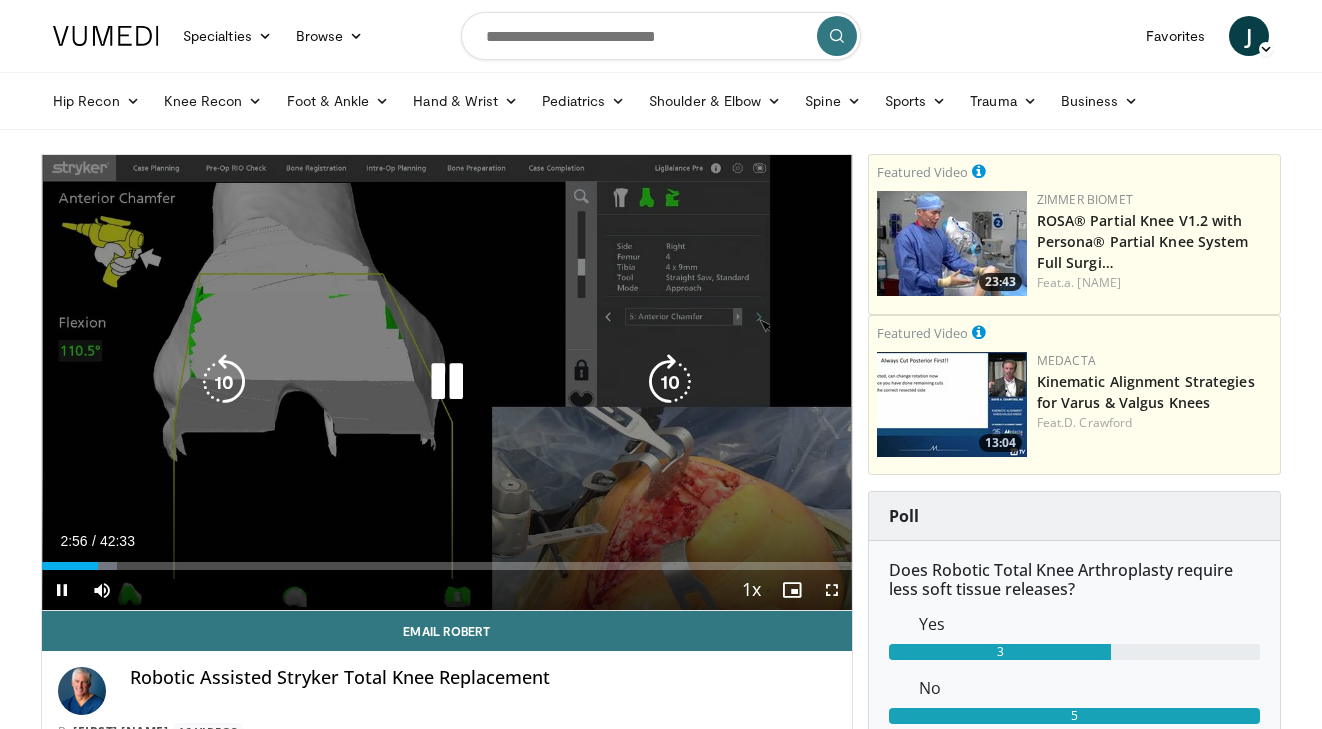click at bounding box center [224, 382] 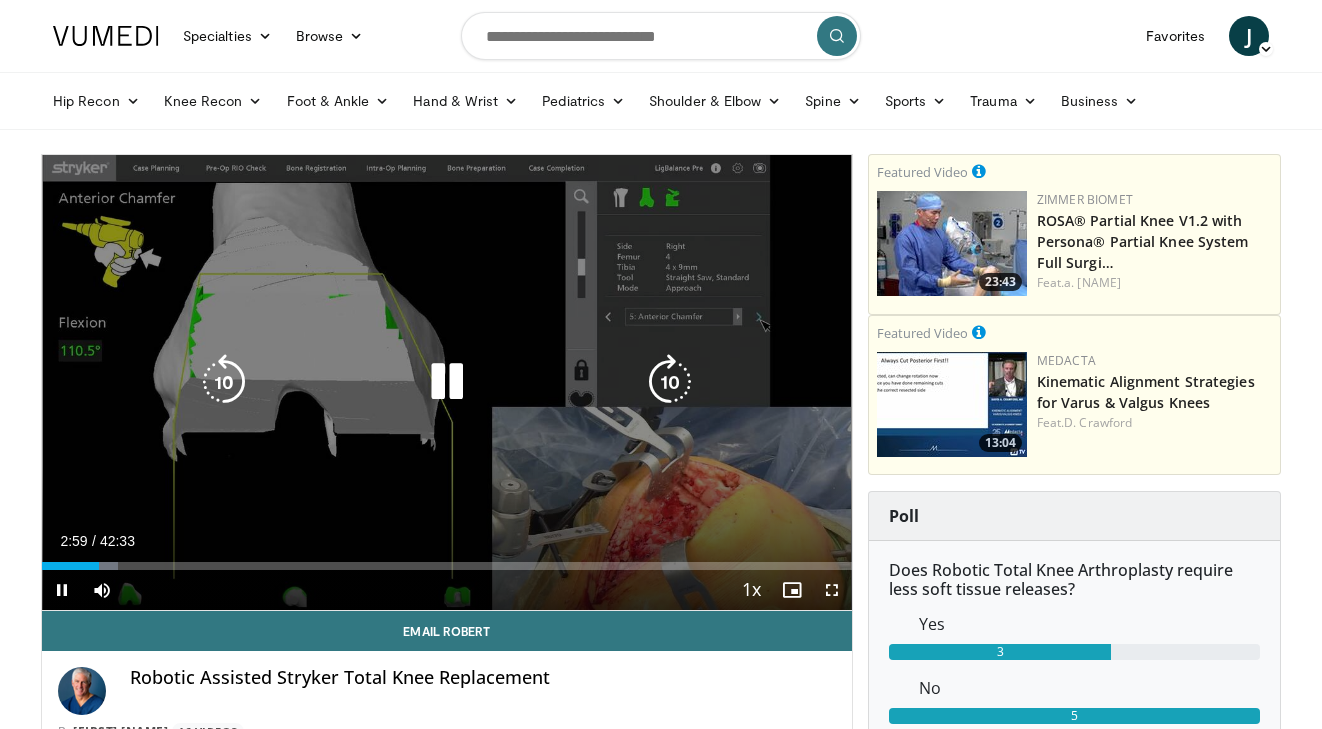 click at bounding box center [670, 382] 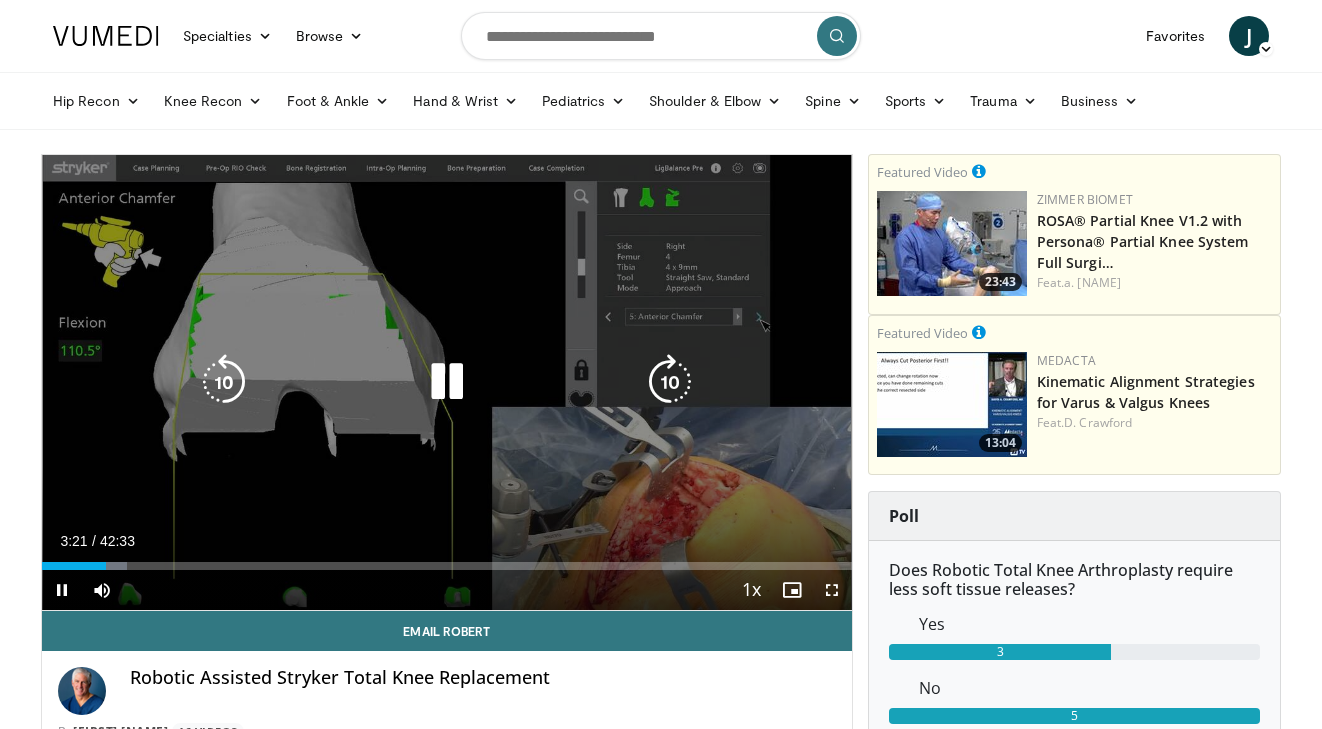 click at bounding box center [670, 382] 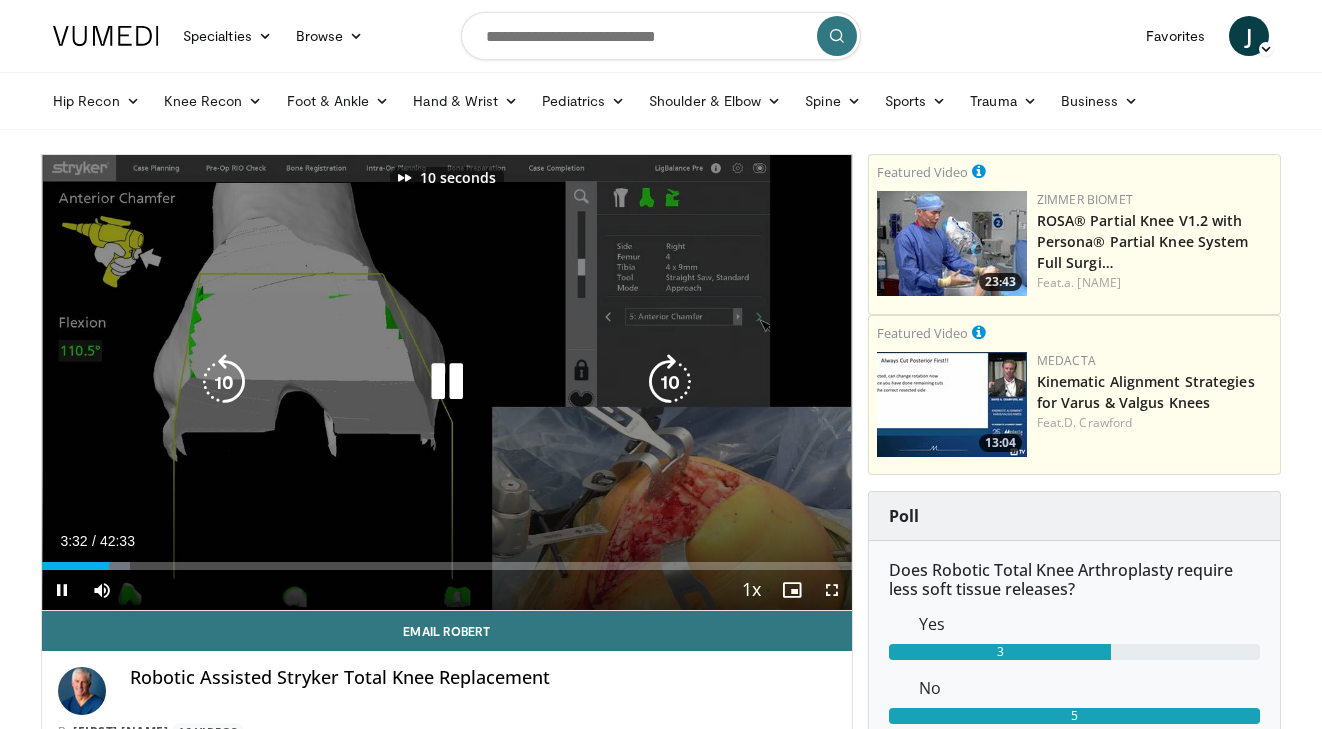 click at bounding box center (670, 382) 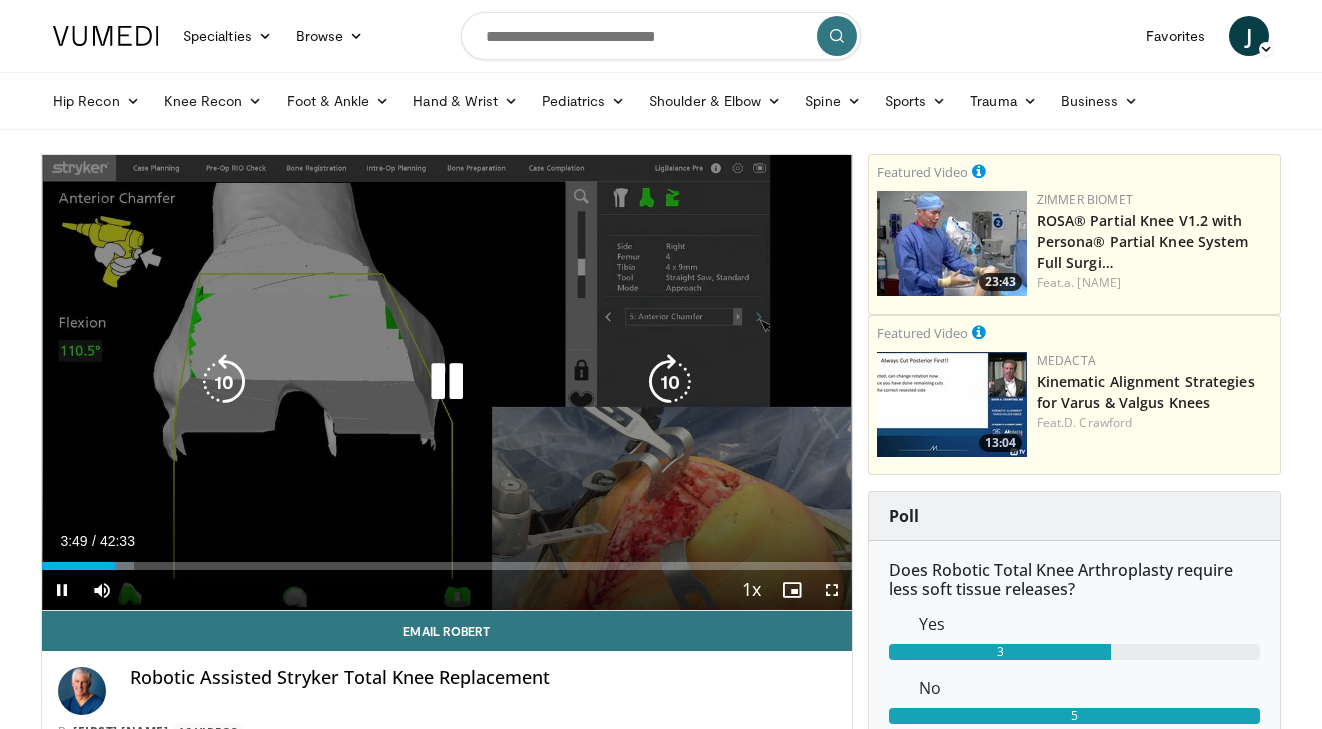 click at bounding box center (670, 382) 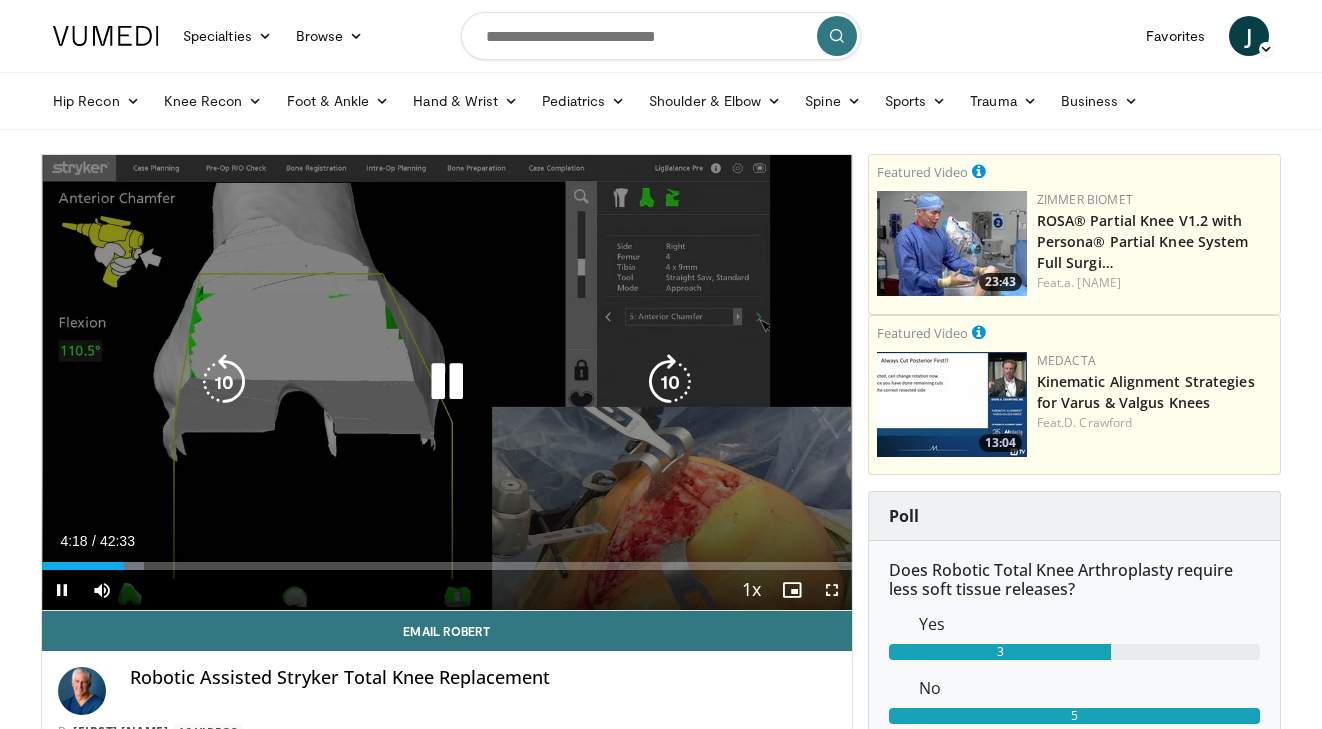 click at bounding box center [670, 382] 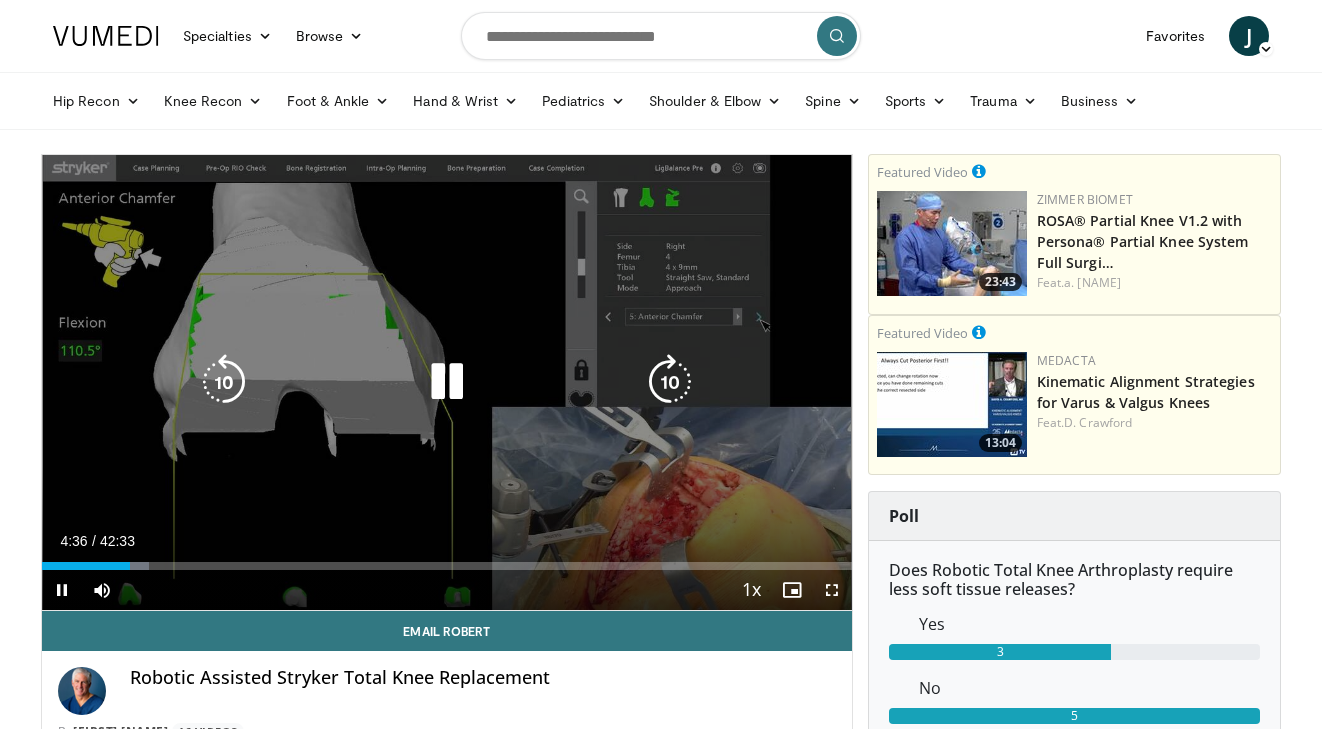 click at bounding box center [670, 382] 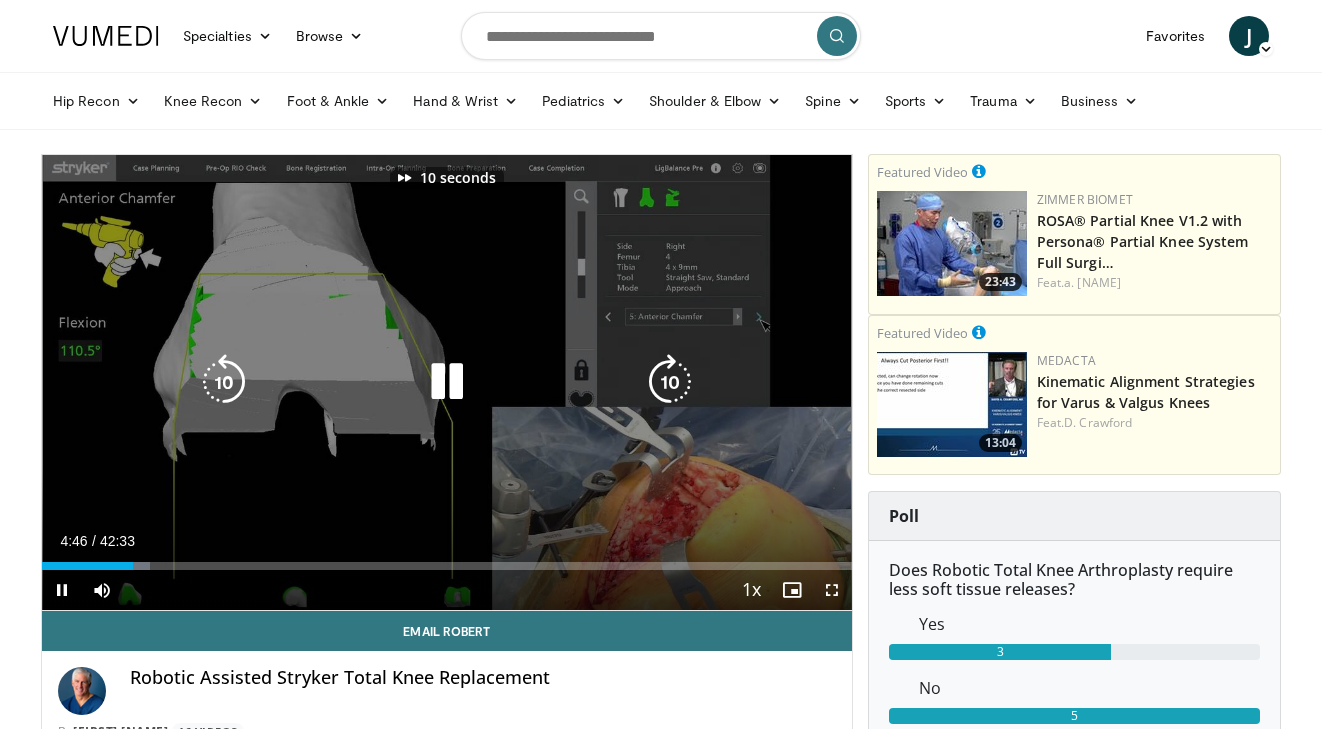 click at bounding box center (670, 382) 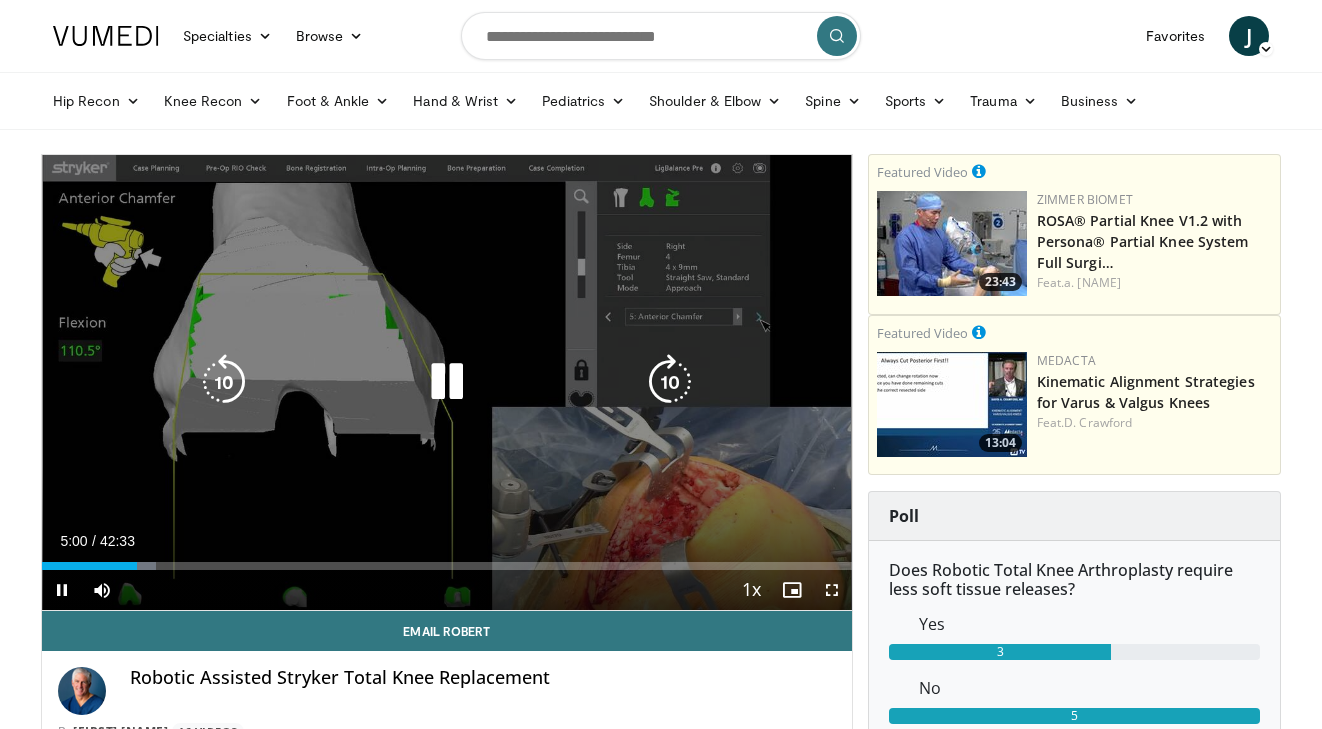 click at bounding box center (670, 382) 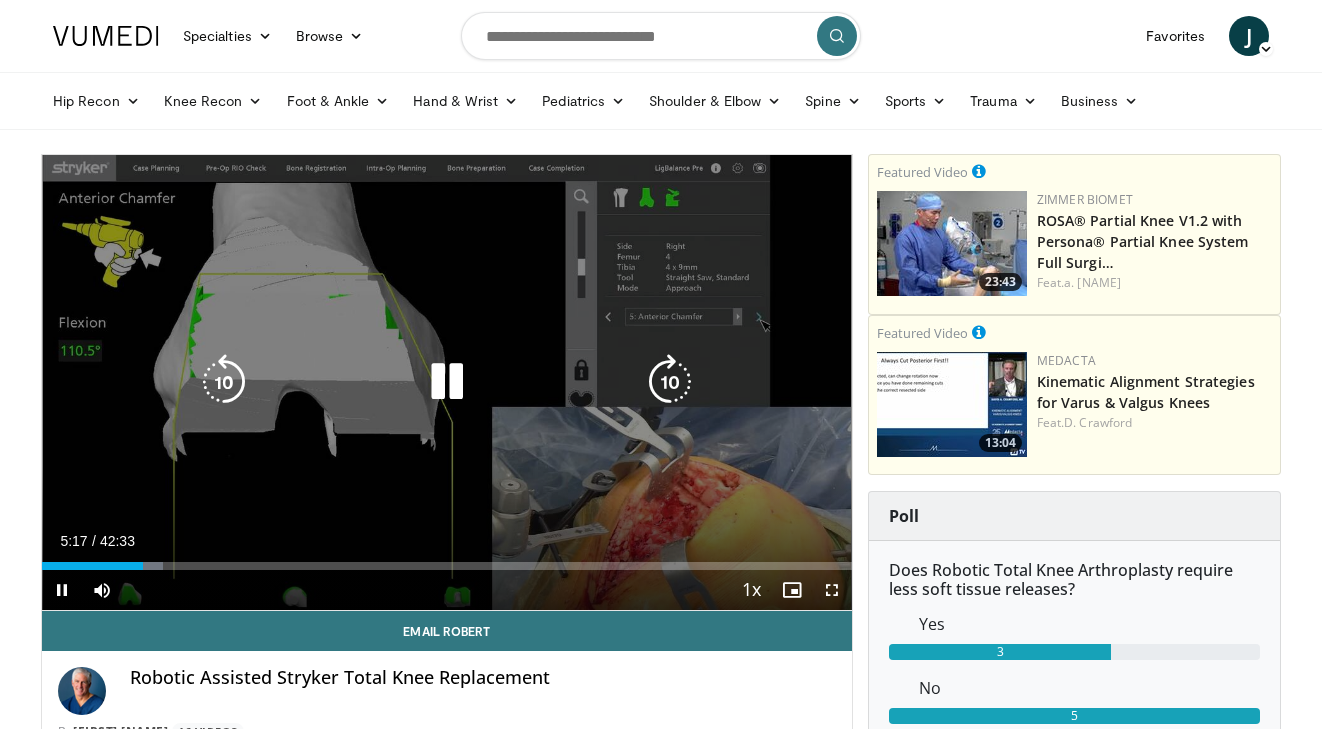 click at bounding box center [670, 382] 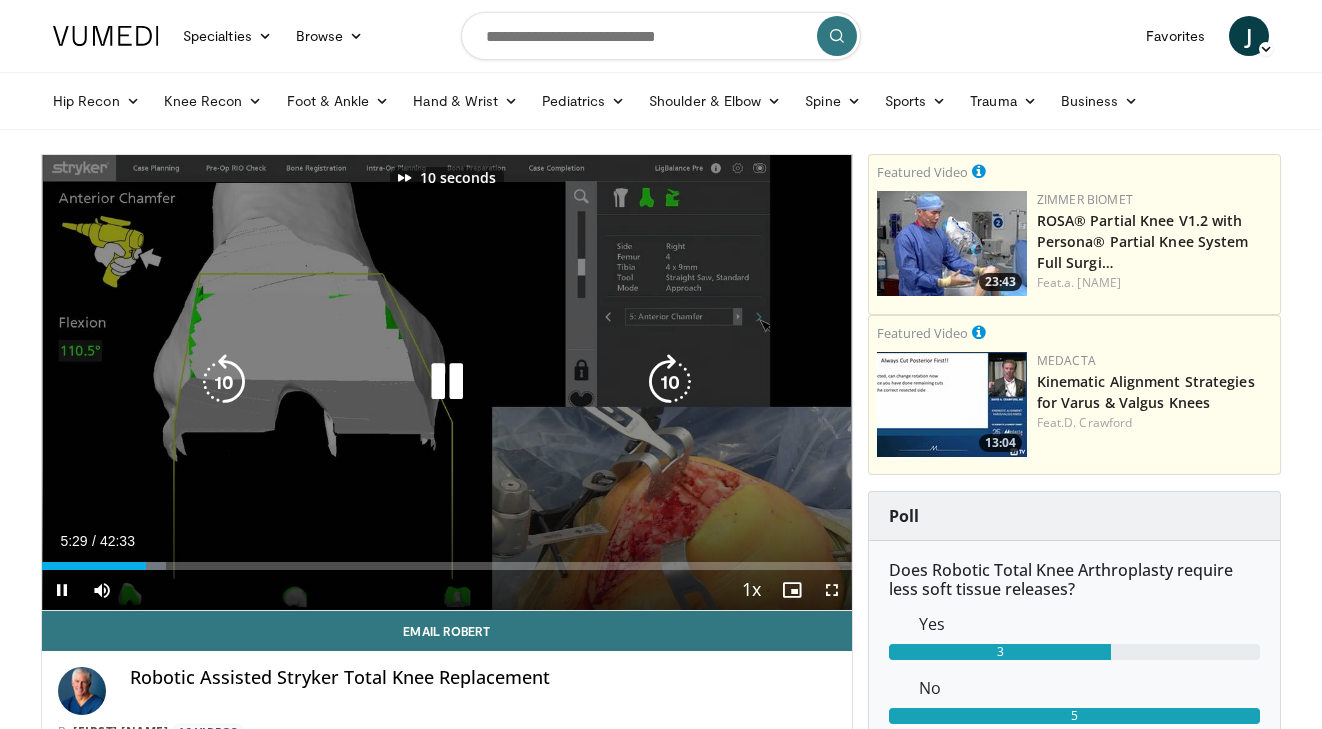 click at bounding box center [670, 382] 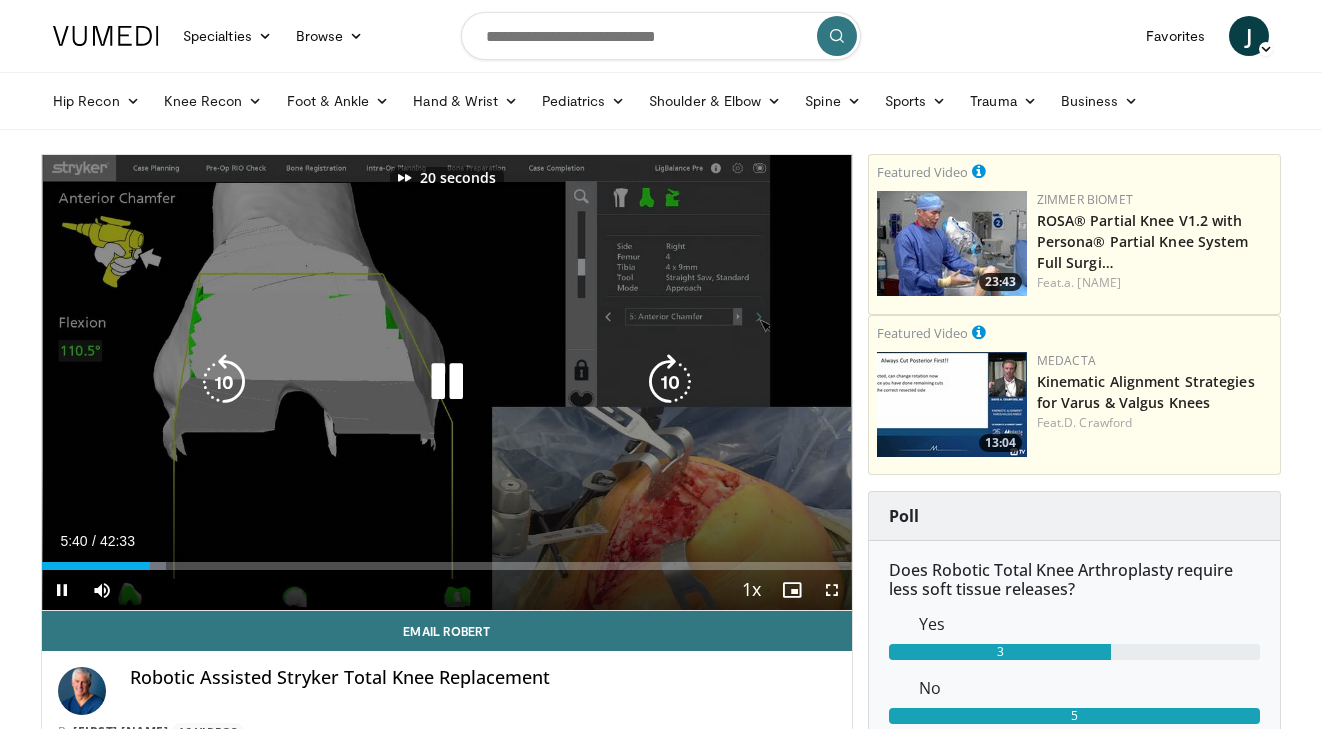 click at bounding box center (670, 382) 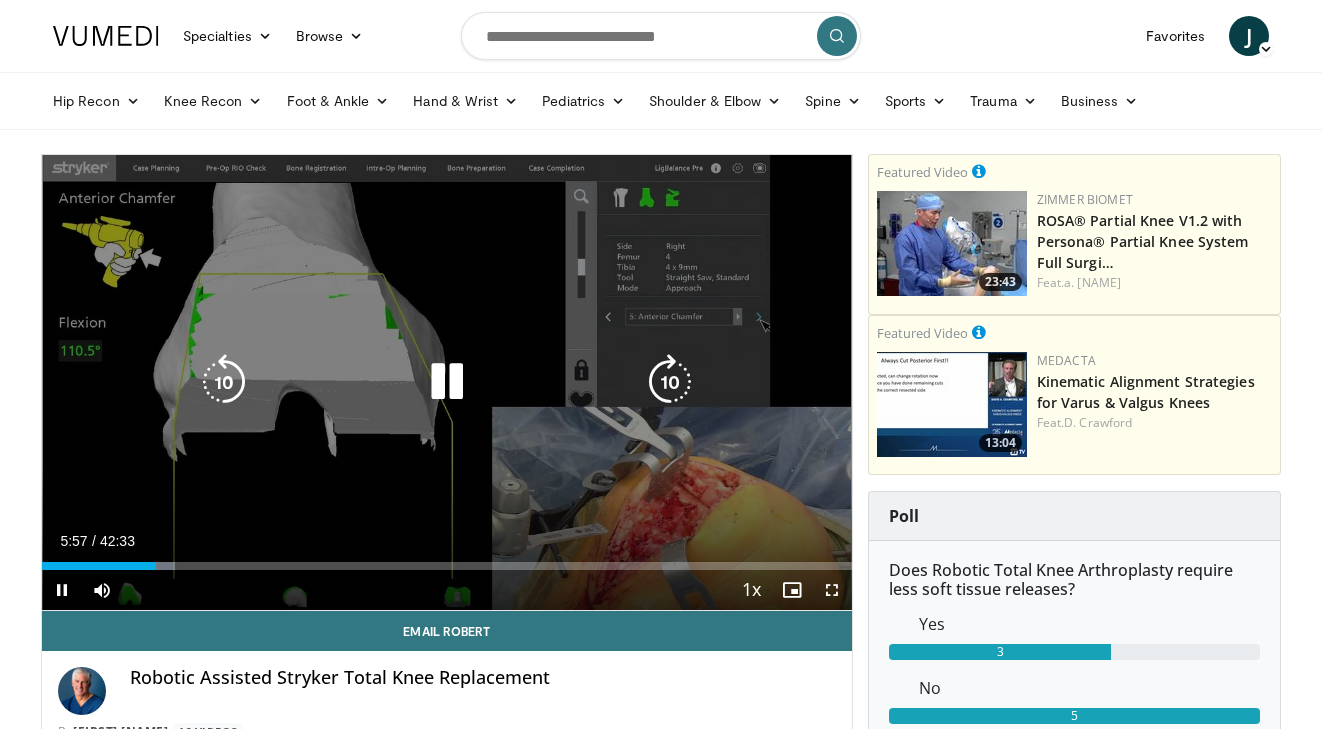 click on "30 seconds
Tap to unmute" at bounding box center (447, 382) 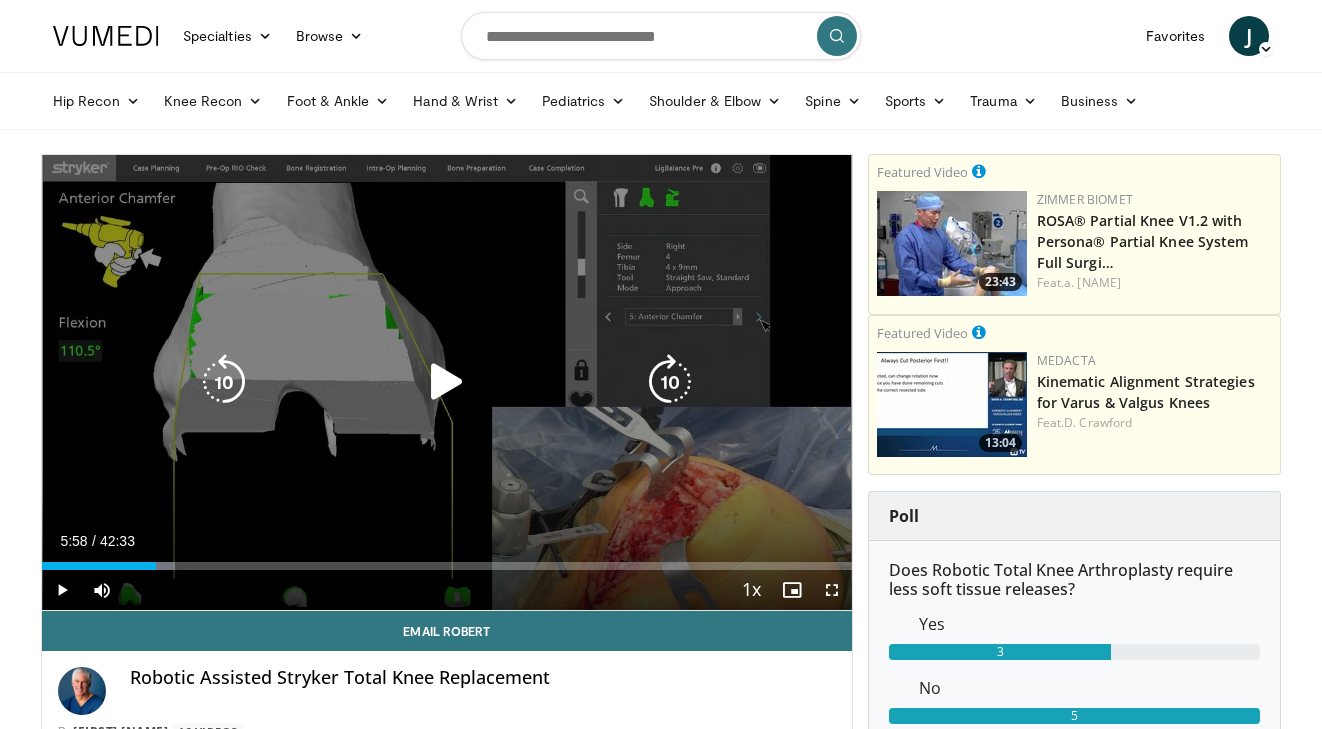 click at bounding box center (447, 382) 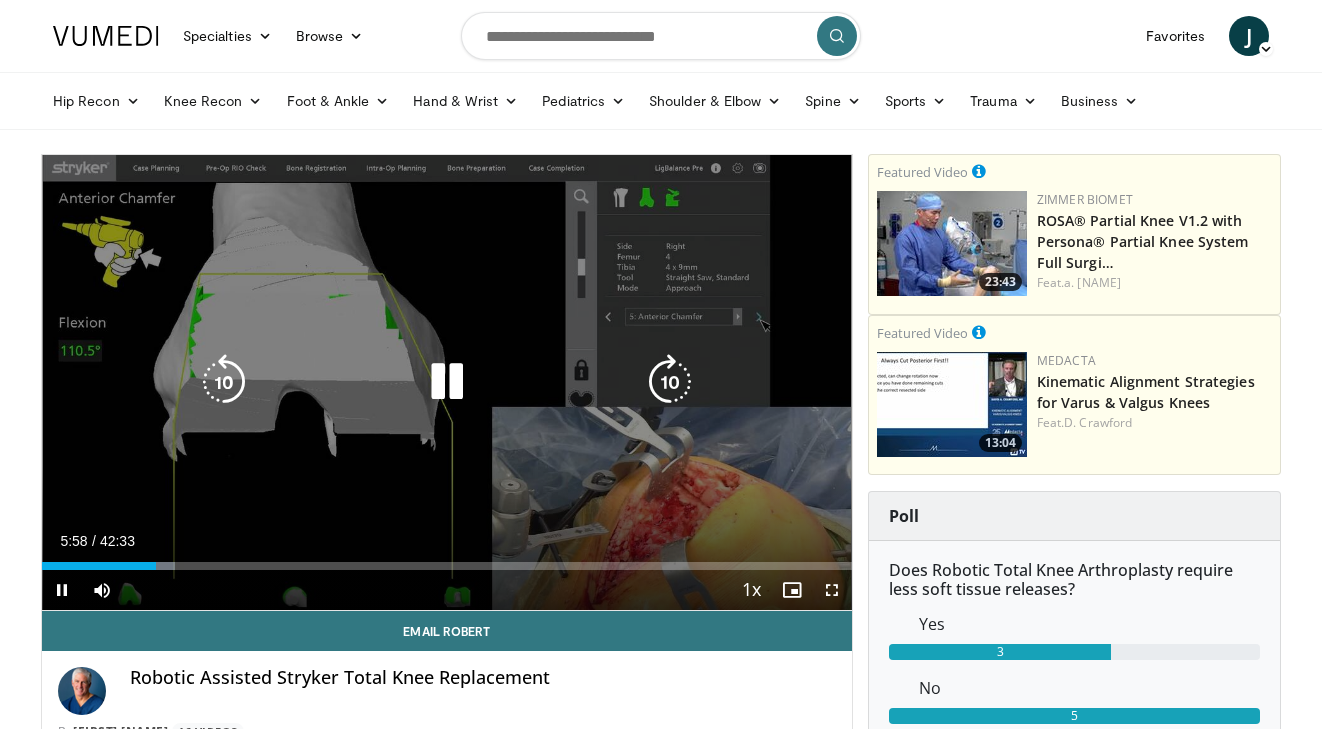 click at bounding box center [670, 382] 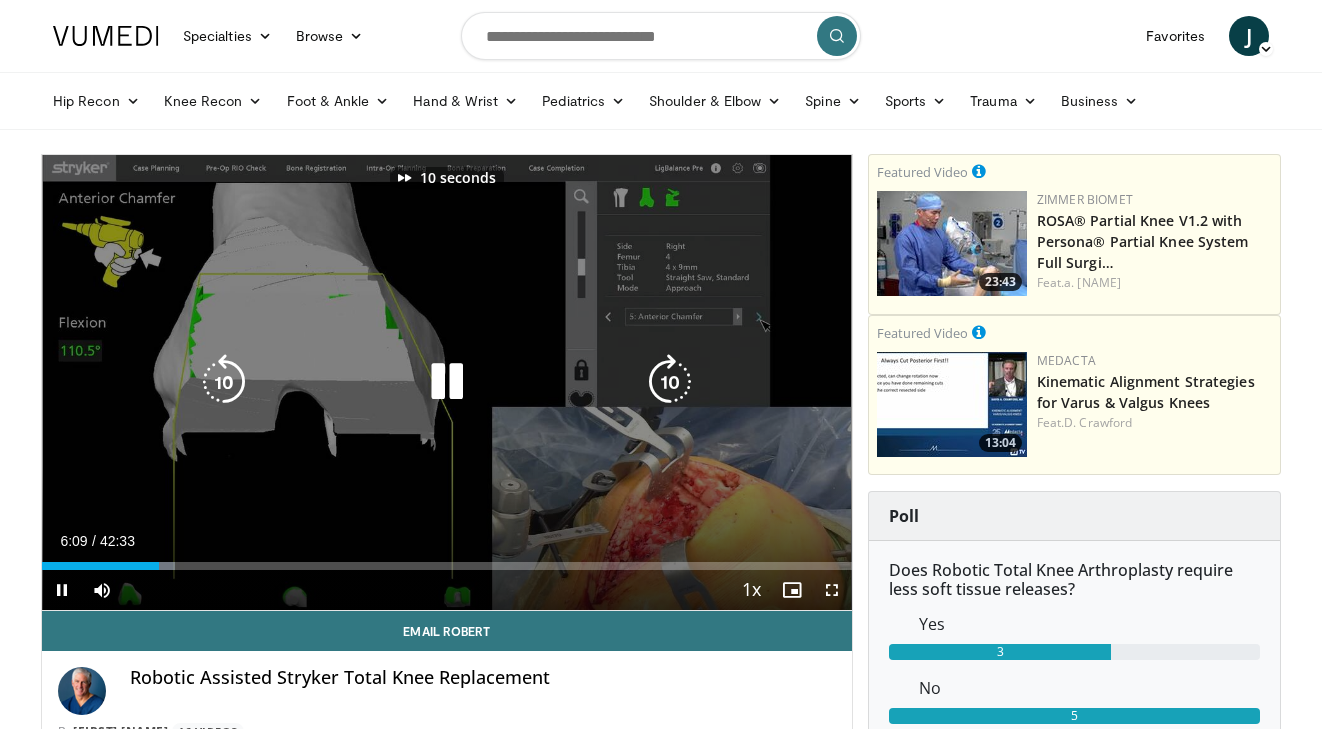 click at bounding box center [670, 382] 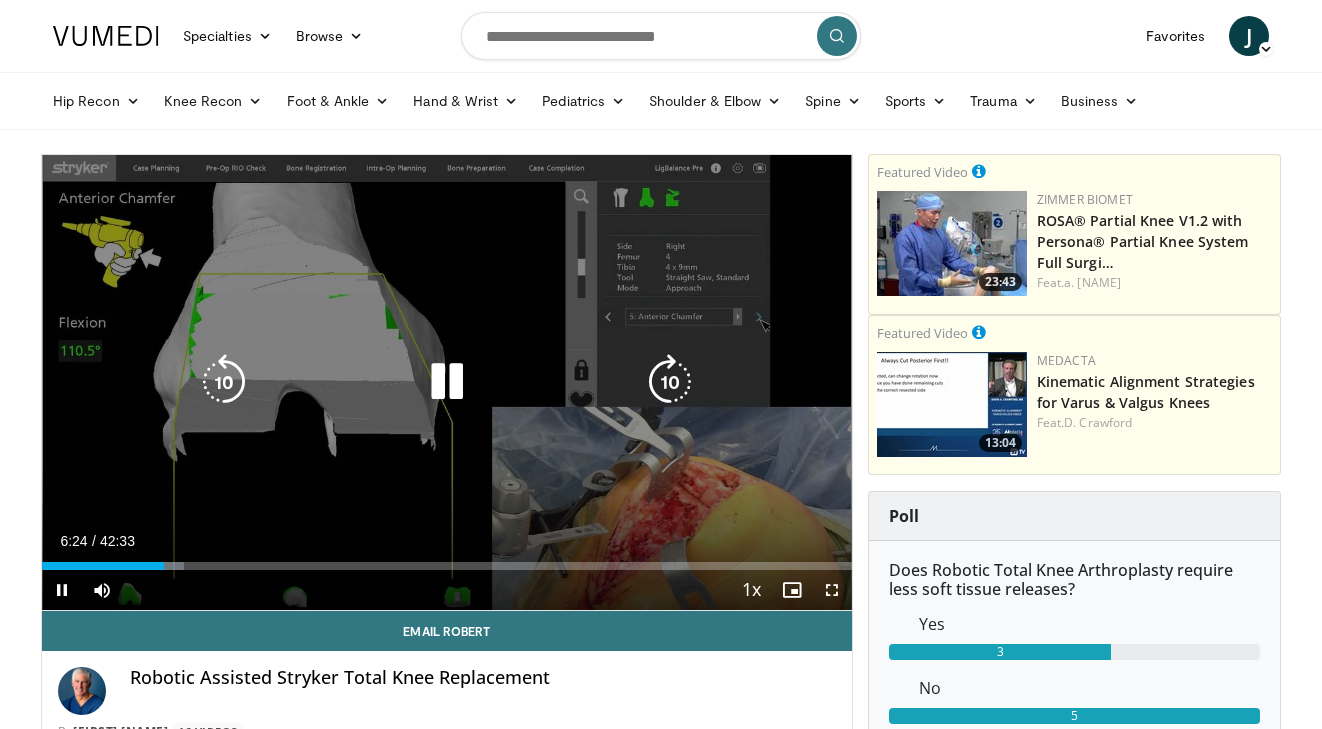 click at bounding box center [670, 382] 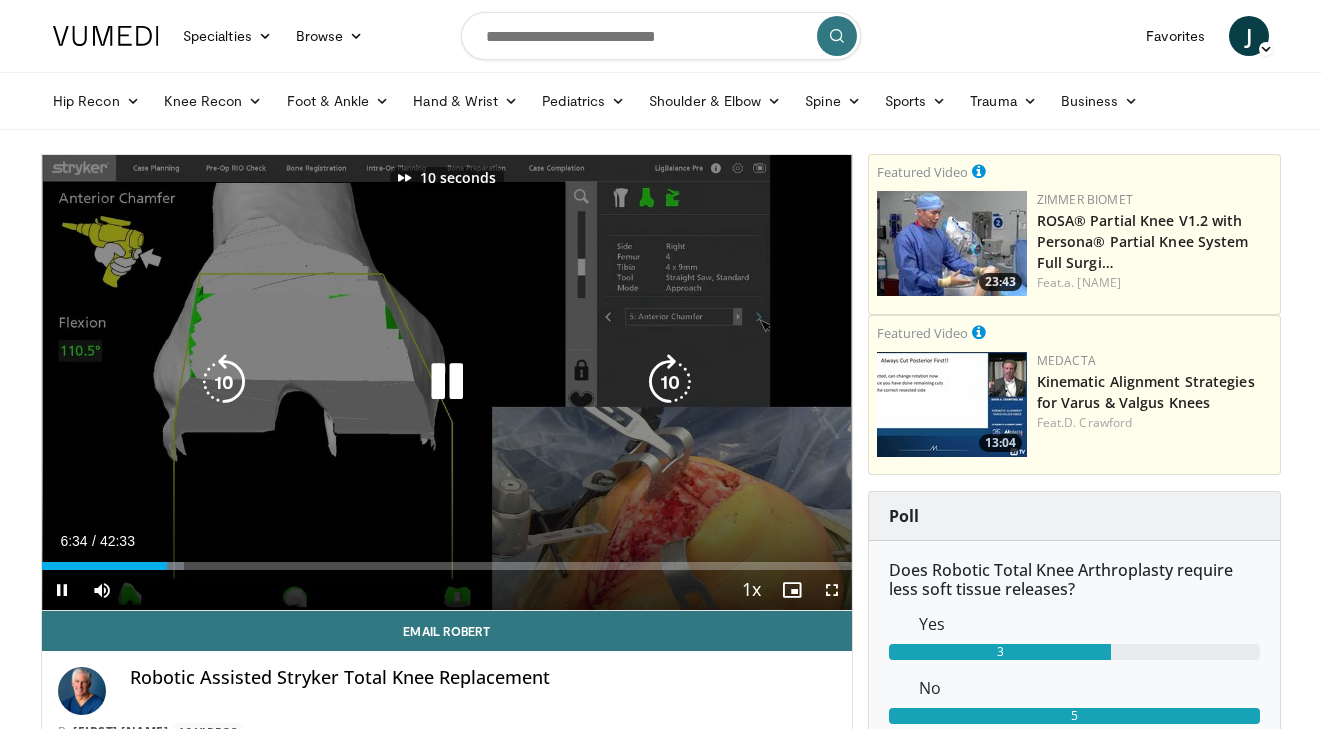 click at bounding box center (670, 382) 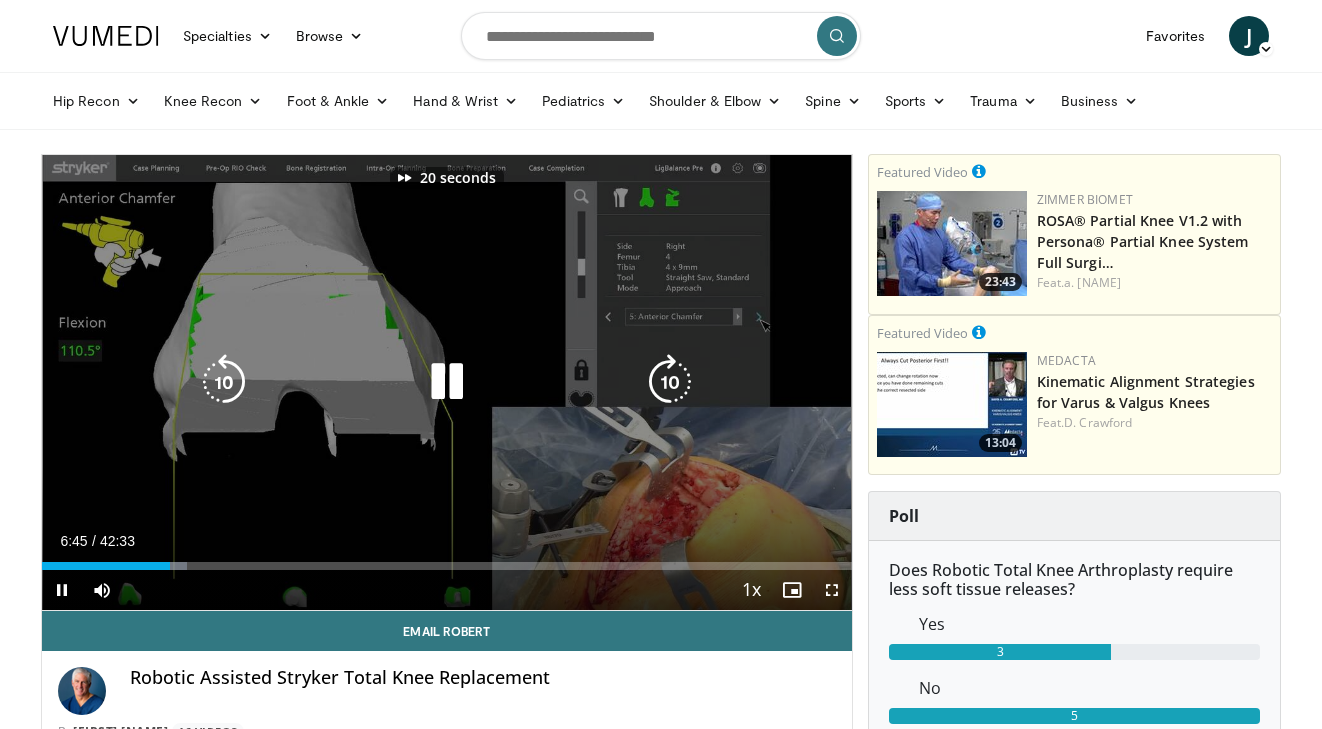 click at bounding box center [670, 382] 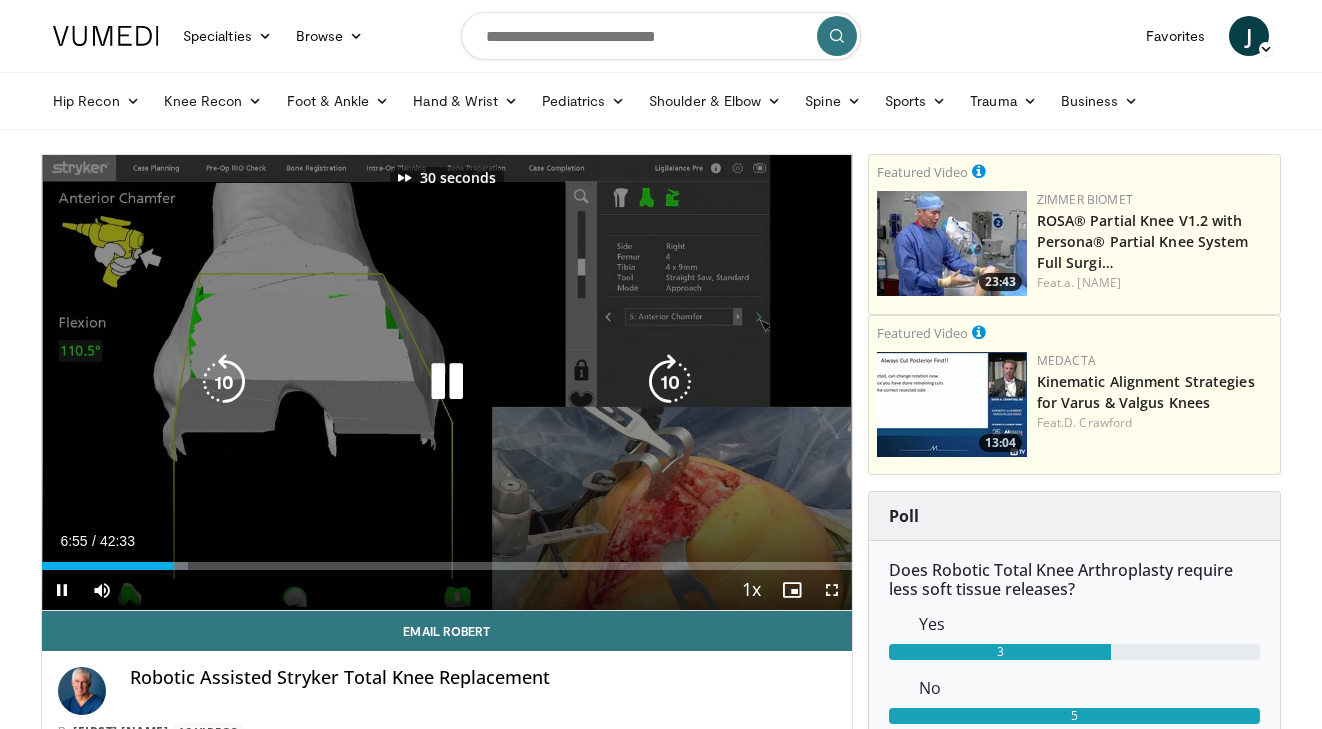 click at bounding box center (670, 382) 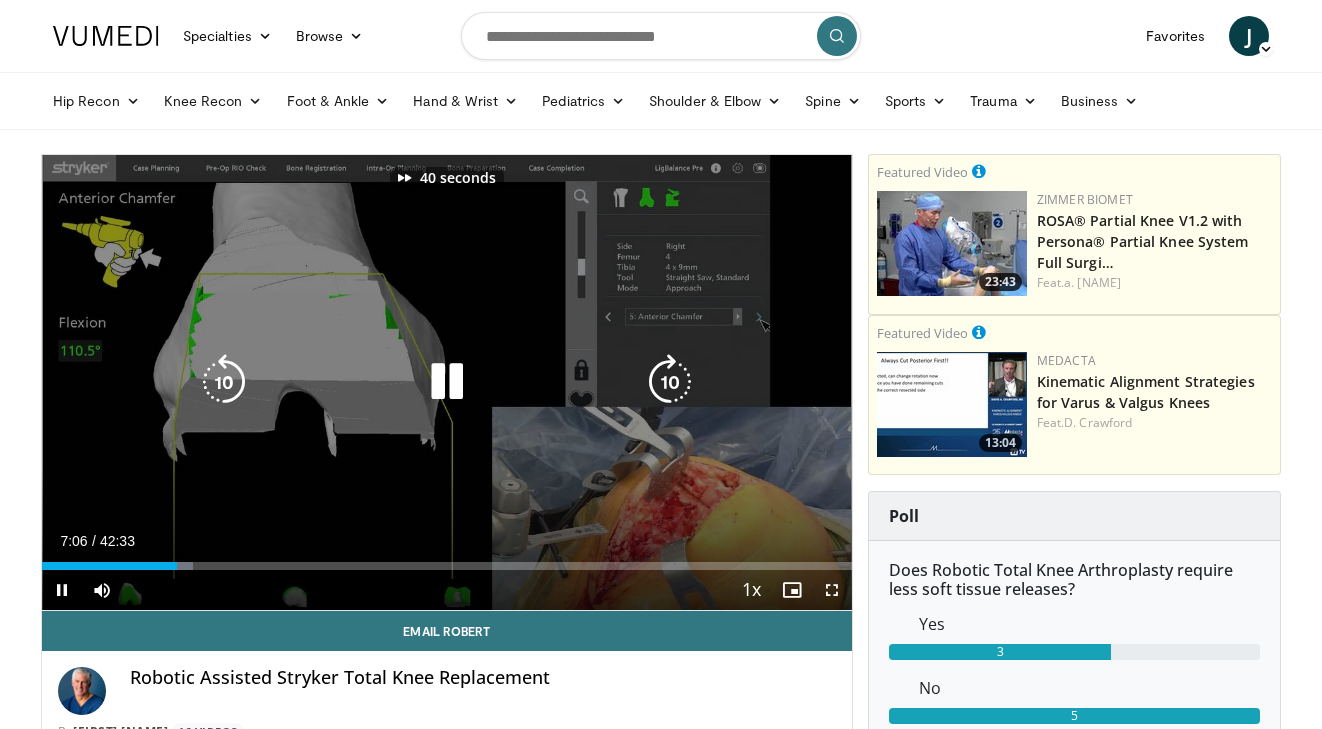 click at bounding box center (670, 382) 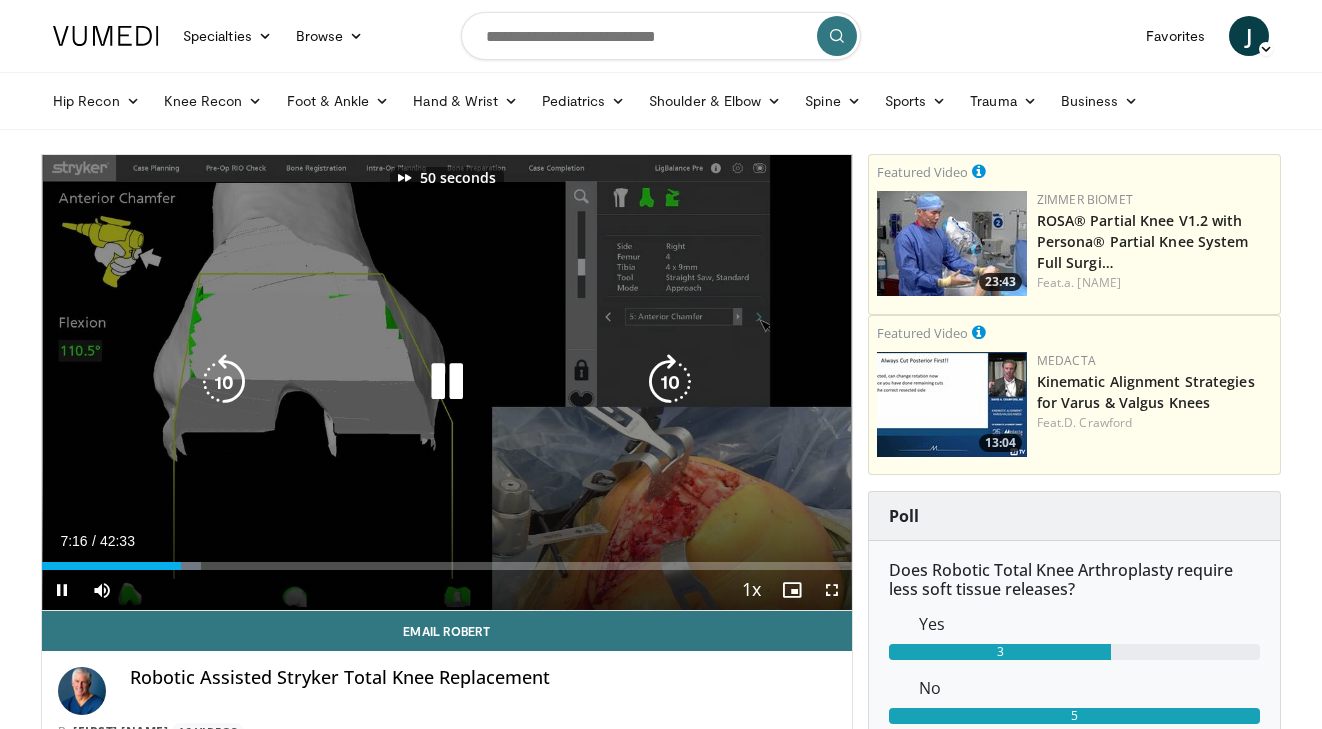 click at bounding box center (670, 382) 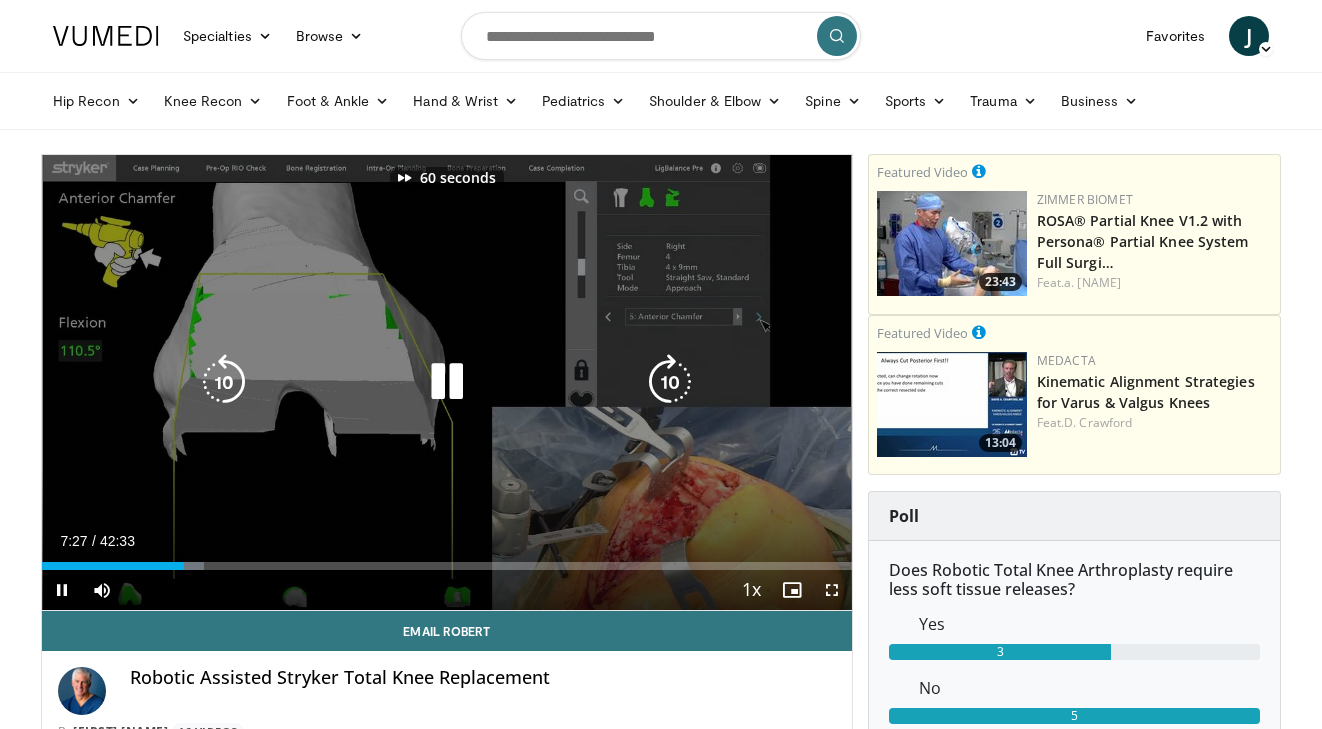 click at bounding box center [670, 382] 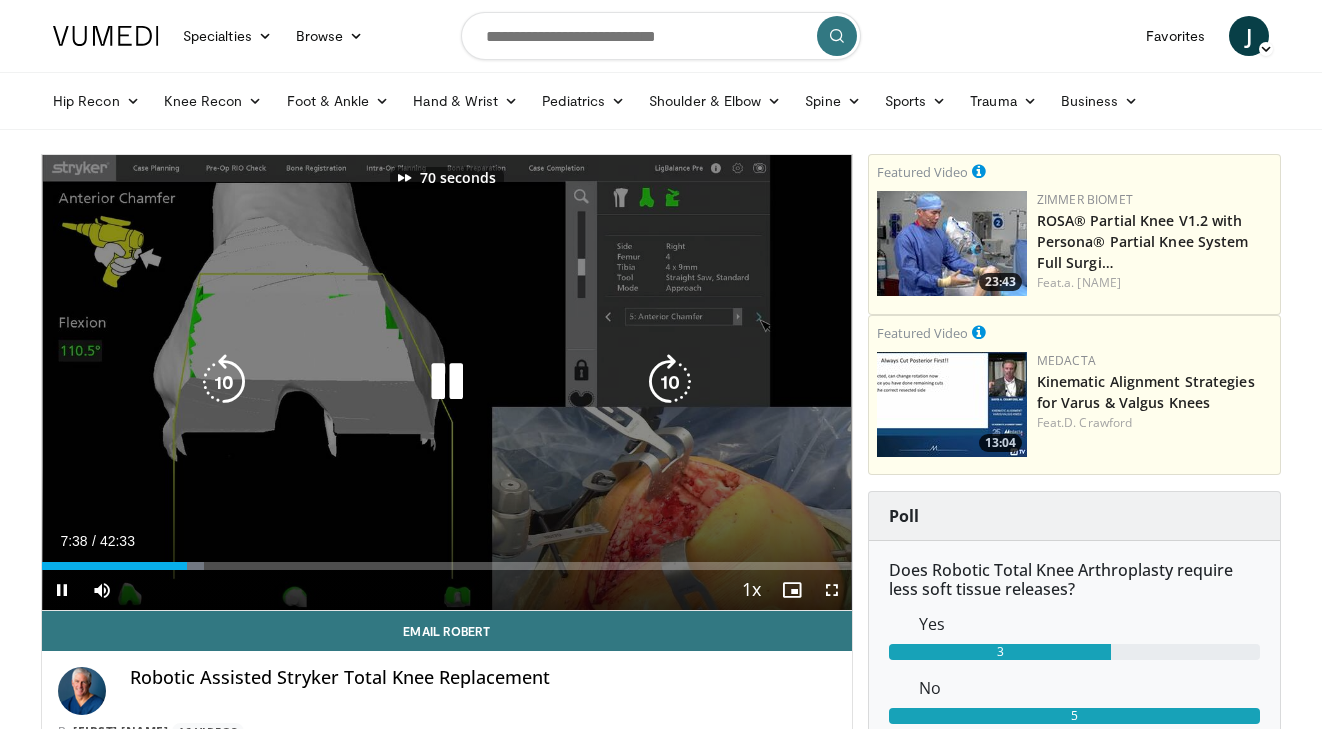 click at bounding box center (670, 382) 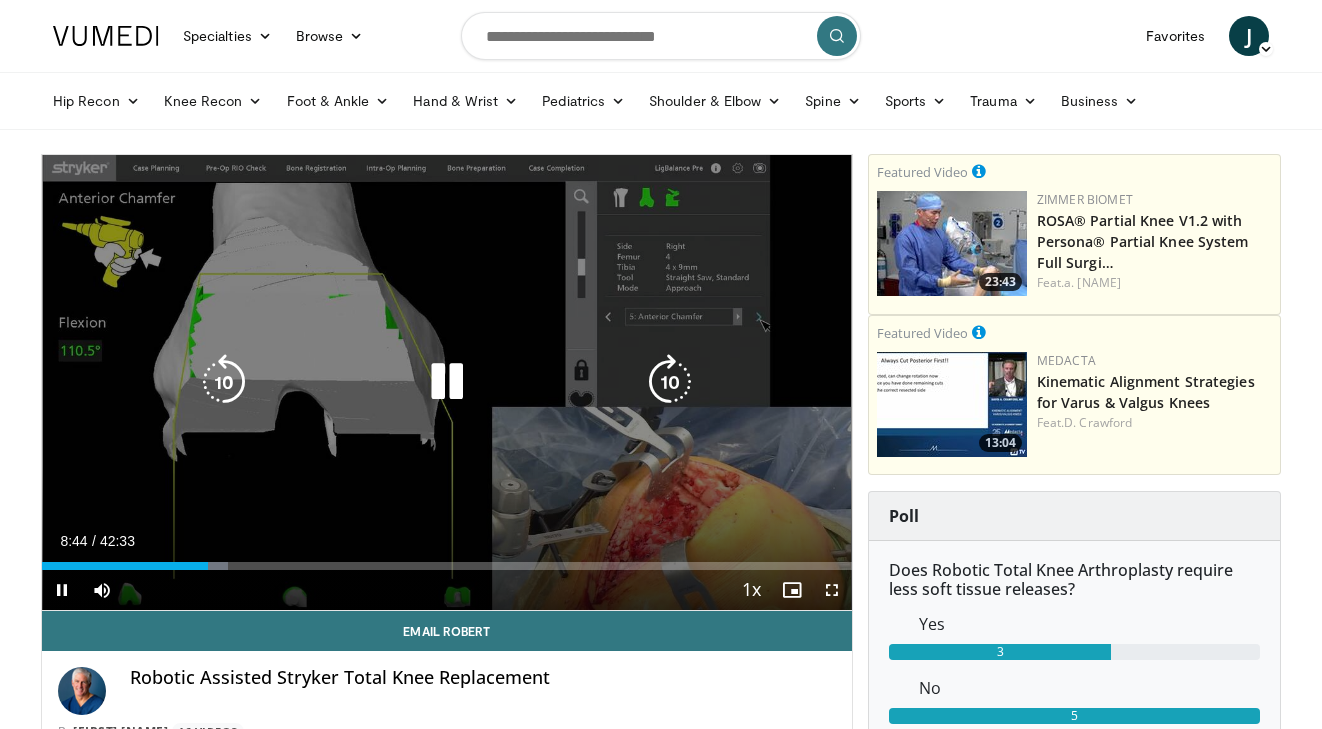 click at bounding box center (670, 382) 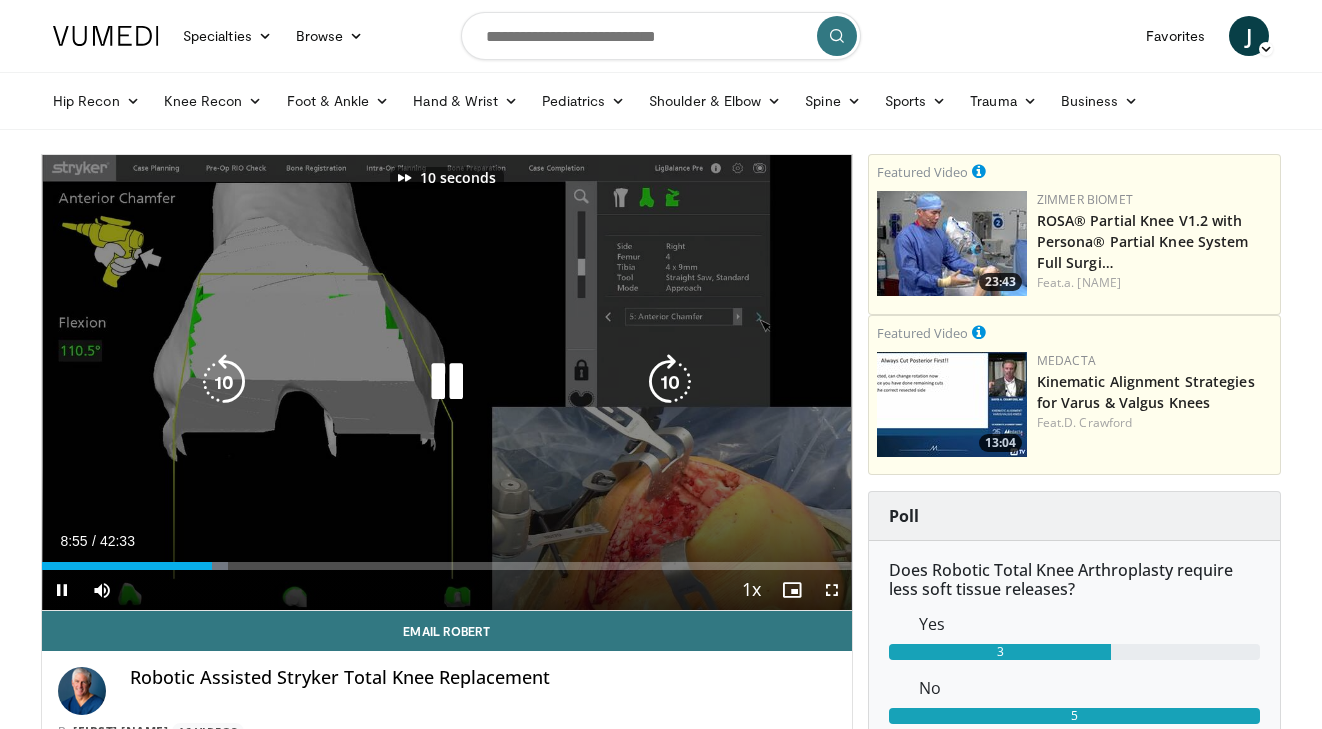 click at bounding box center [670, 382] 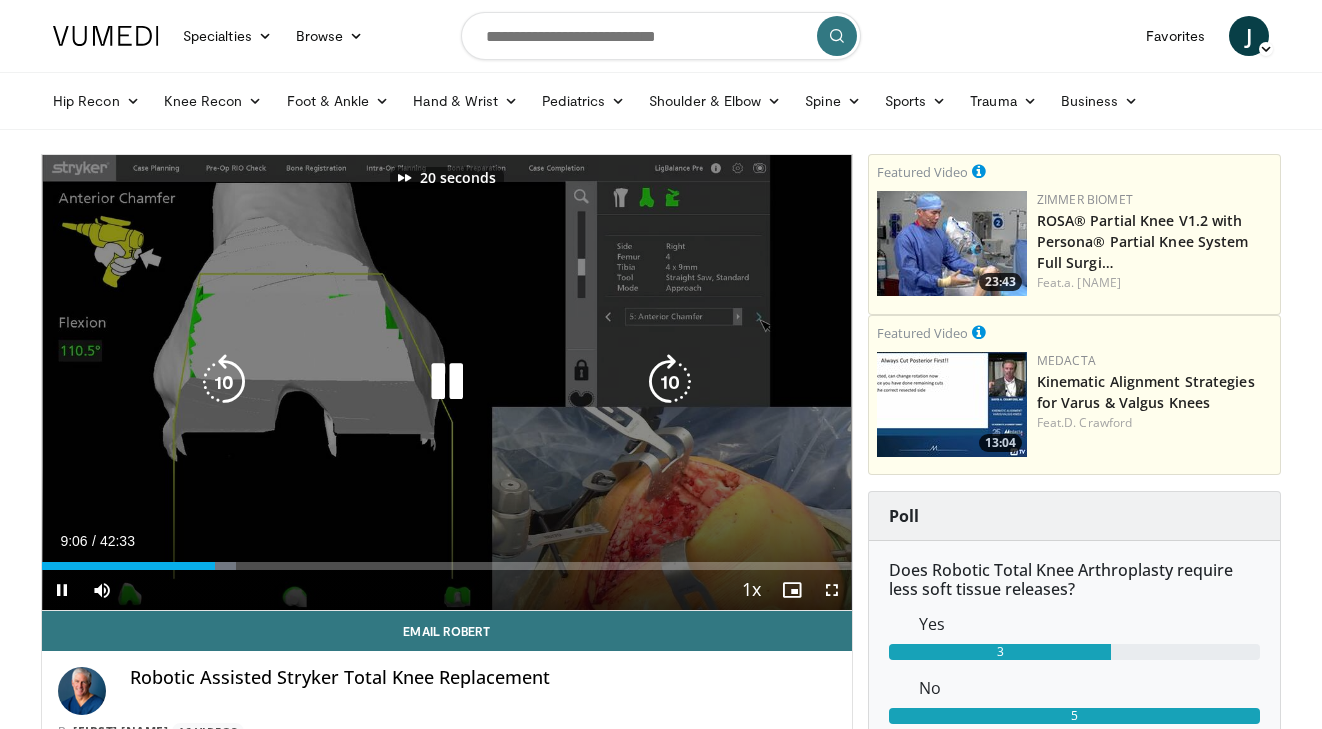 click at bounding box center (670, 382) 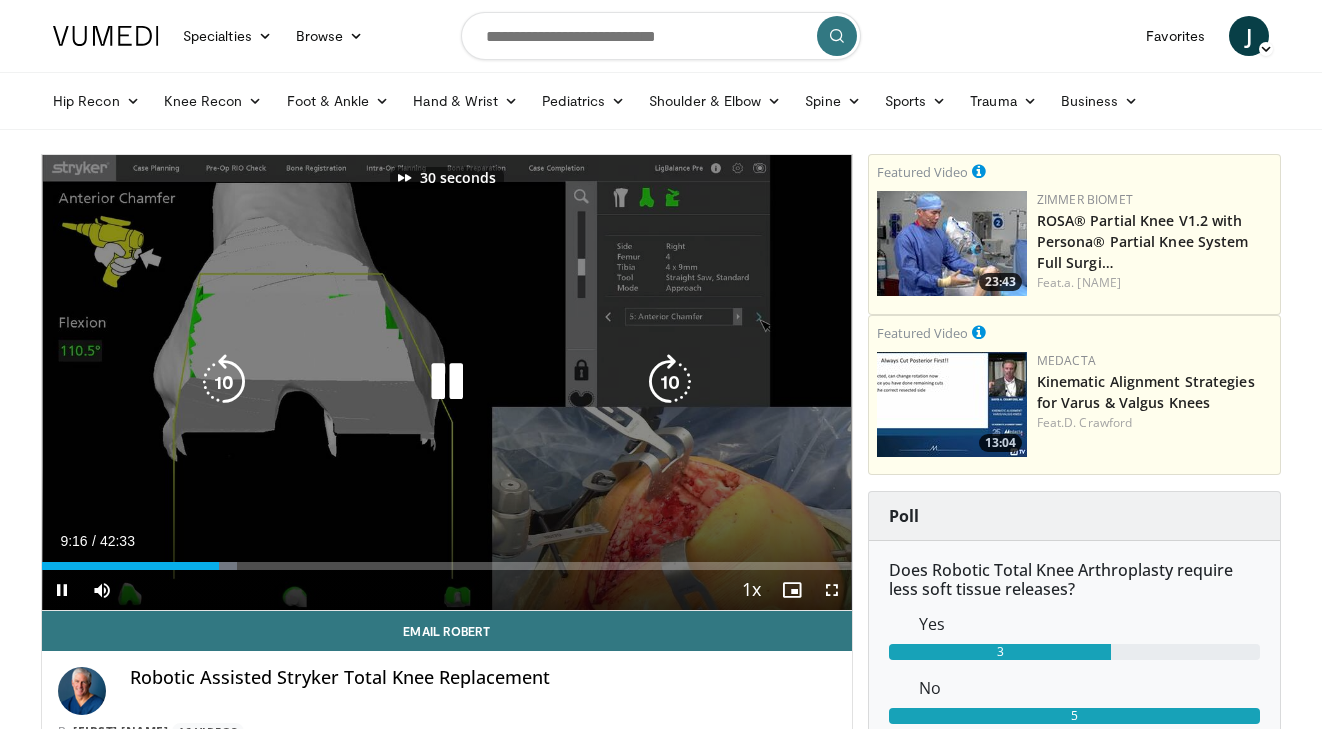 click at bounding box center (670, 382) 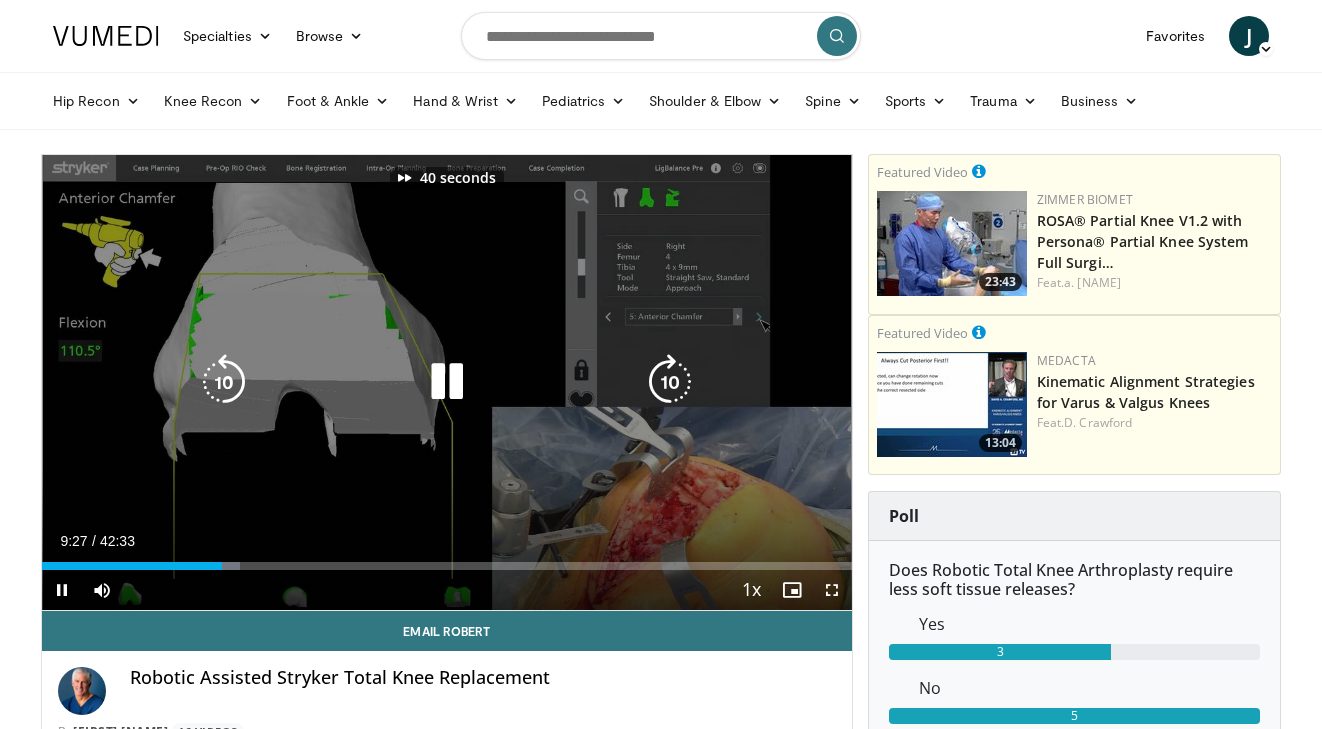 click at bounding box center [670, 382] 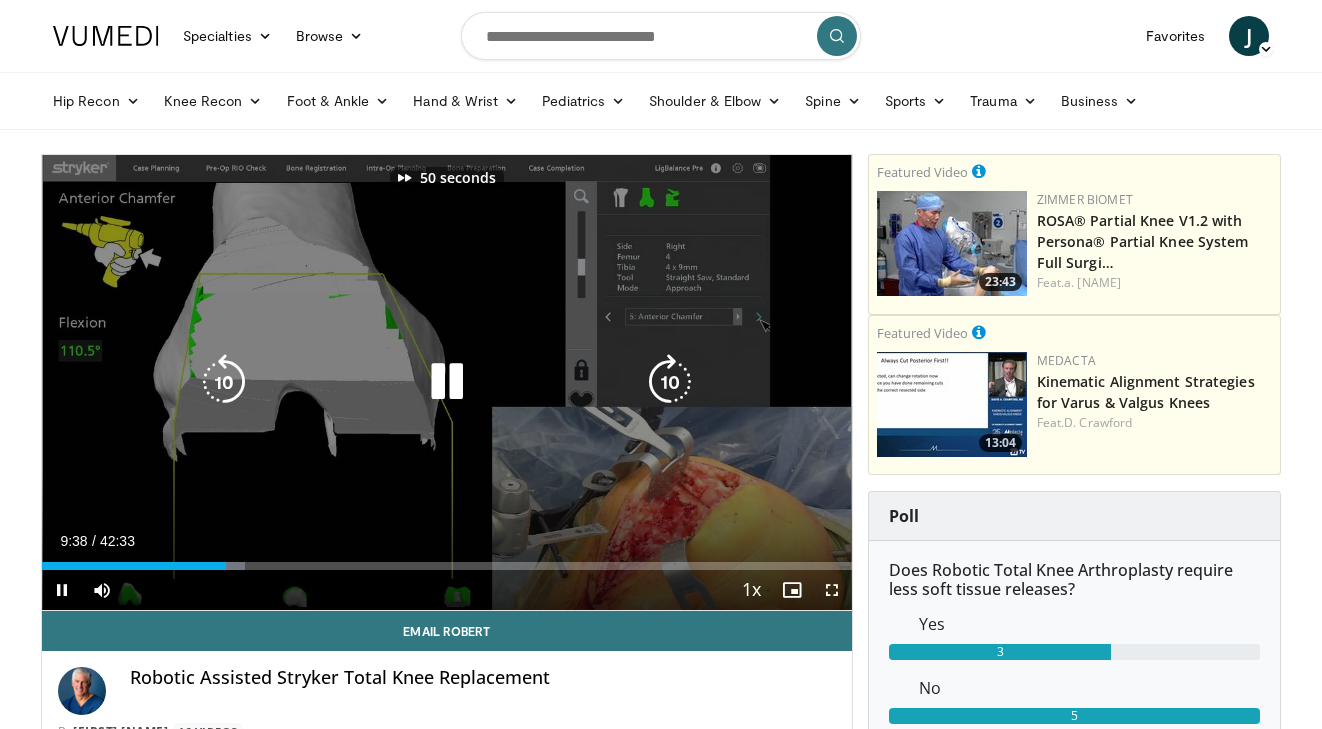 click at bounding box center [670, 382] 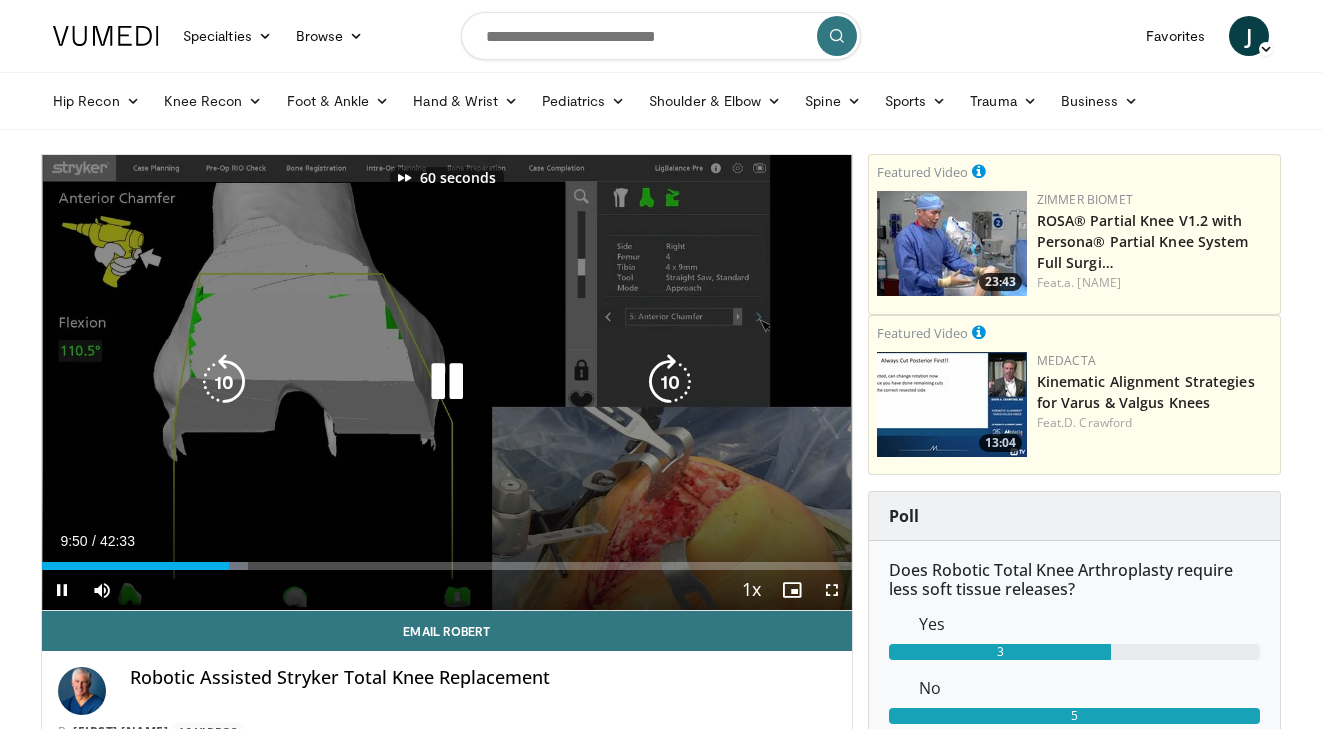 click at bounding box center (670, 382) 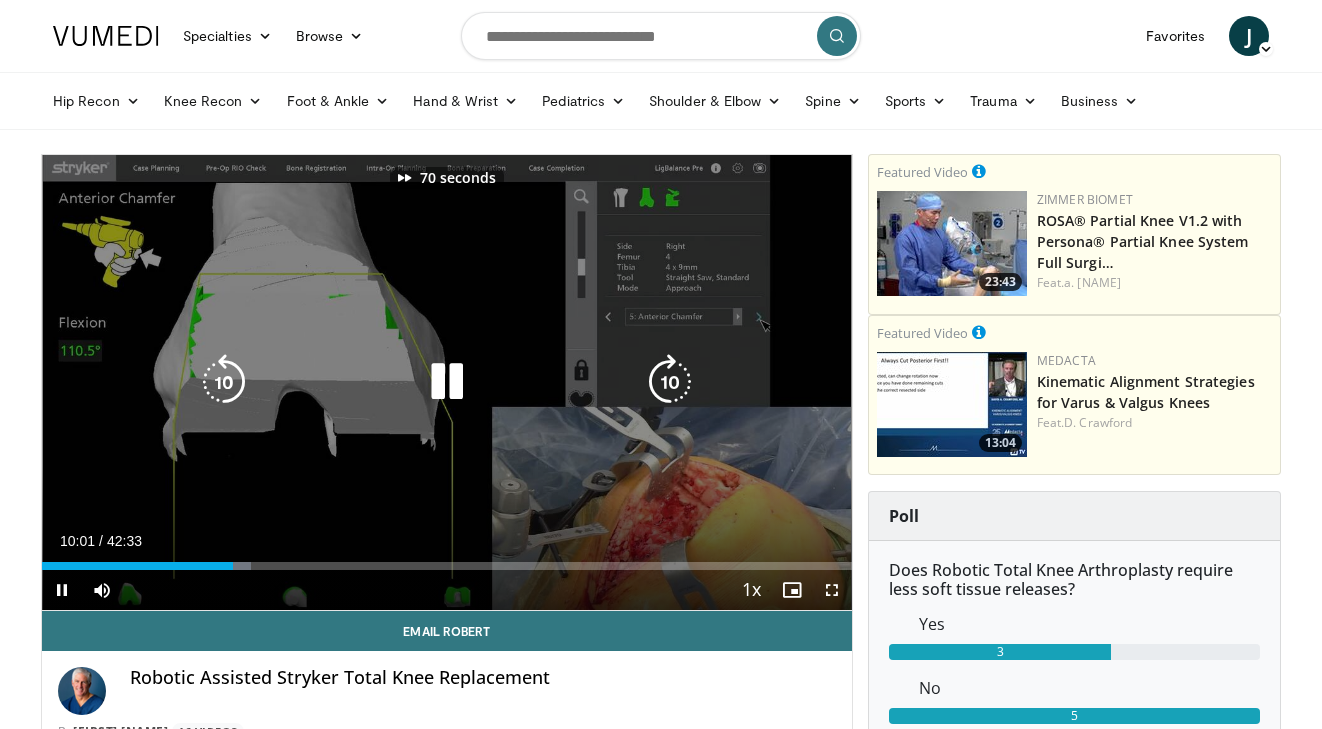 click at bounding box center [670, 382] 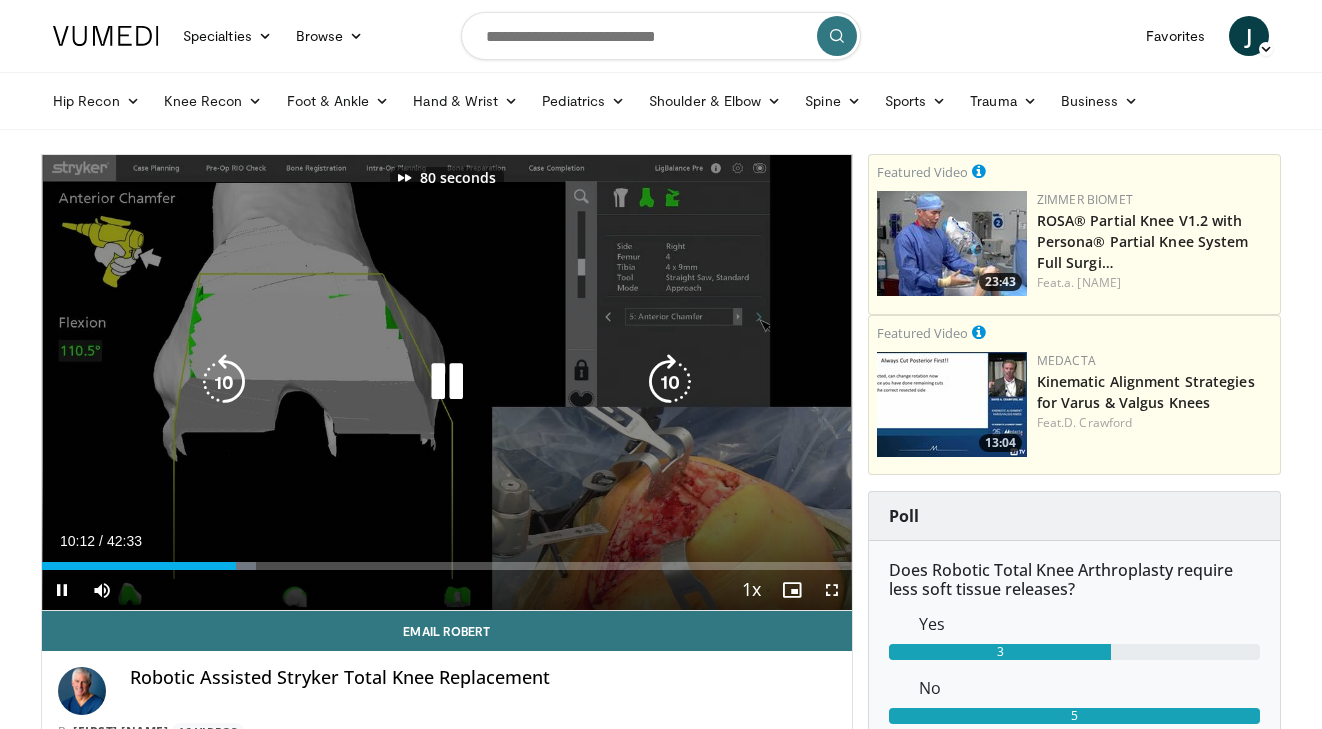 click at bounding box center (670, 382) 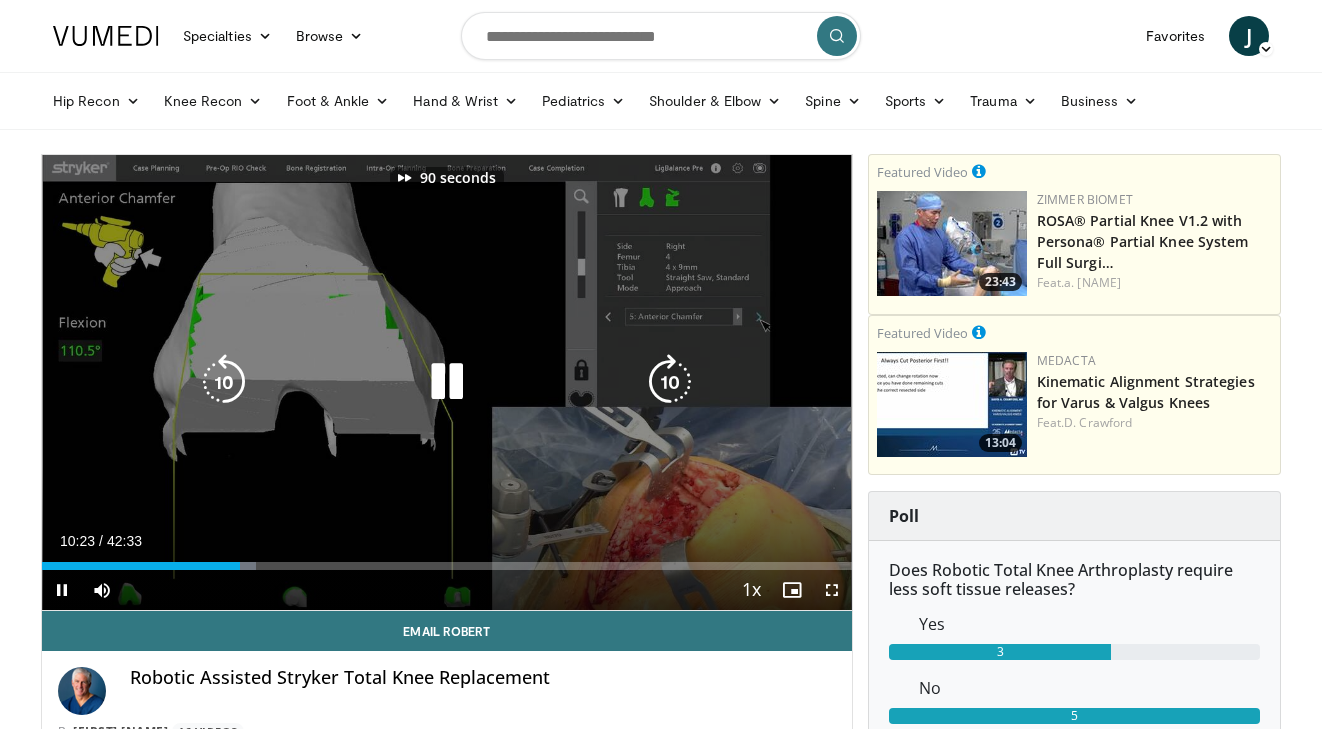 click at bounding box center (670, 382) 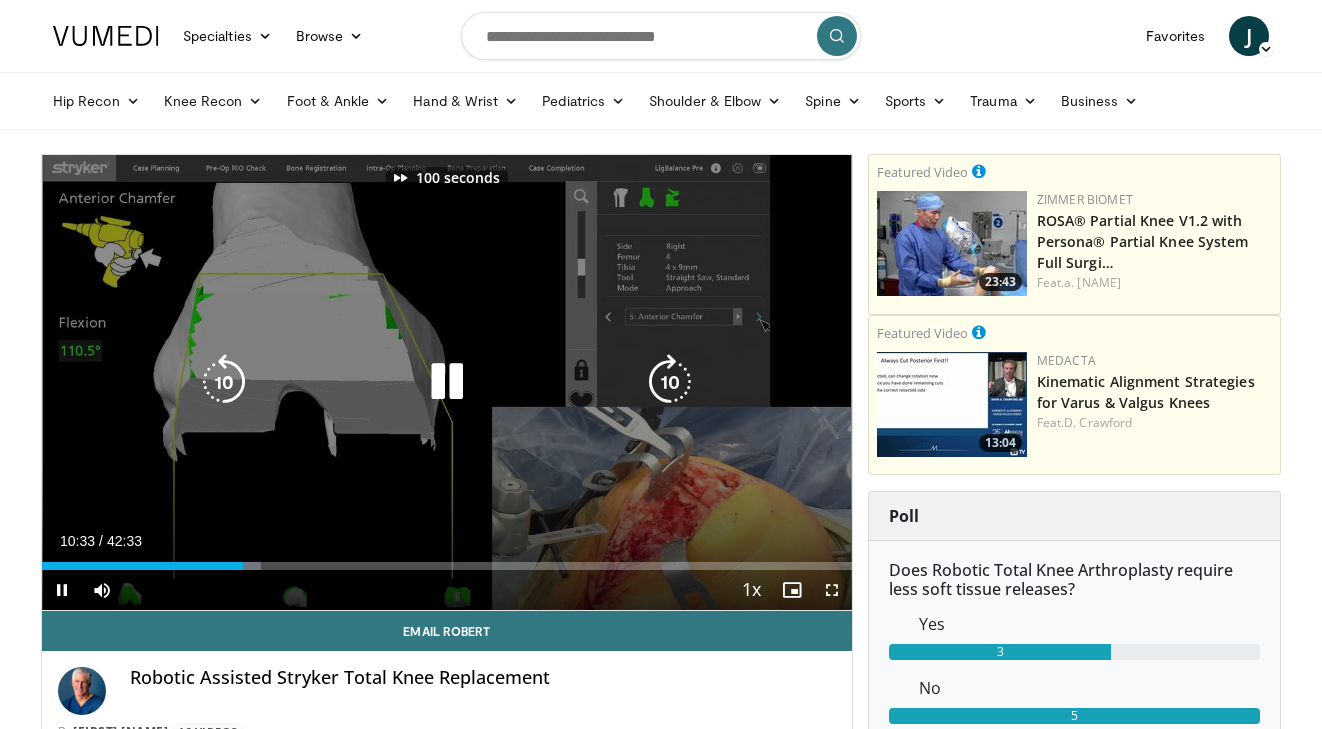 click at bounding box center [670, 382] 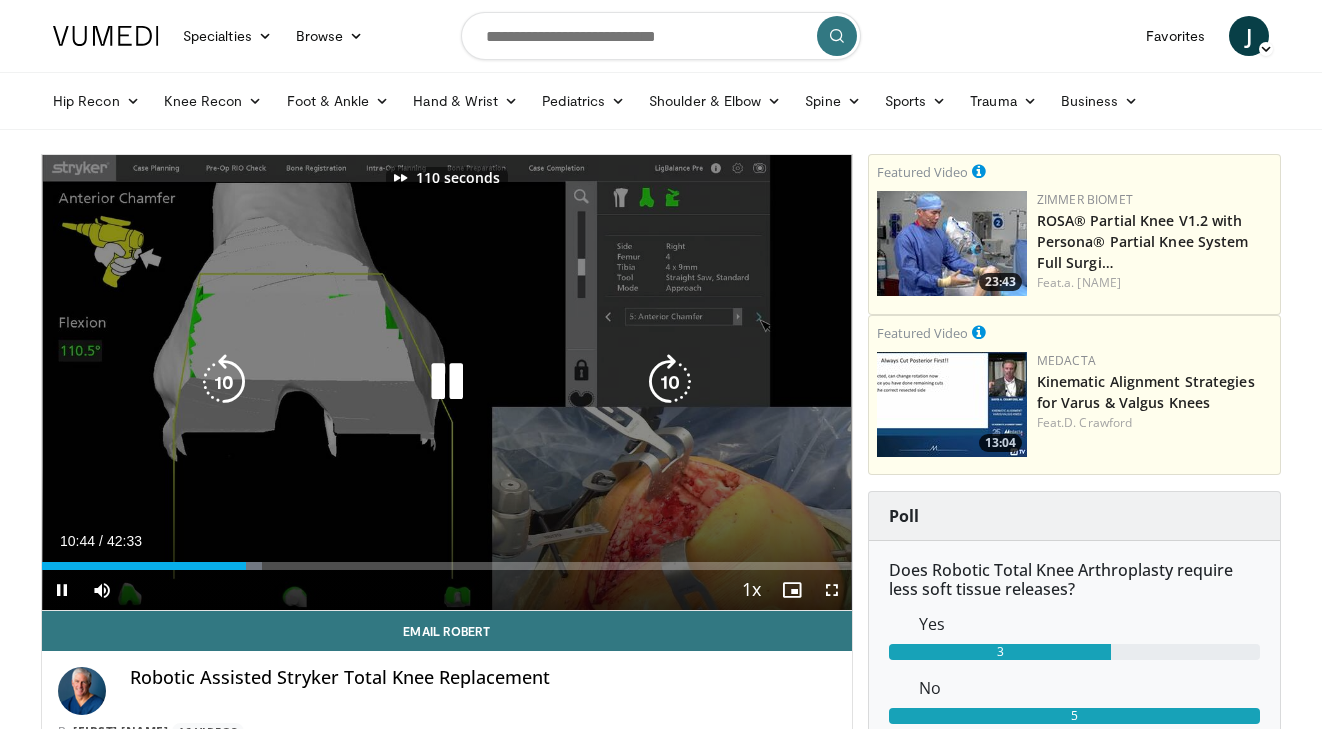 click at bounding box center (670, 382) 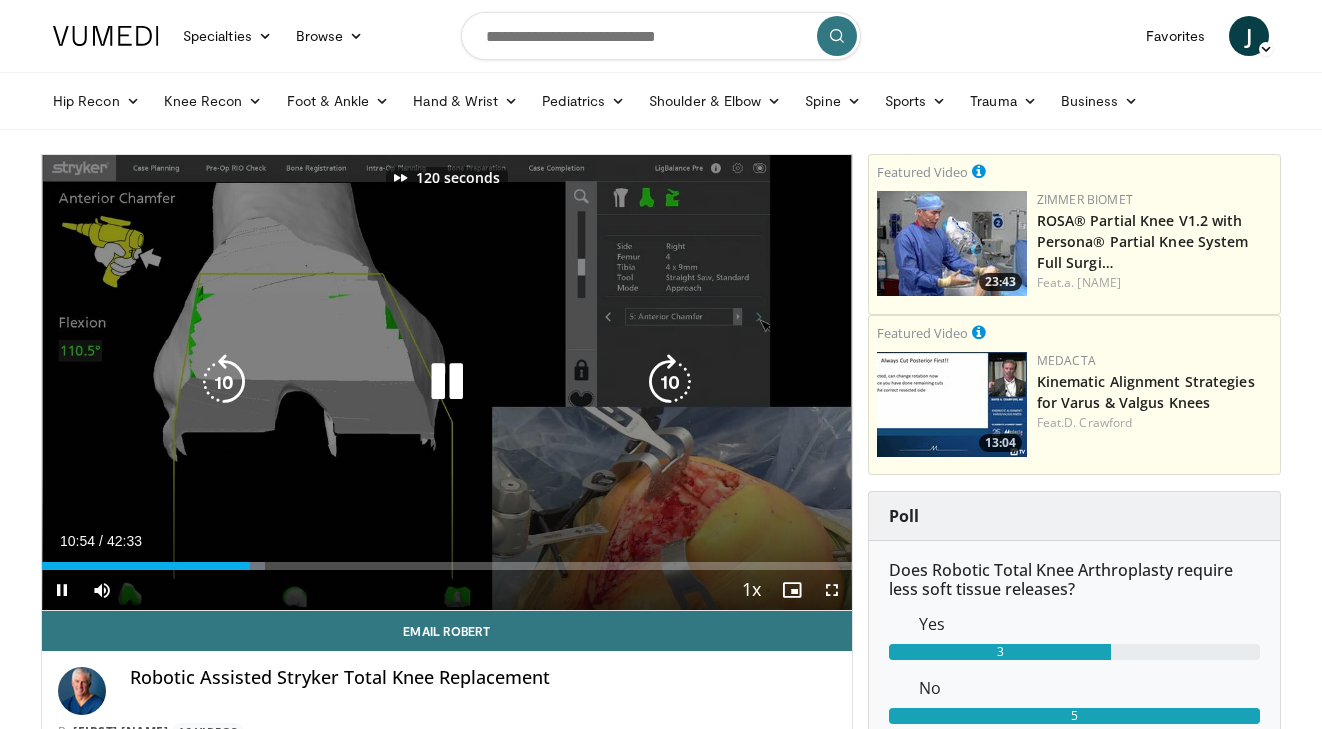 click at bounding box center (670, 382) 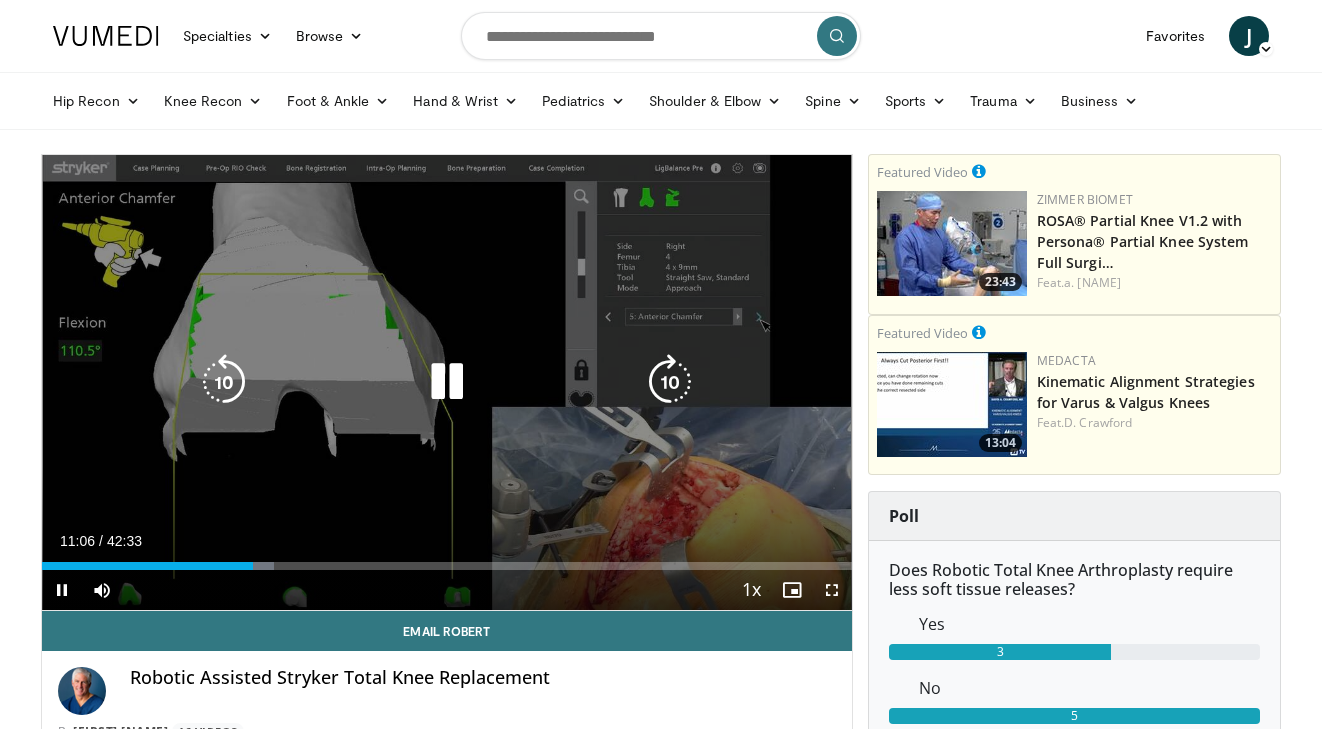 click on "130 seconds
Tap to unmute" at bounding box center [447, 382] 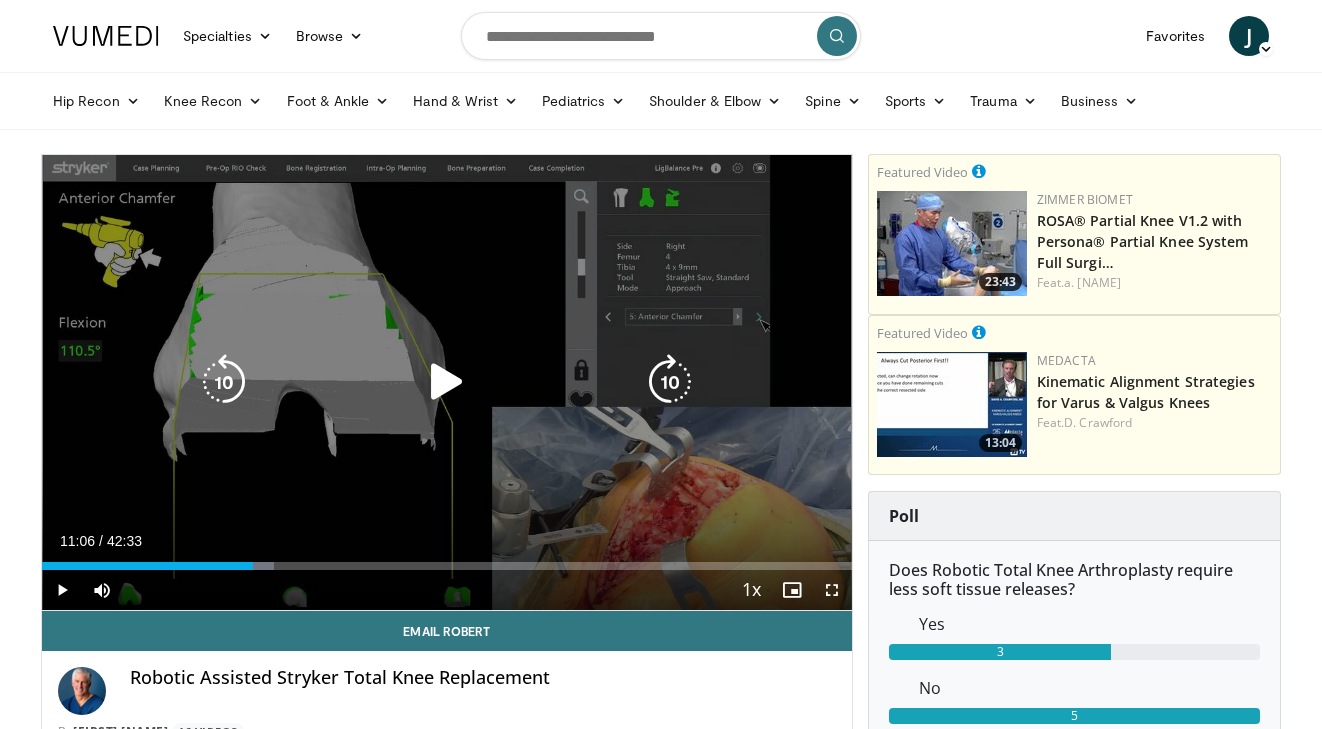 click at bounding box center (447, 382) 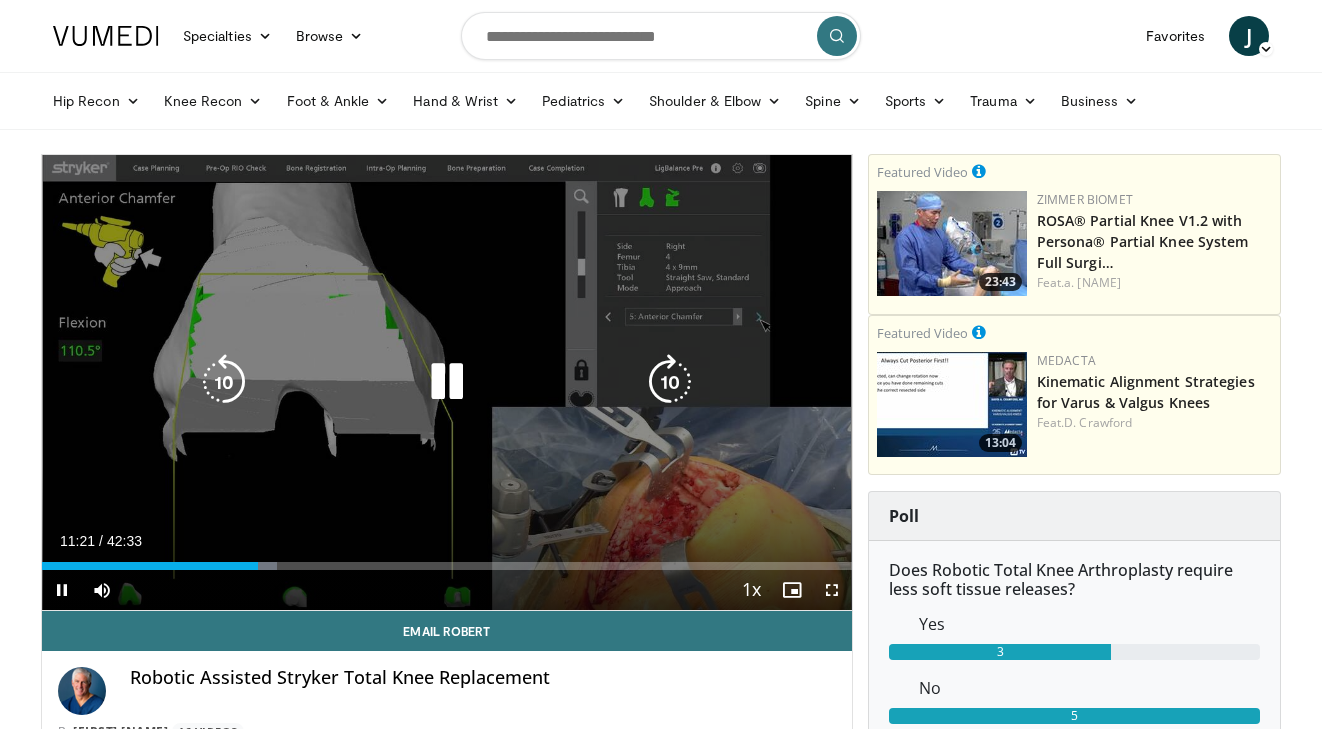 click at bounding box center [670, 382] 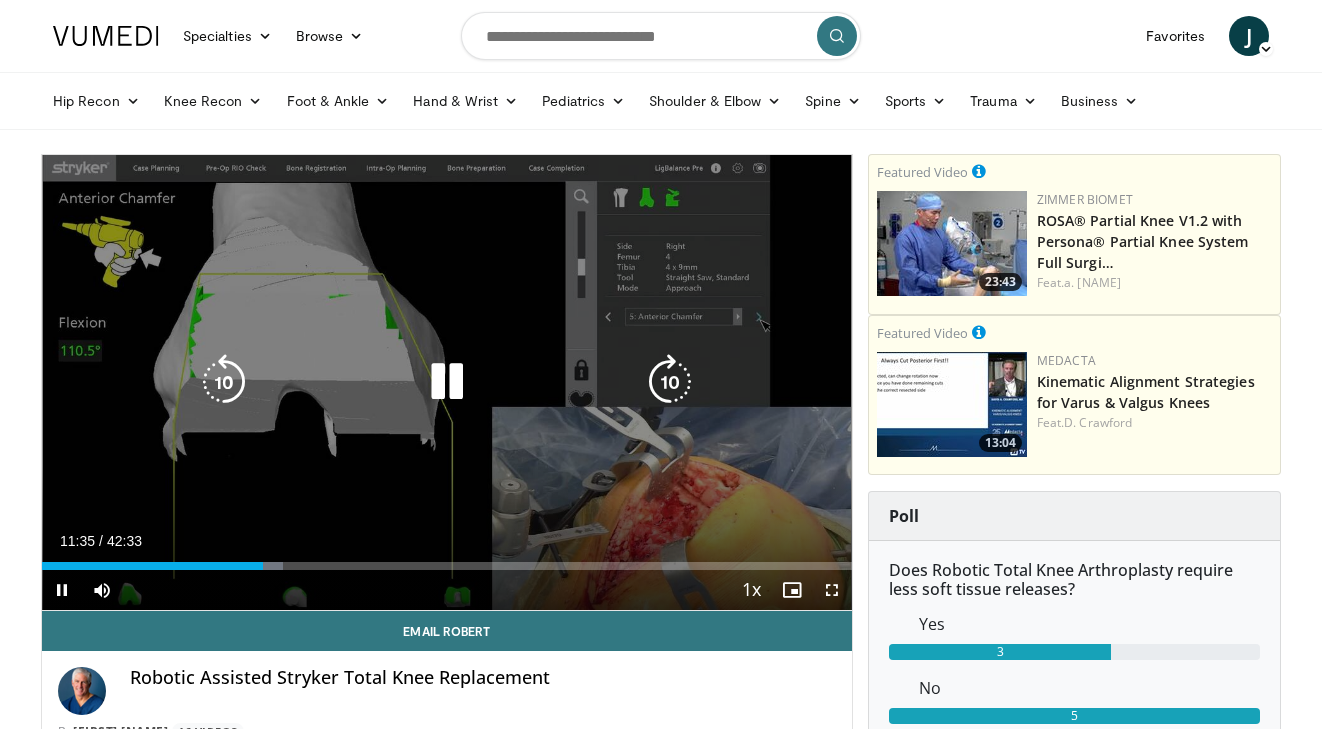click at bounding box center [670, 382] 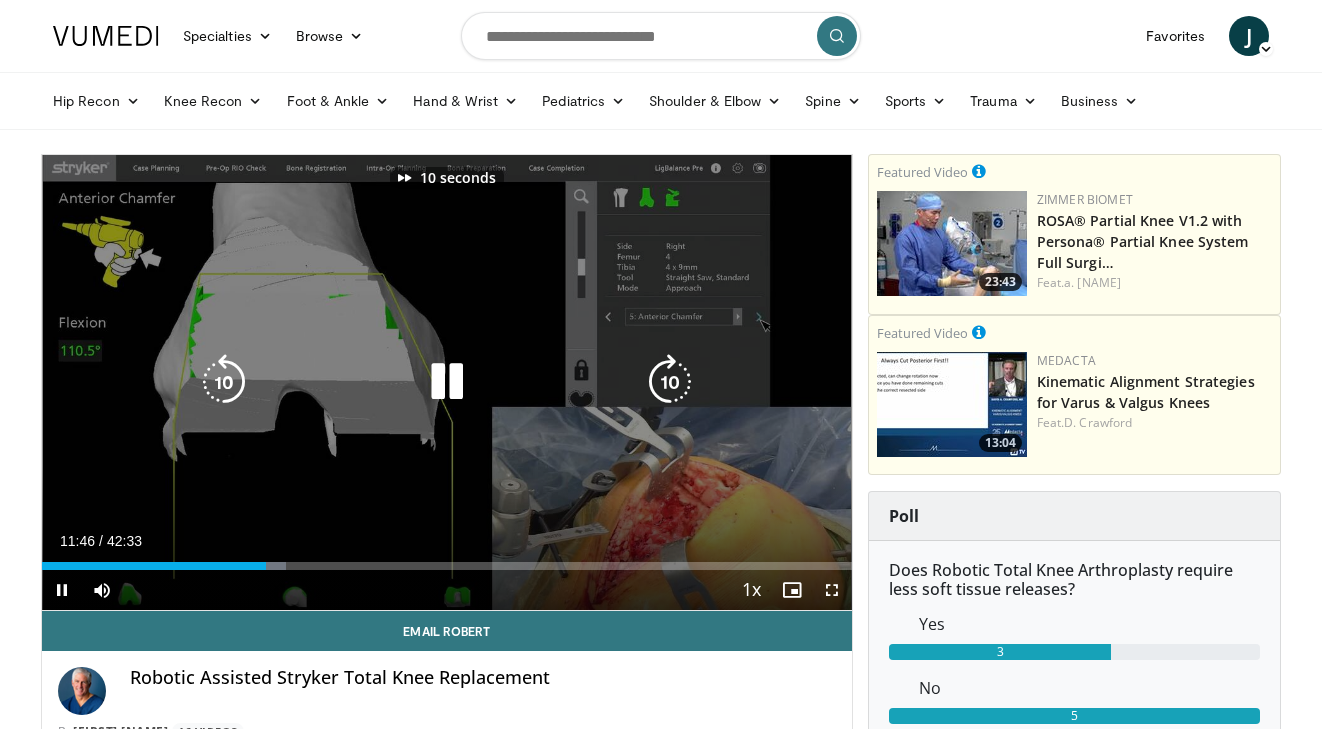 click at bounding box center [670, 382] 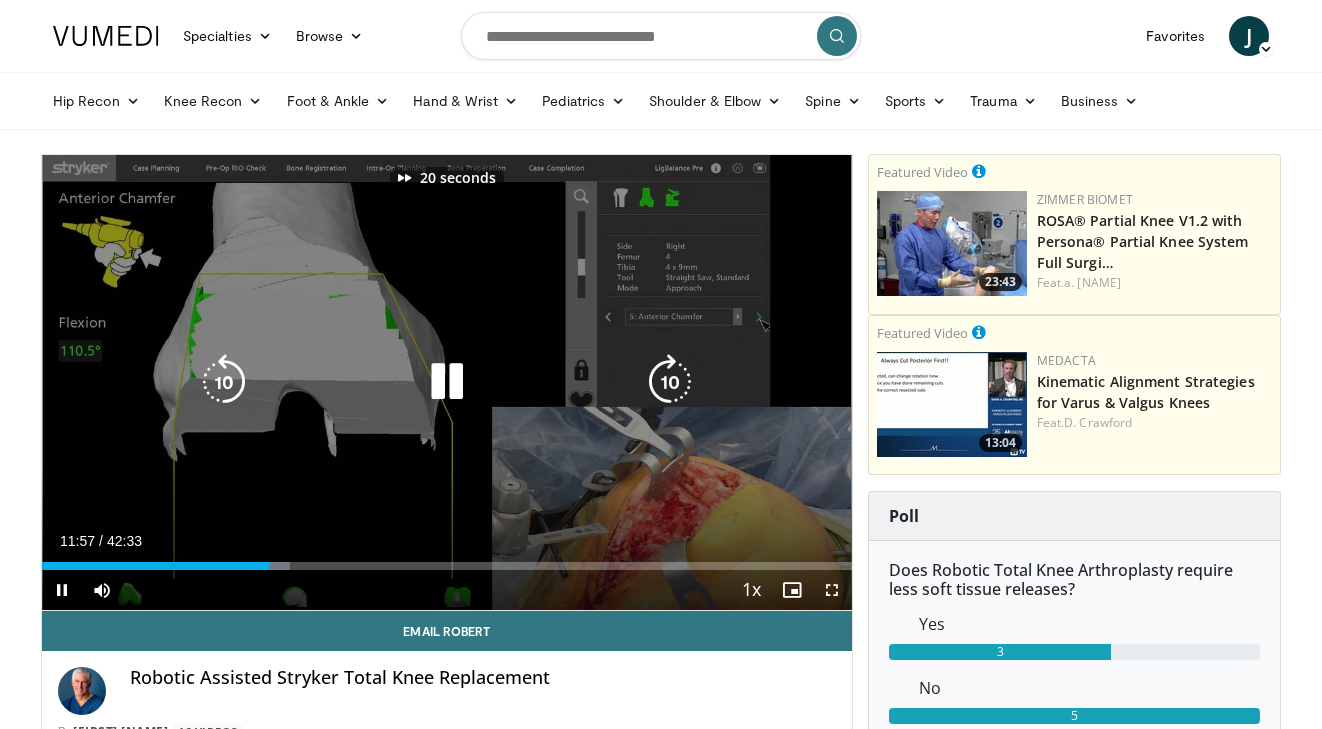click at bounding box center (670, 382) 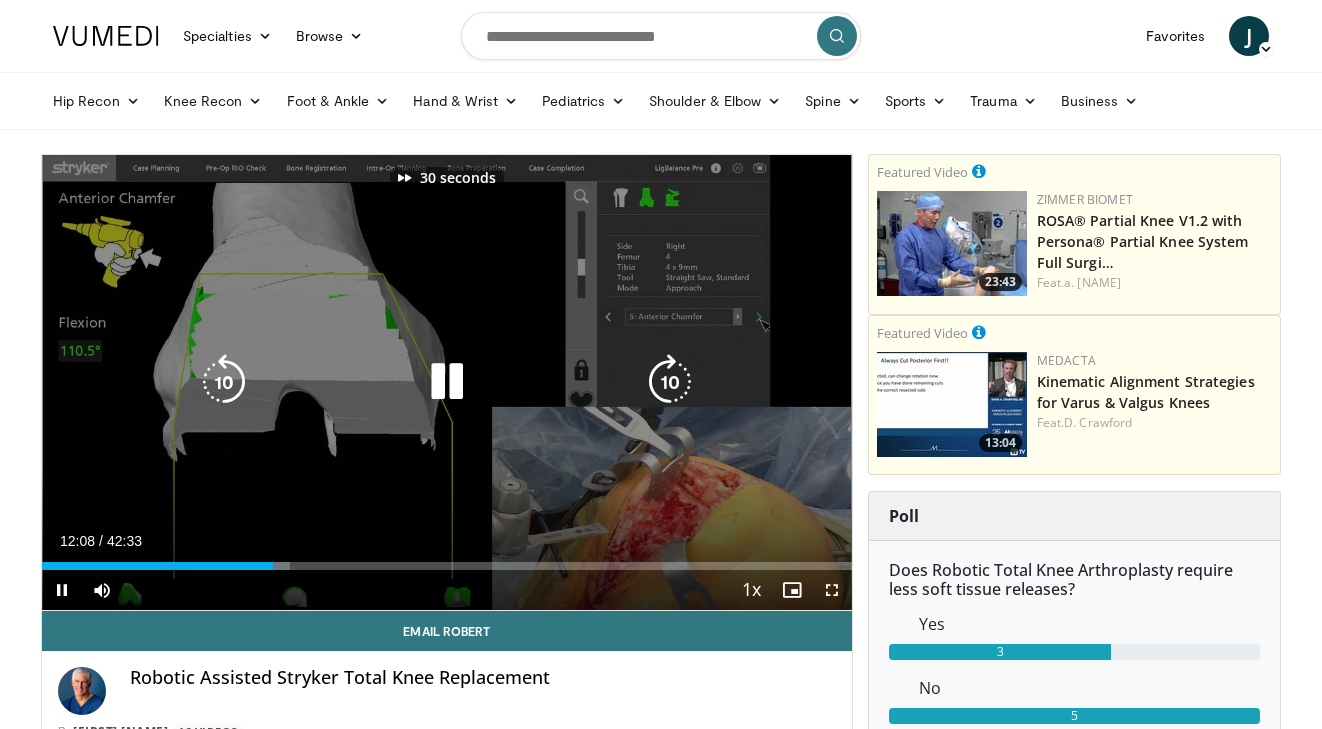 click at bounding box center [670, 382] 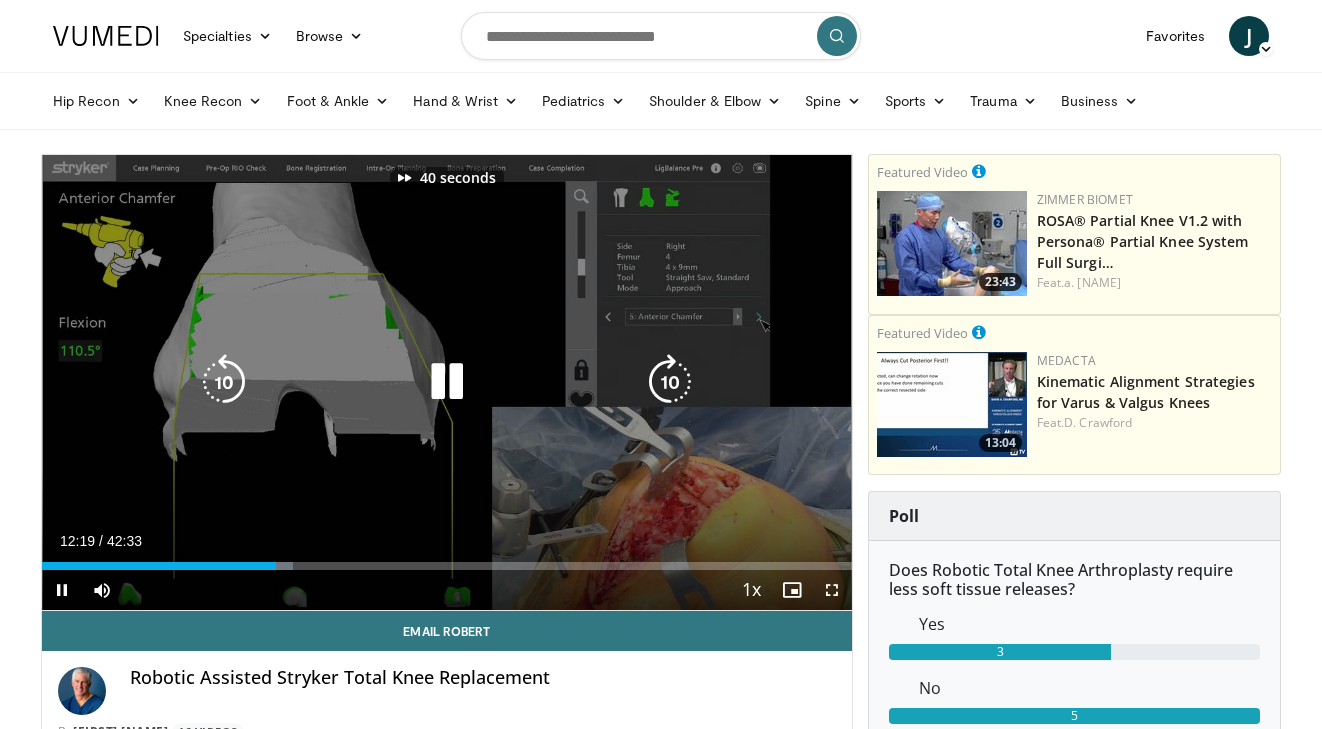 click at bounding box center [670, 382] 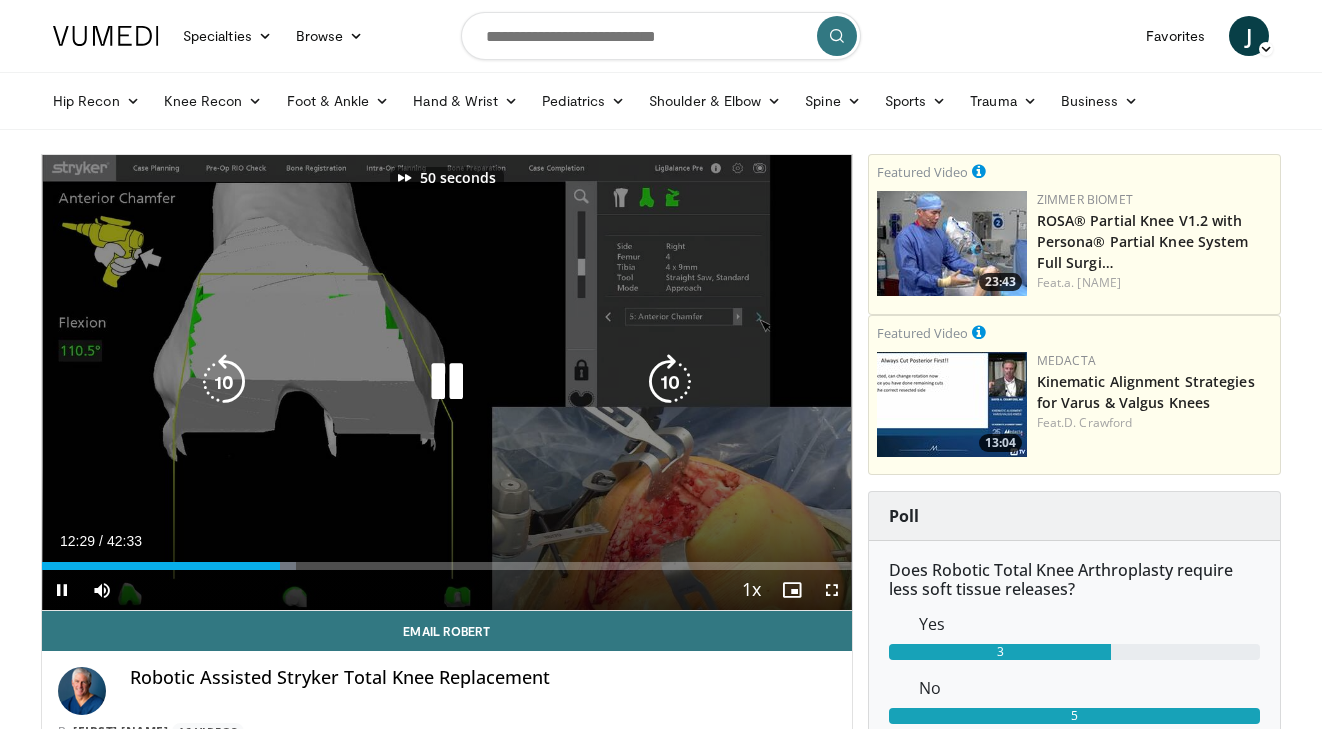 click at bounding box center (670, 382) 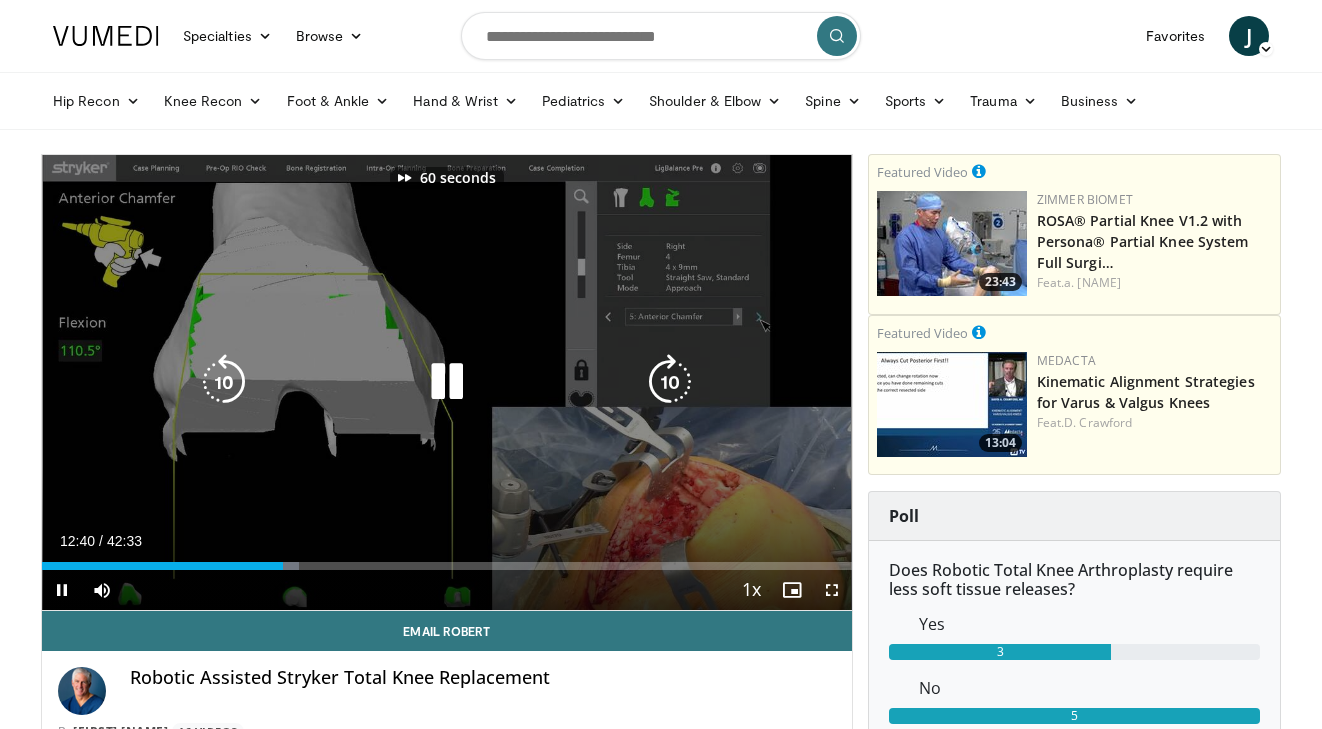 click at bounding box center (670, 382) 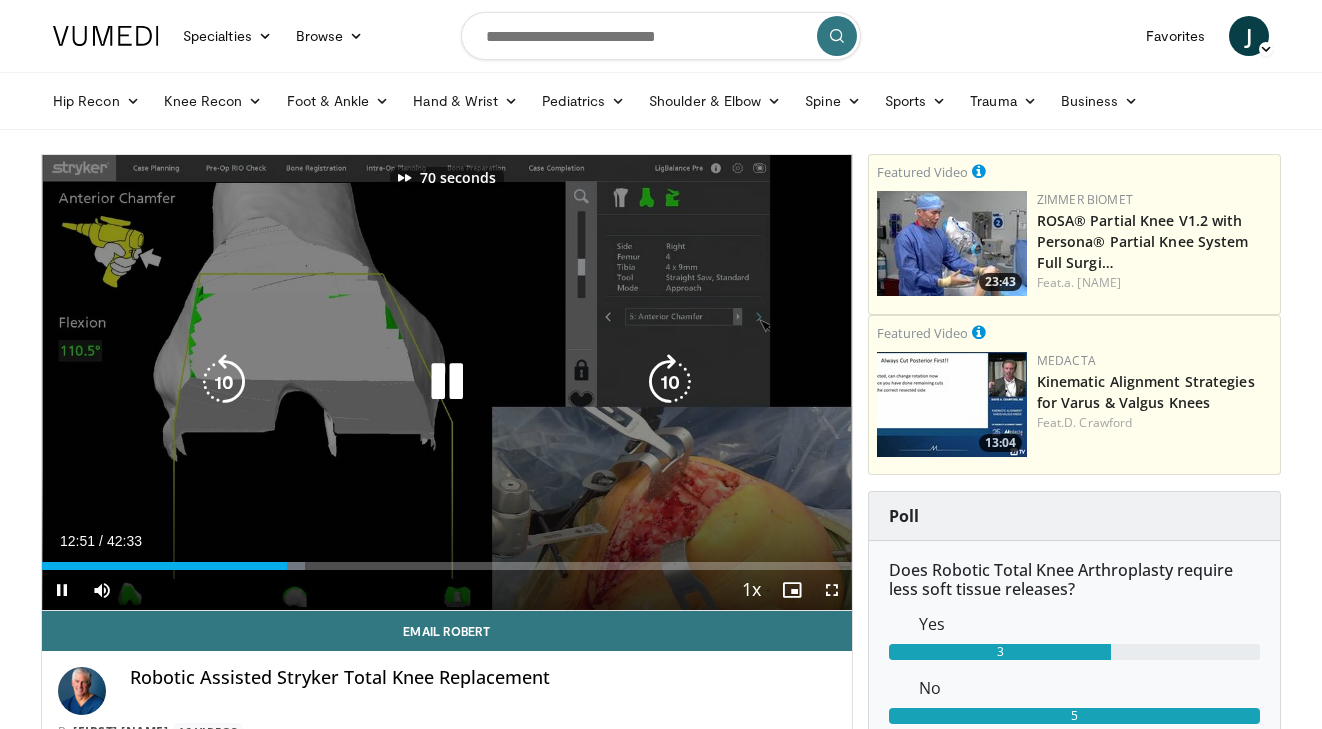 click at bounding box center [670, 382] 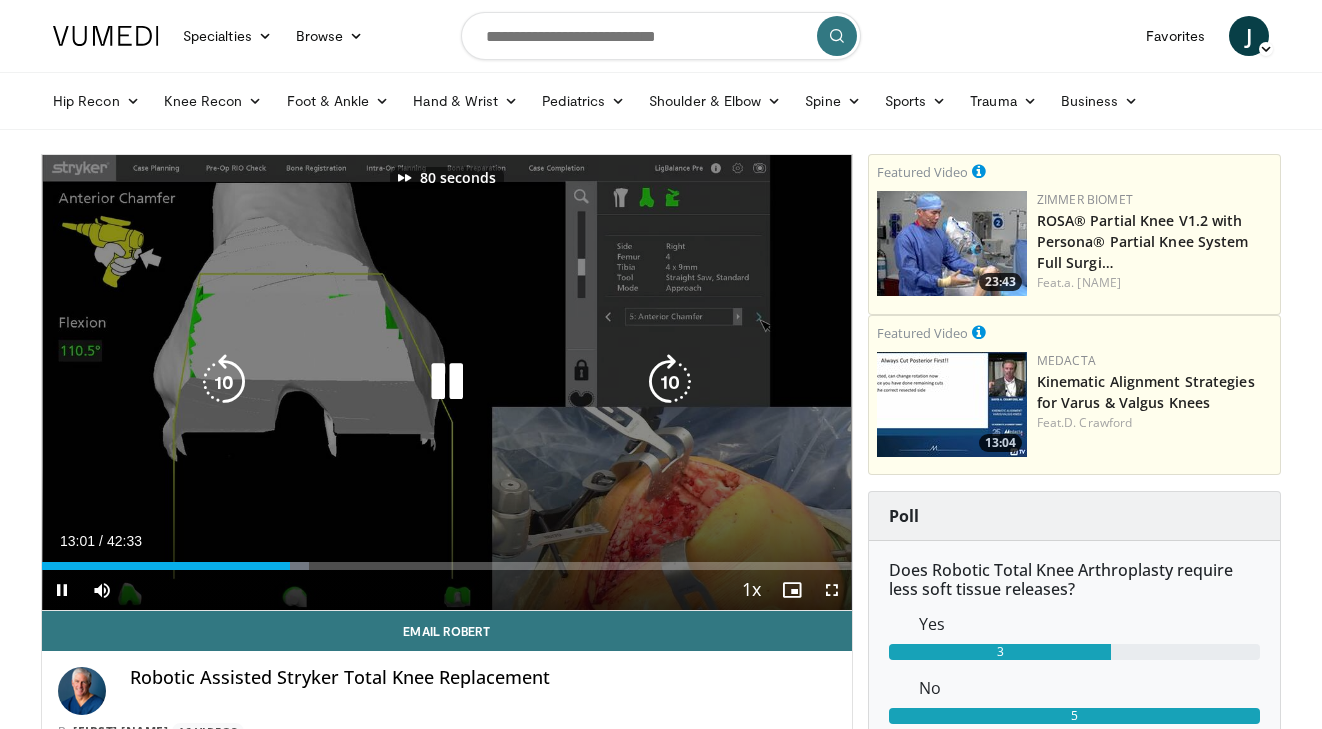 click at bounding box center [670, 382] 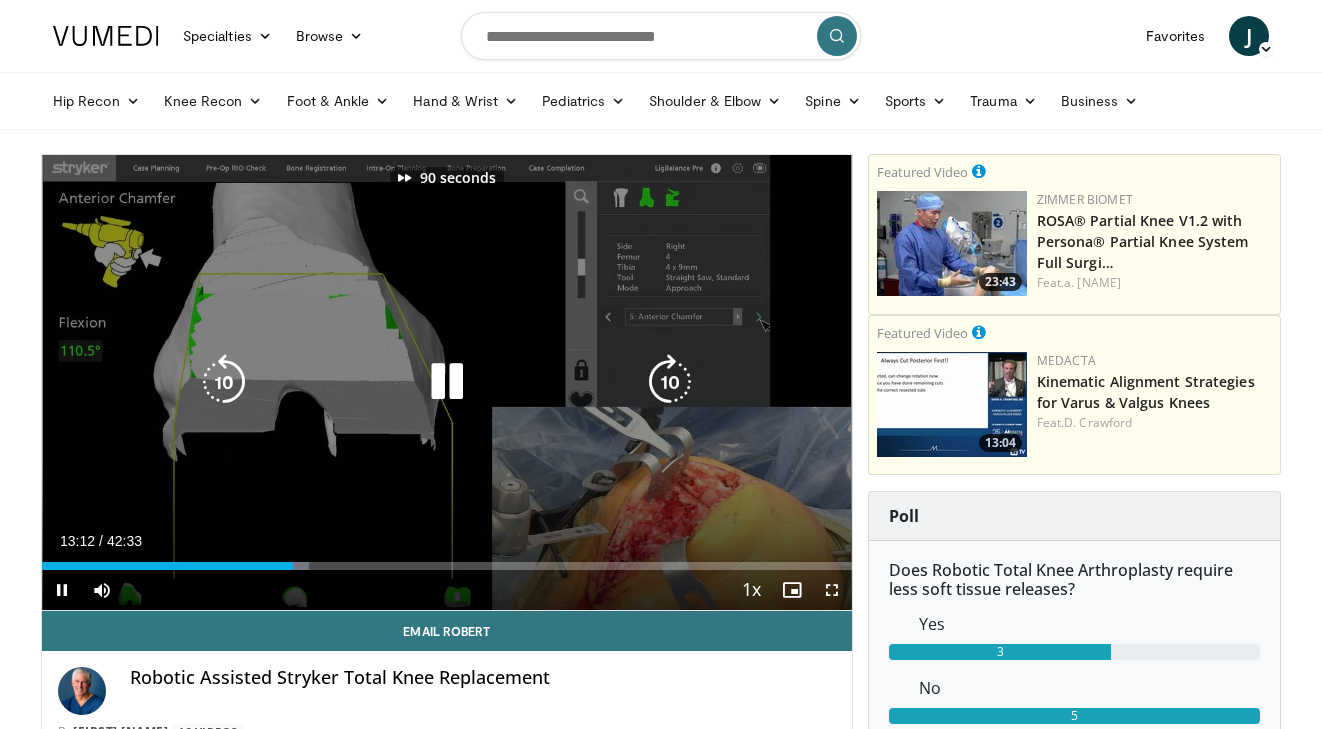 click at bounding box center [670, 382] 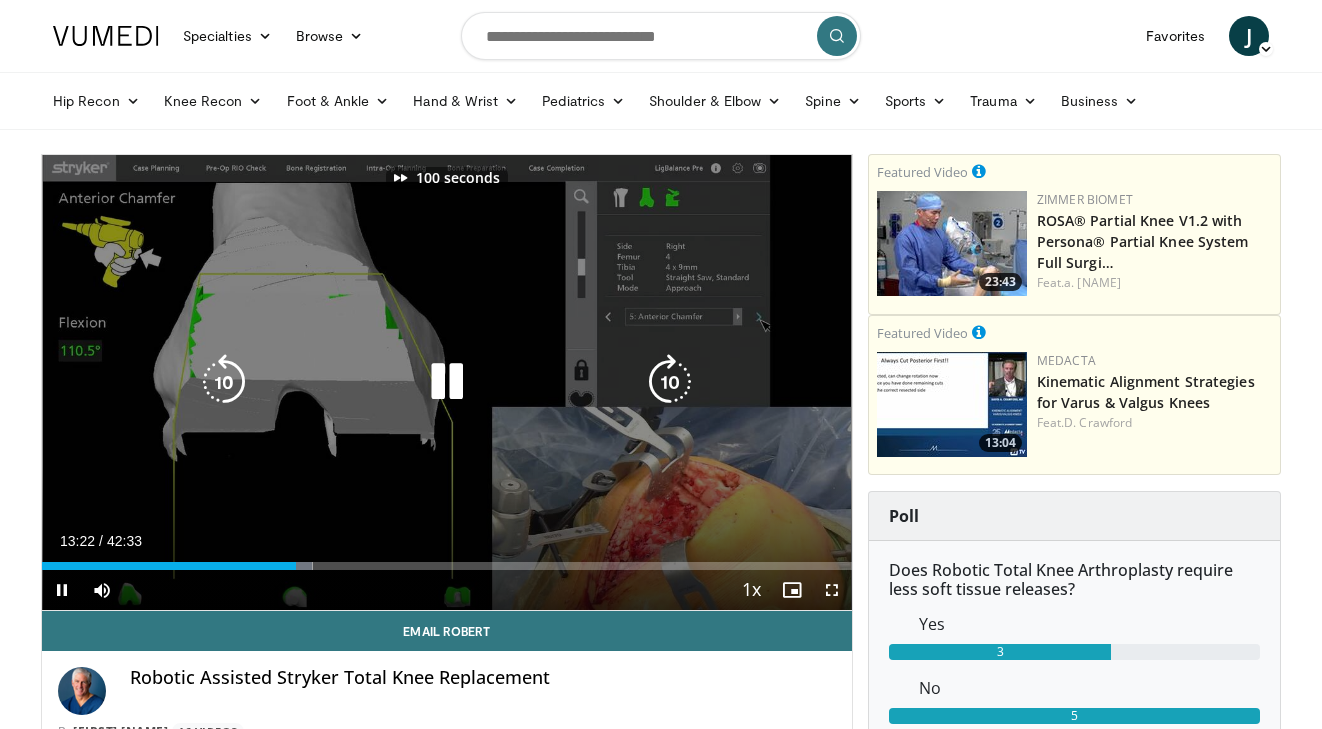 click at bounding box center (670, 382) 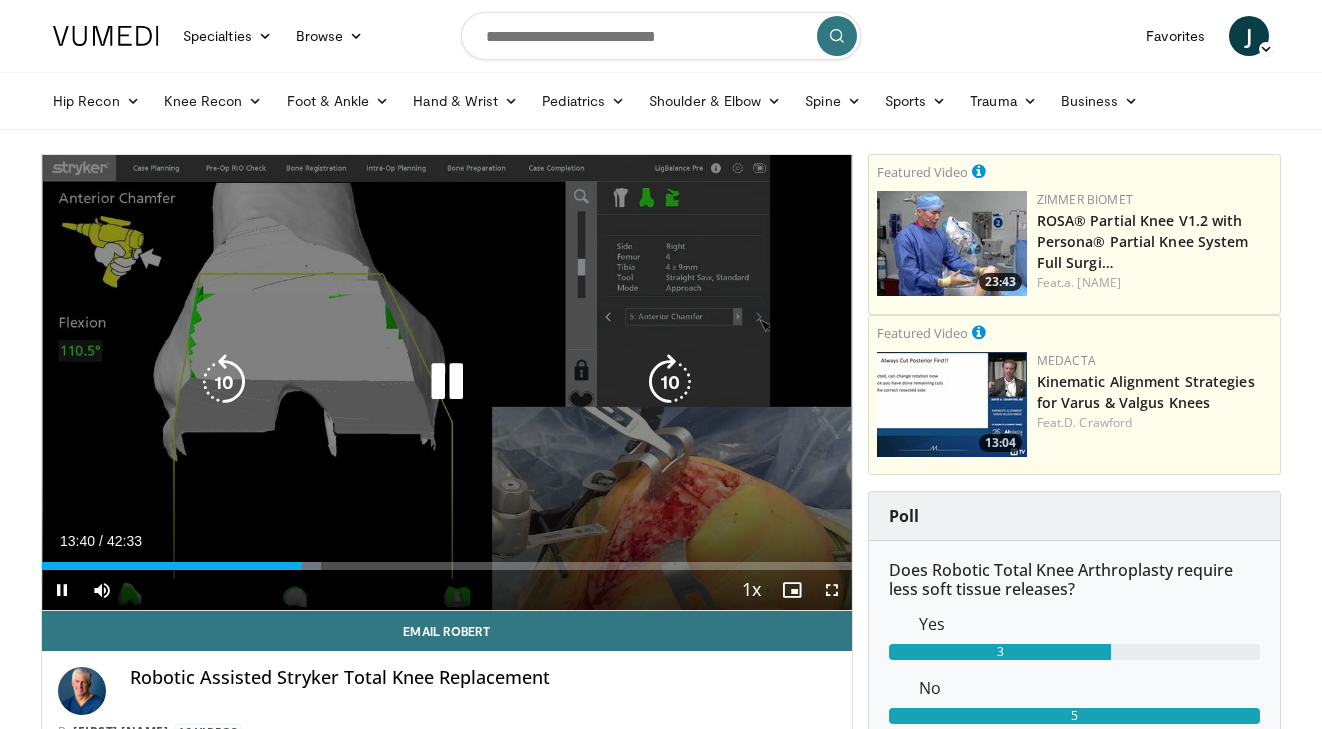 click at bounding box center (670, 382) 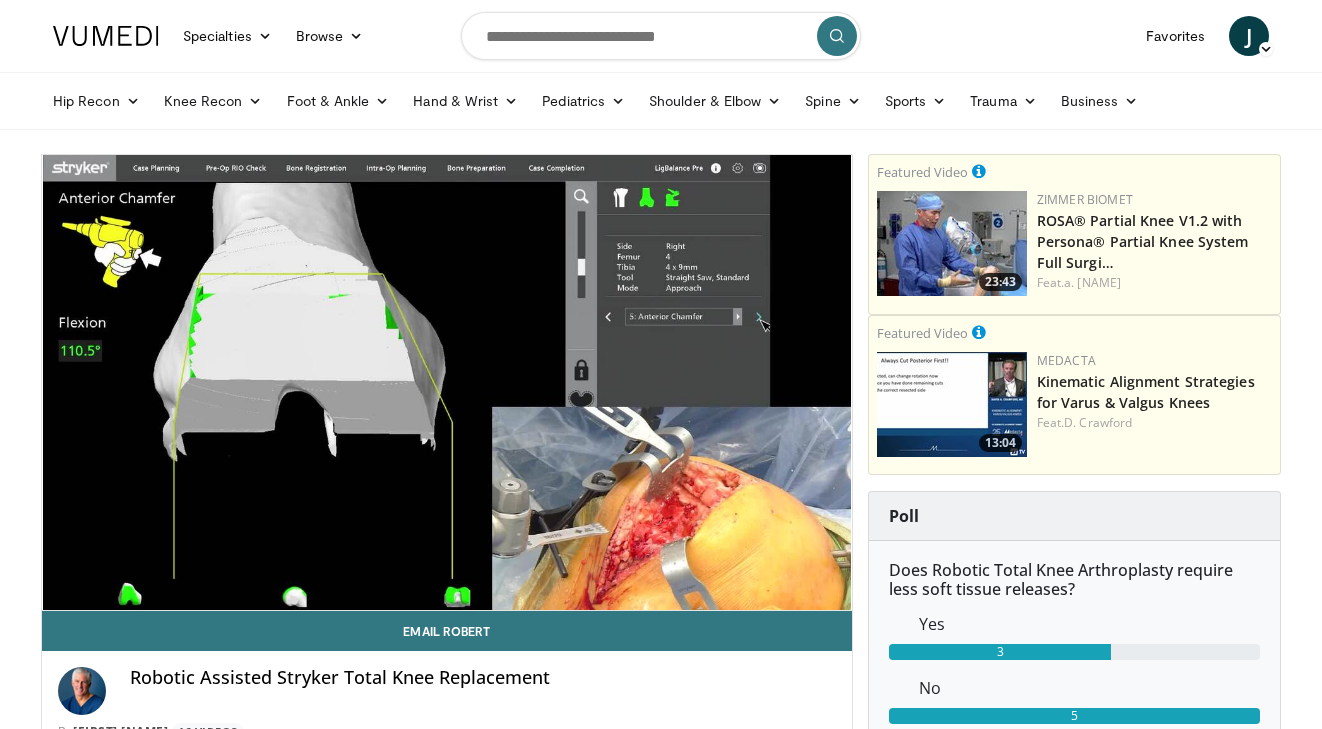 click on "10 seconds
Tap to unmute" at bounding box center [447, 382] 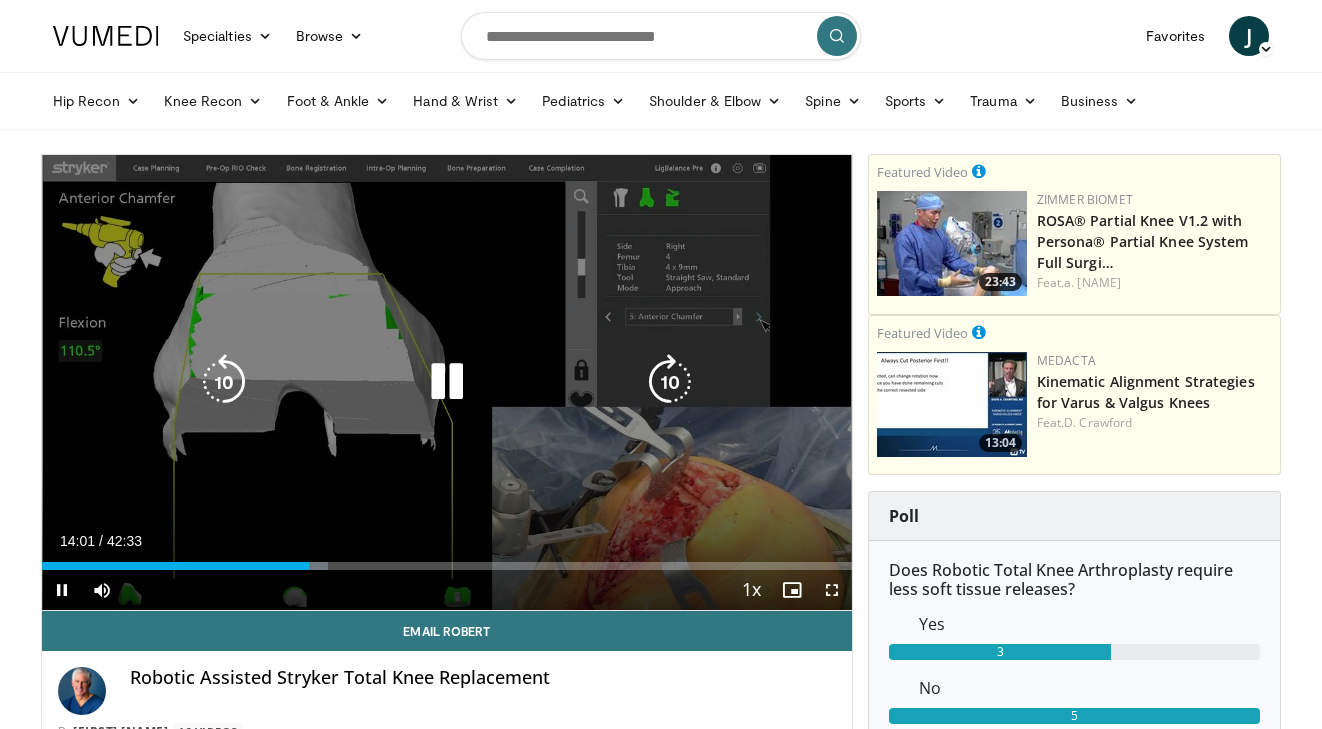 click at bounding box center (670, 382) 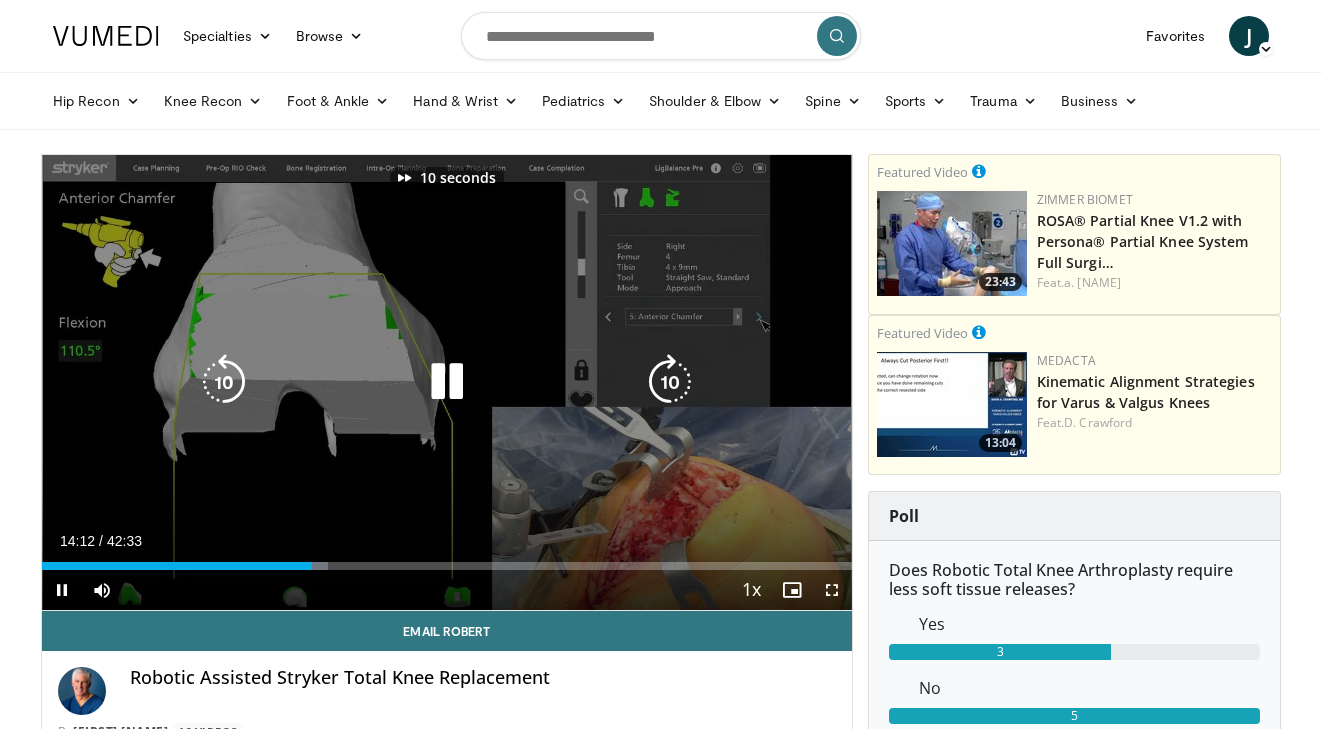 click at bounding box center (670, 382) 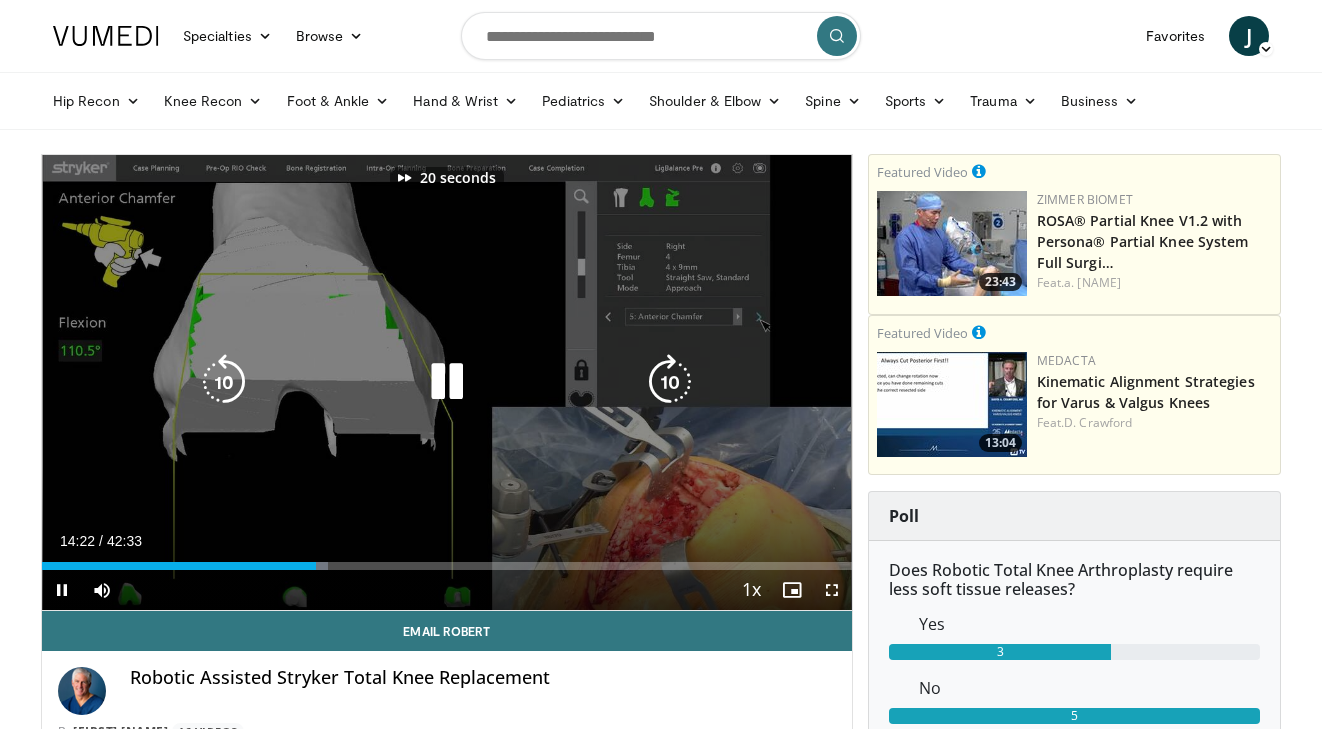 click at bounding box center [670, 382] 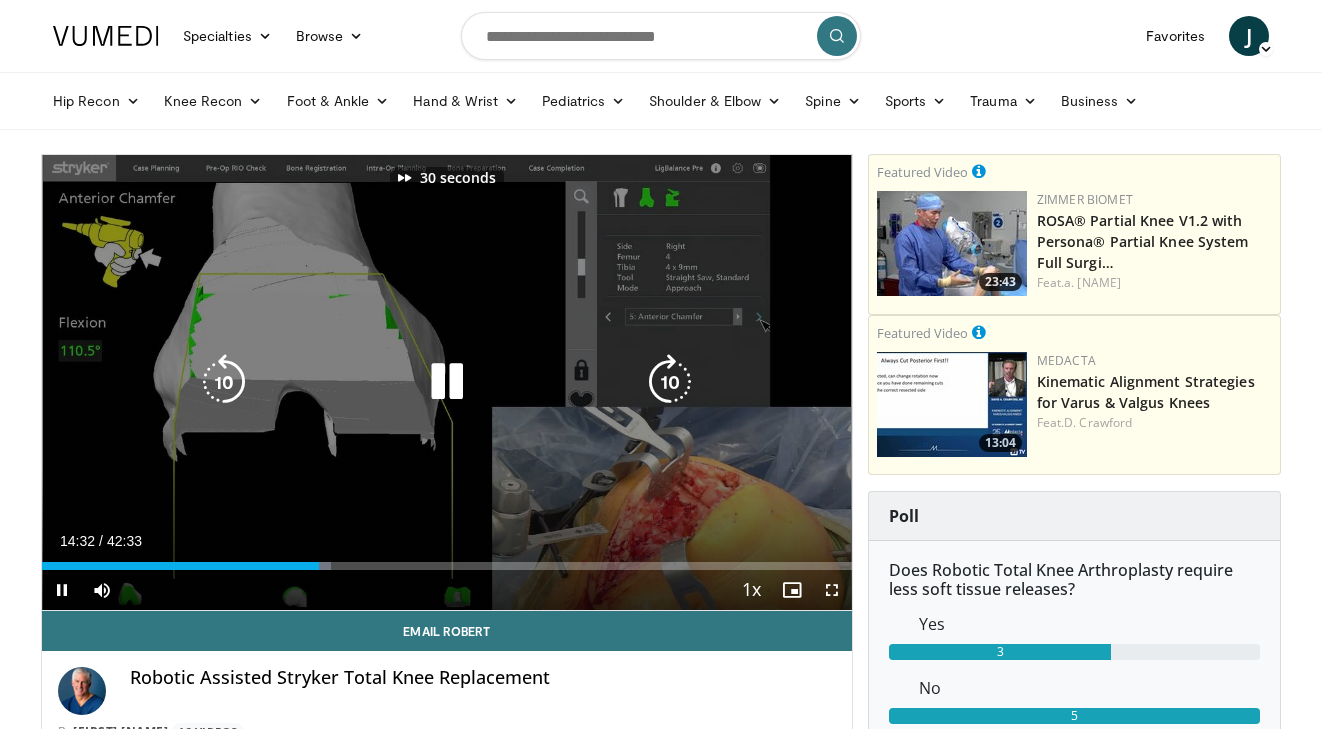 click at bounding box center (670, 382) 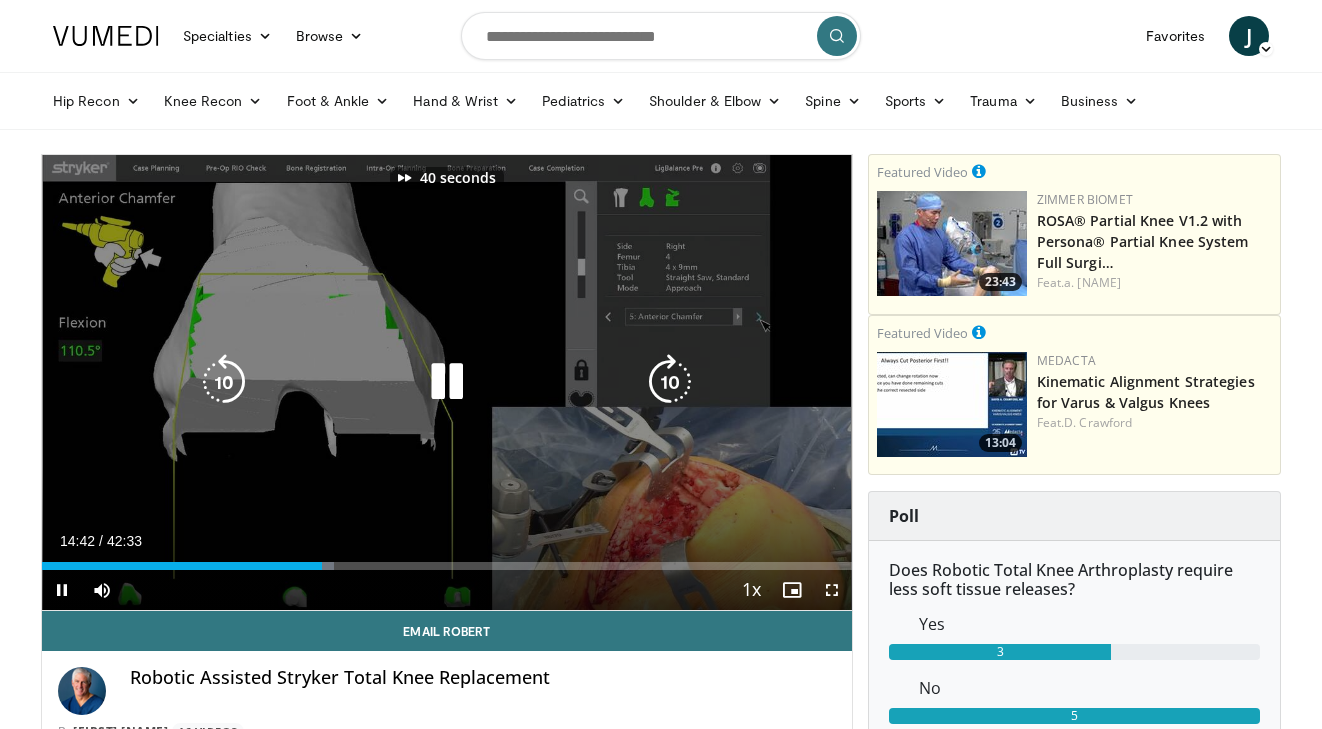click at bounding box center [670, 382] 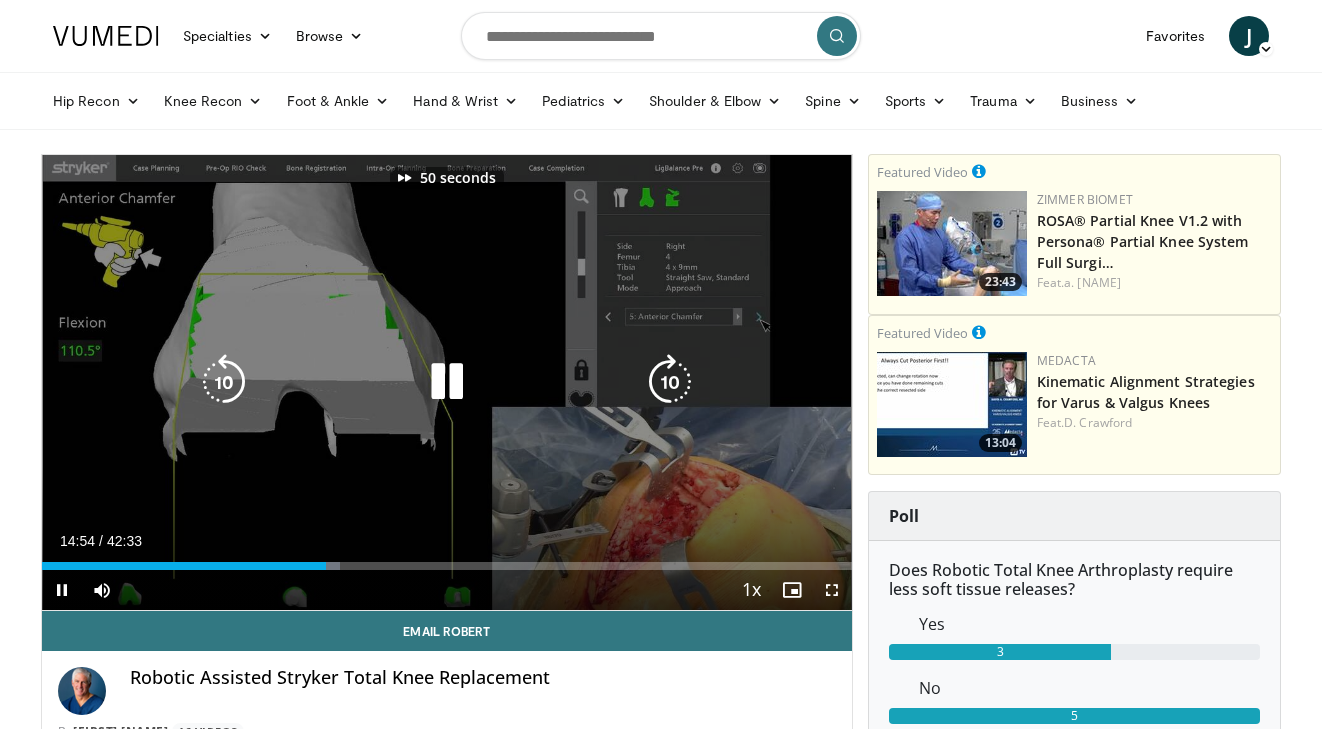 click at bounding box center (224, 382) 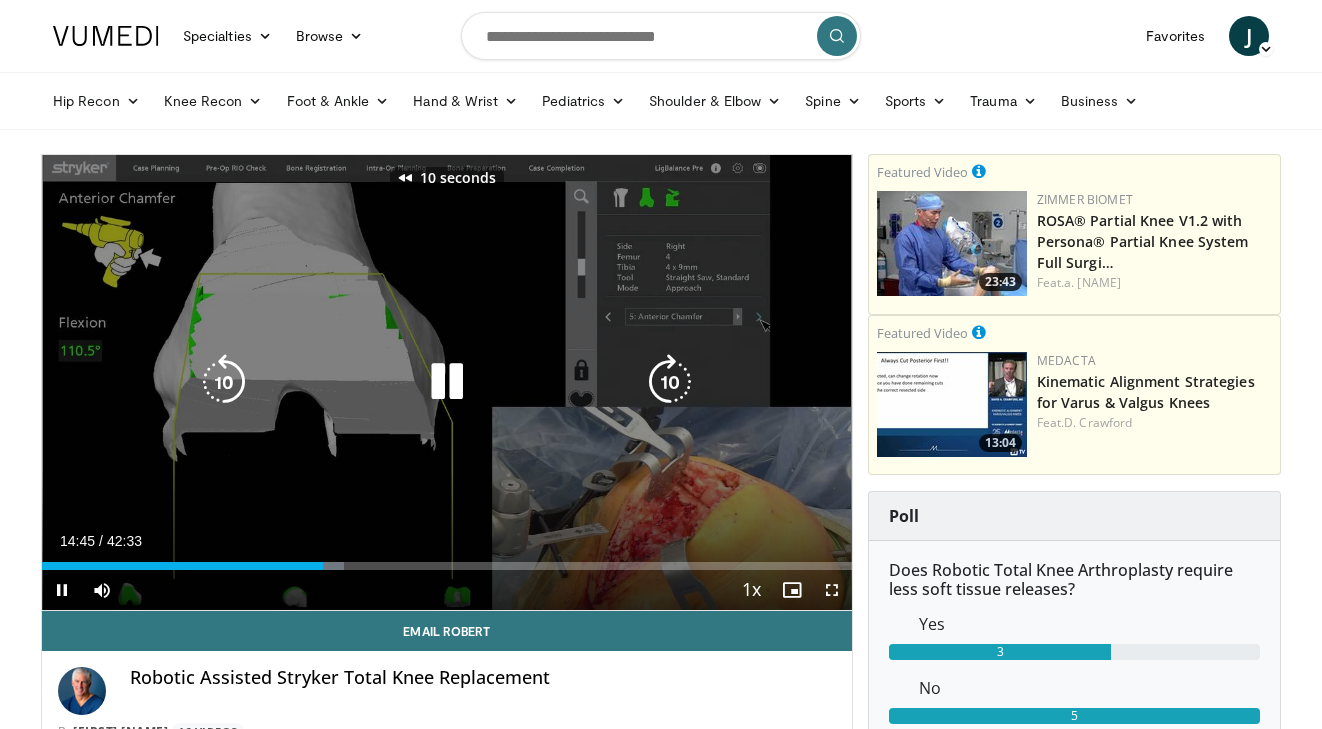 click at bounding box center (224, 382) 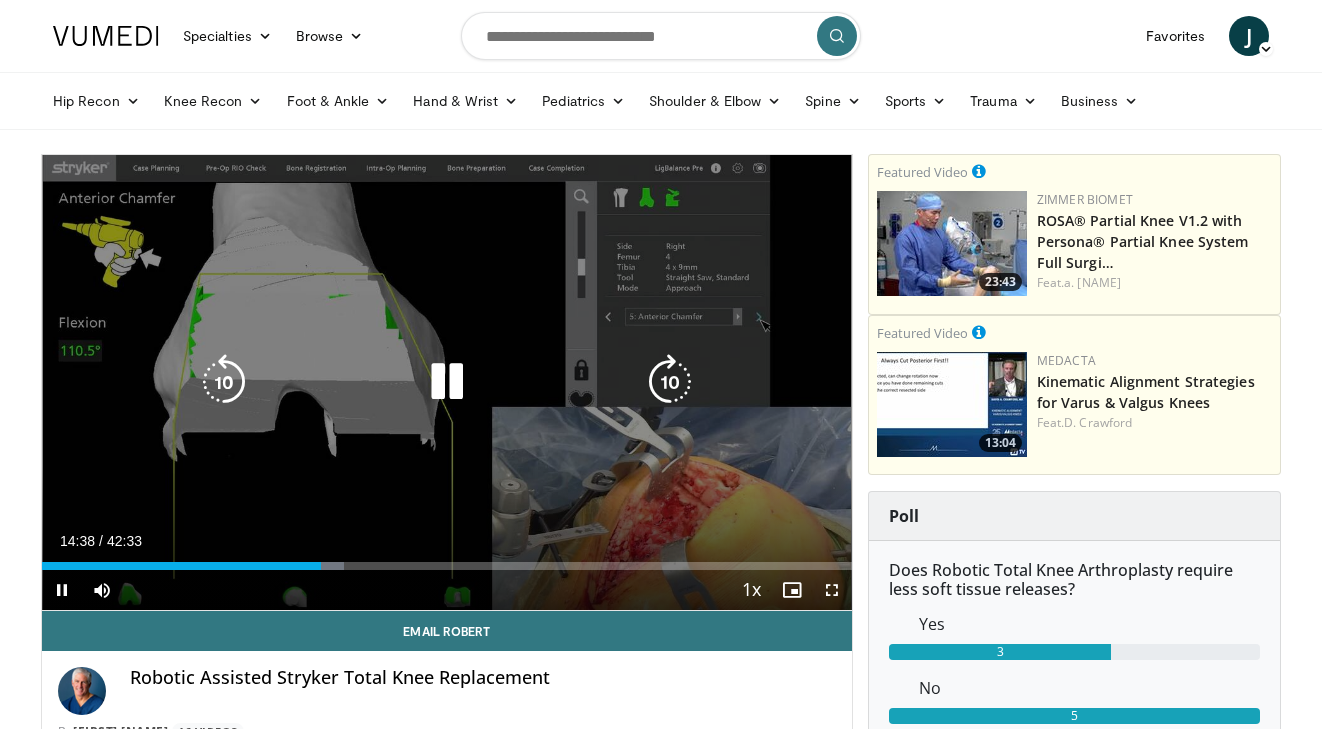 click at bounding box center (447, 382) 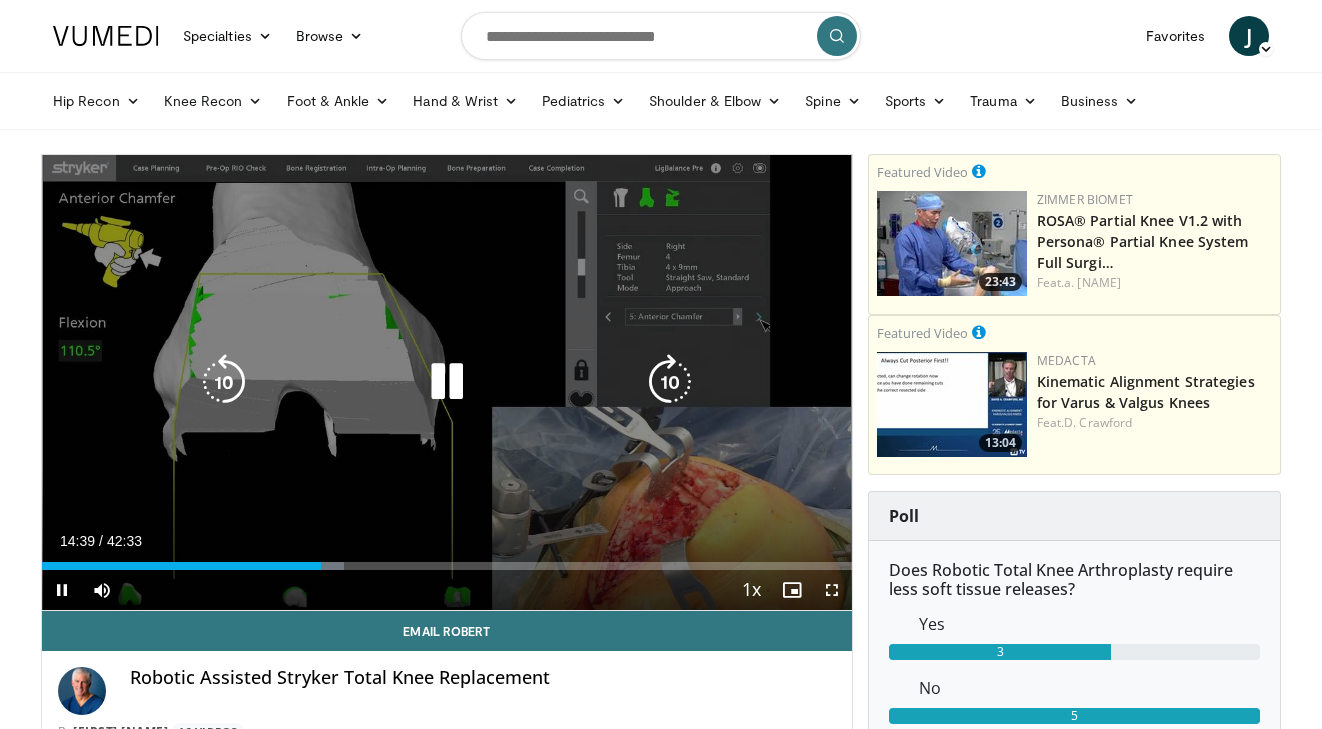 click at bounding box center [670, 382] 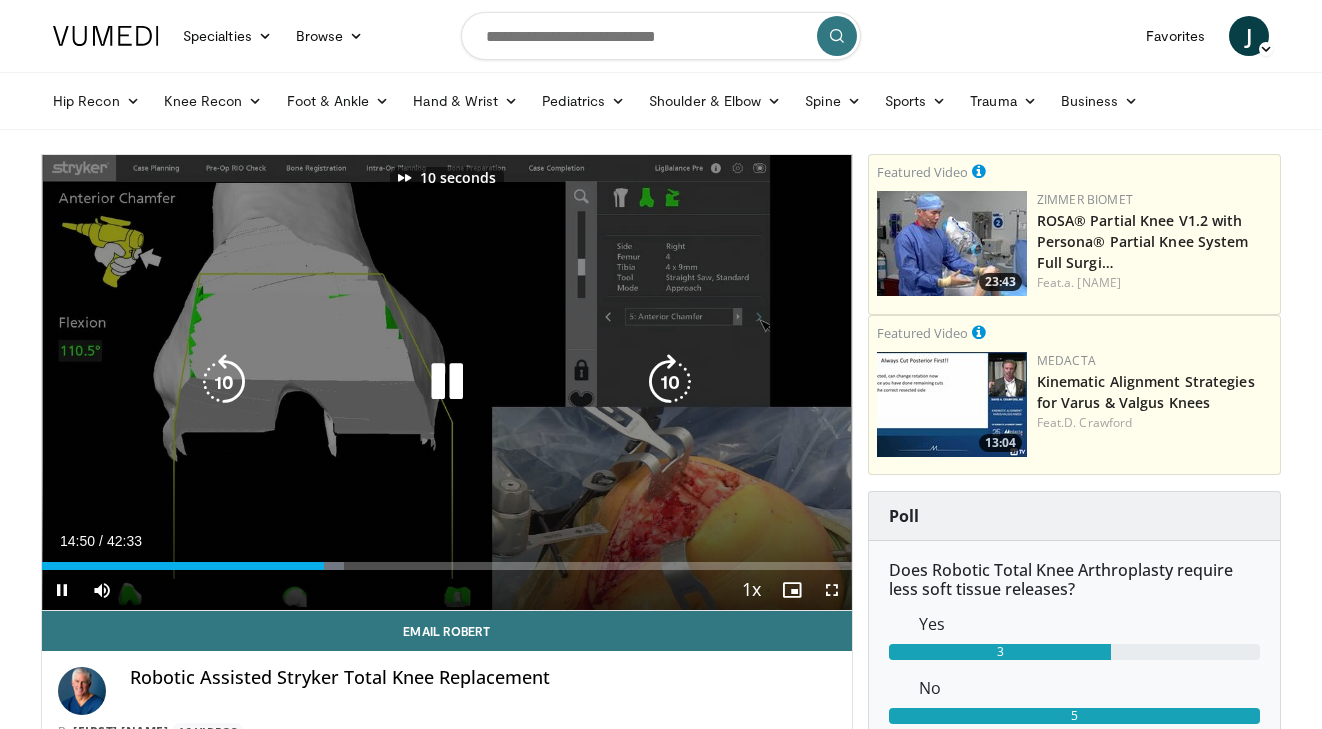 click at bounding box center (670, 382) 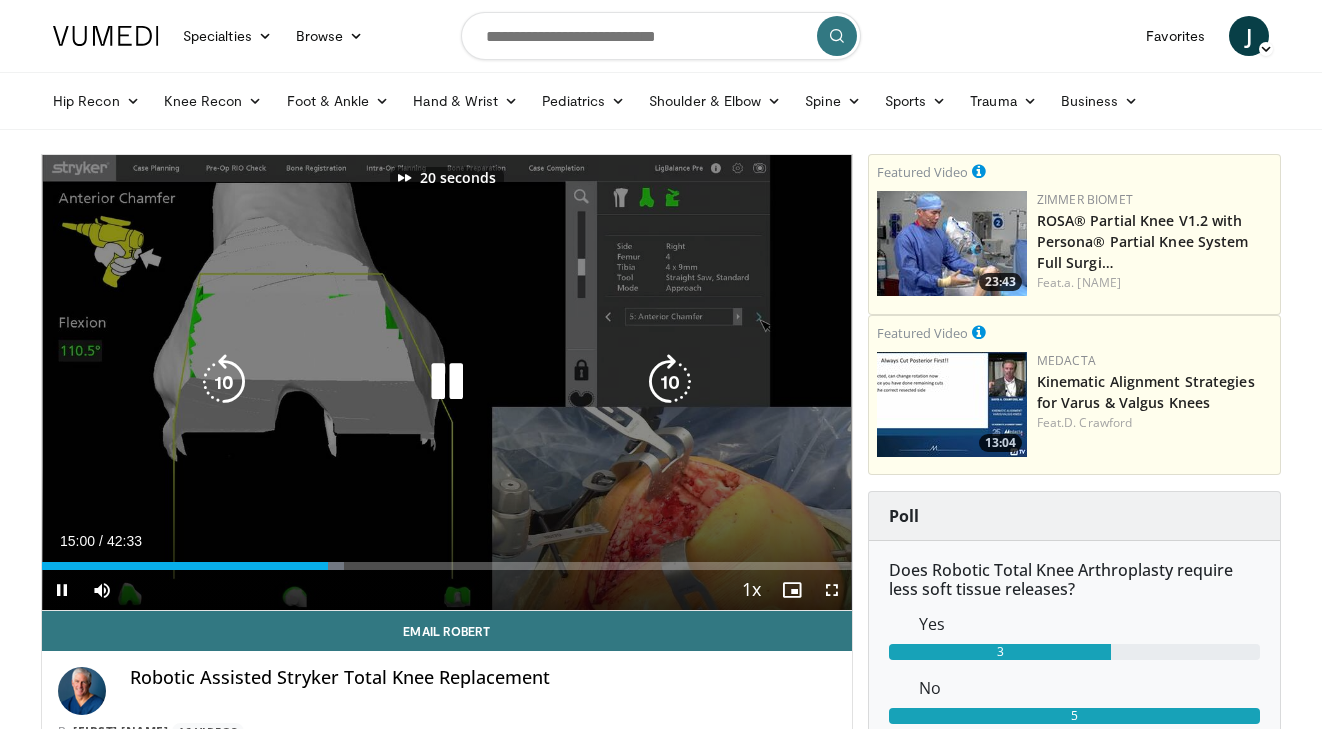 click at bounding box center [670, 382] 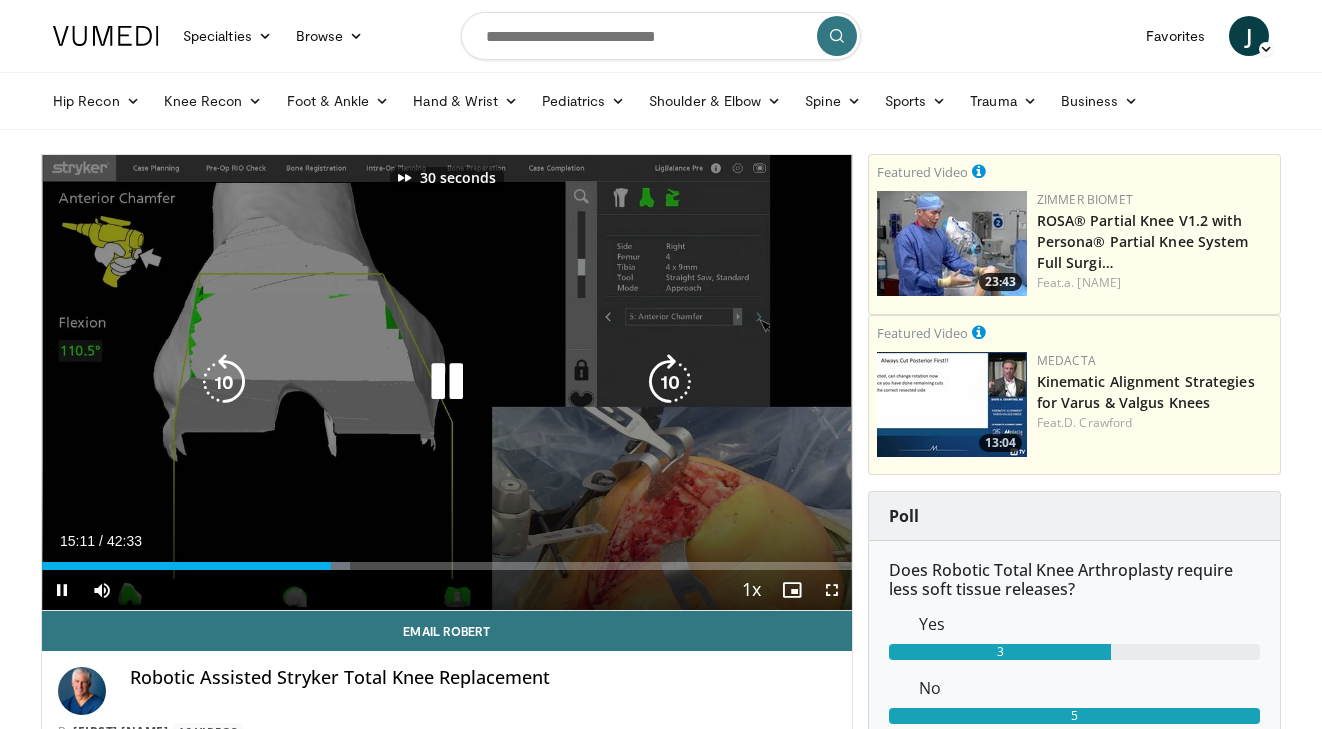 click at bounding box center [670, 382] 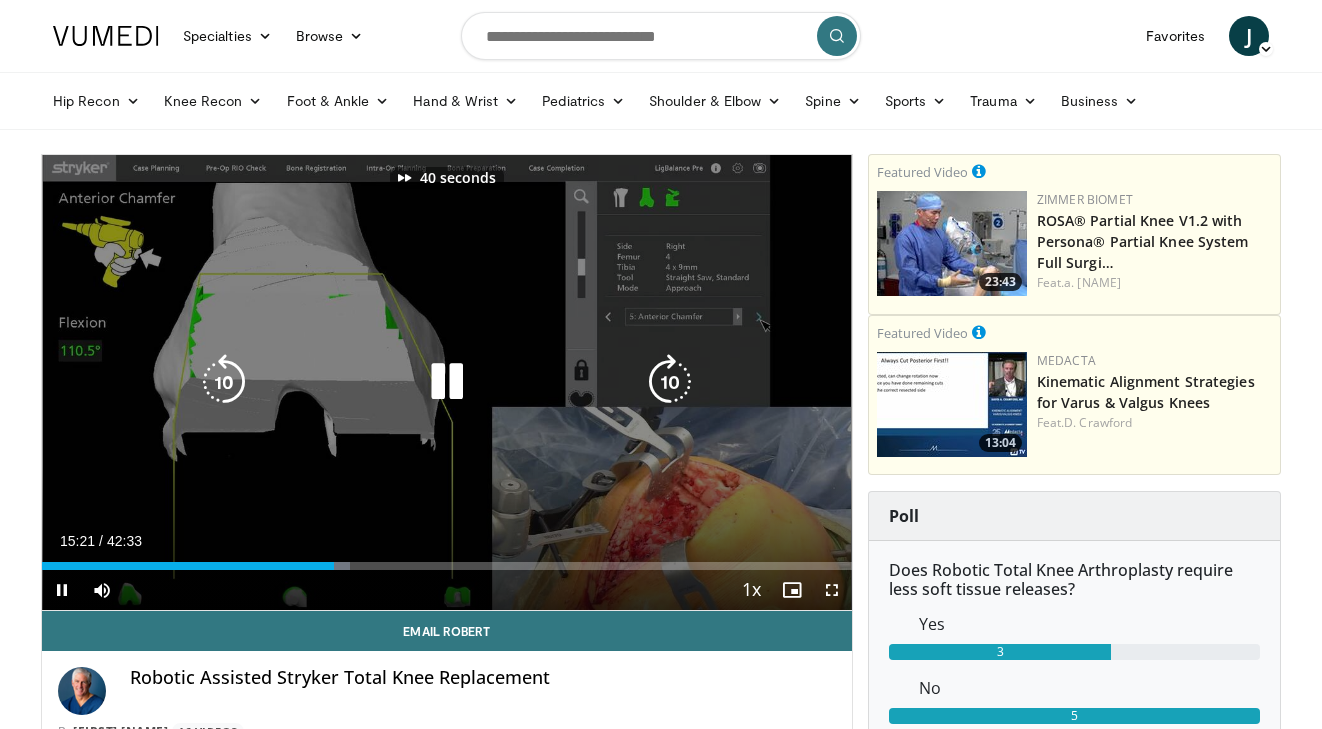 click at bounding box center (670, 382) 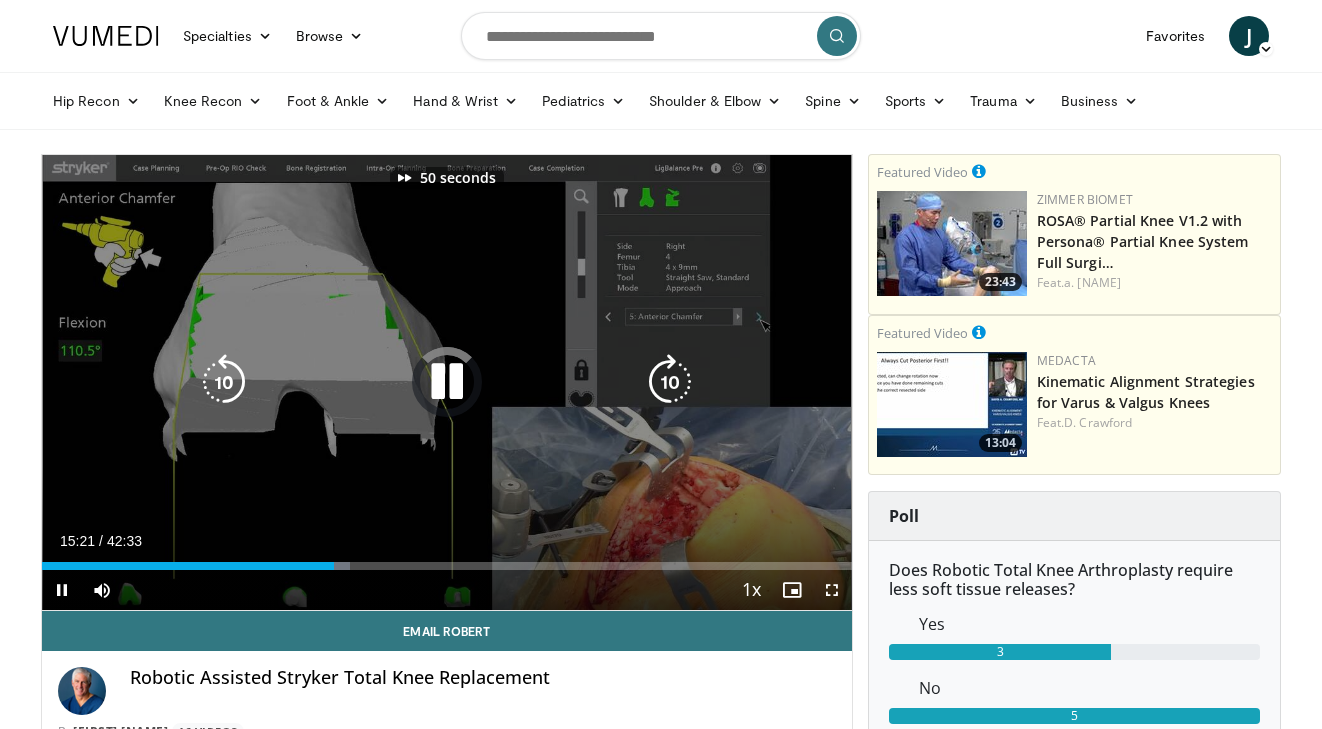 click at bounding box center [670, 382] 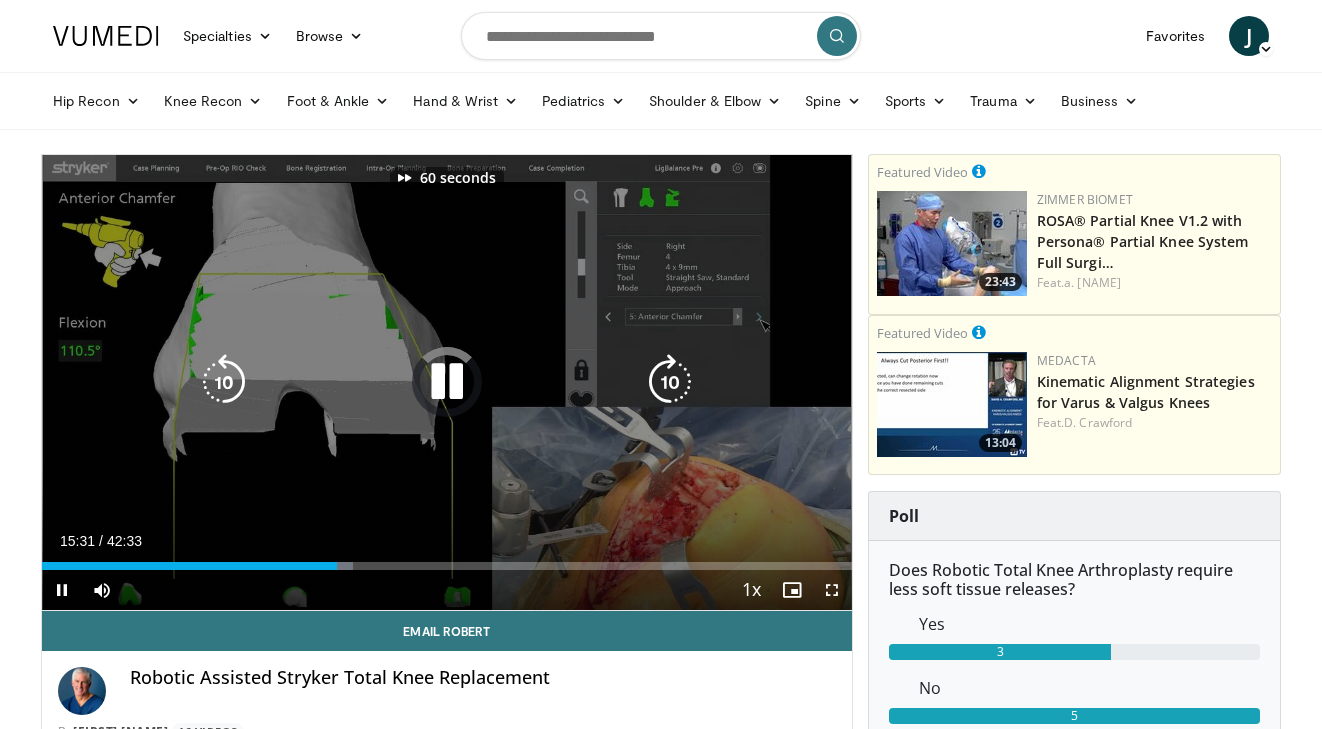 click at bounding box center (670, 382) 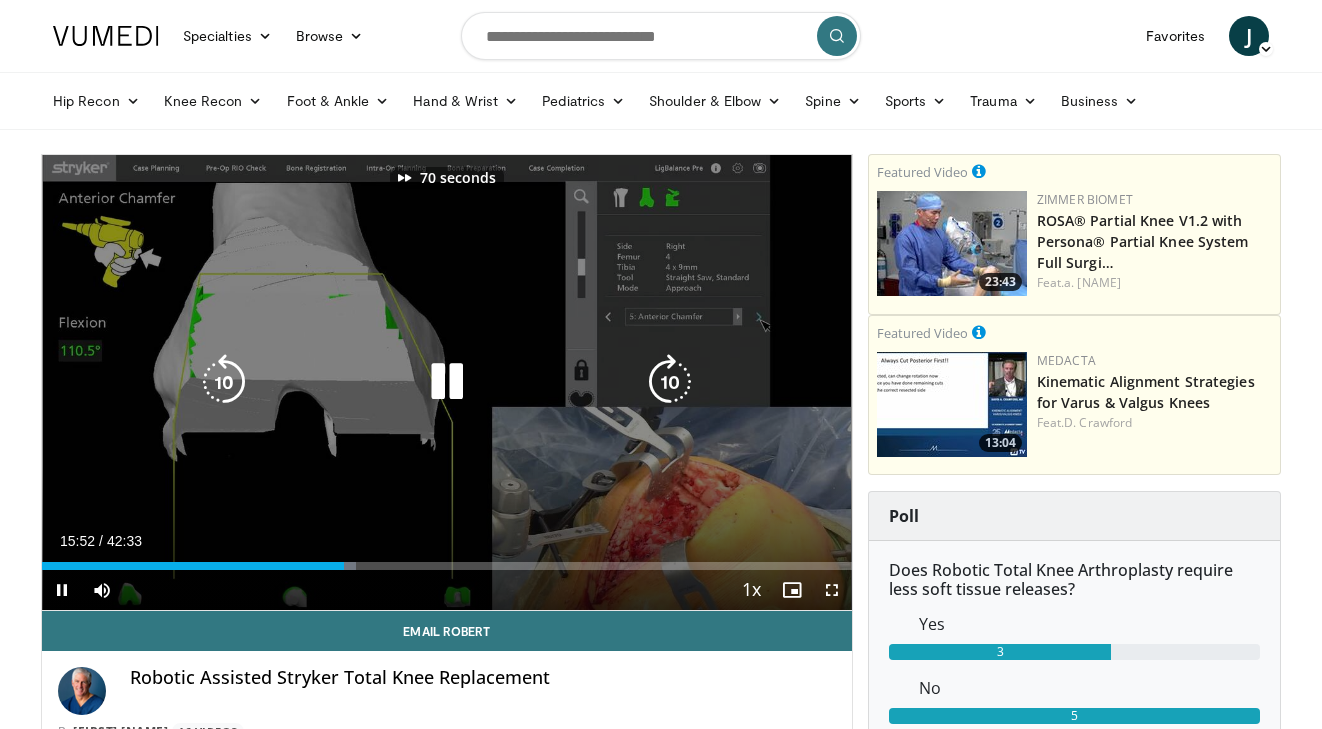click at bounding box center (670, 382) 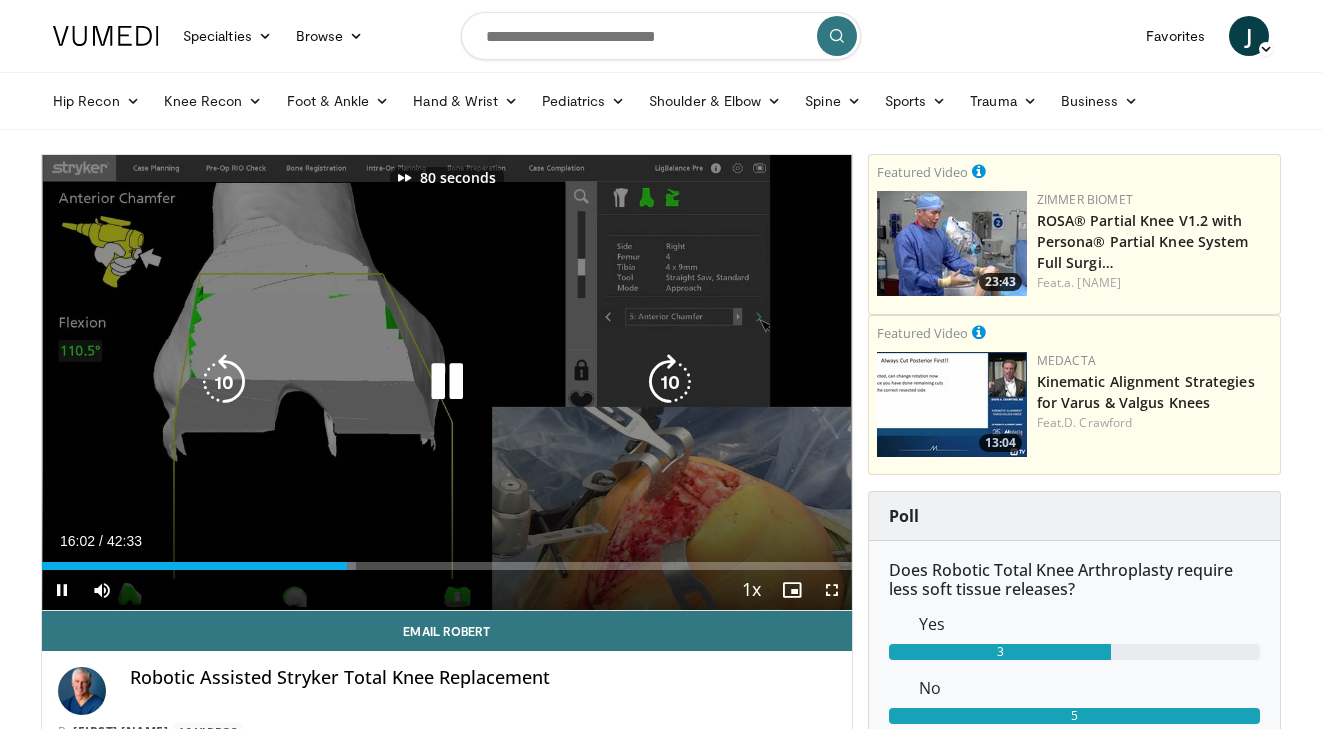 click at bounding box center [670, 382] 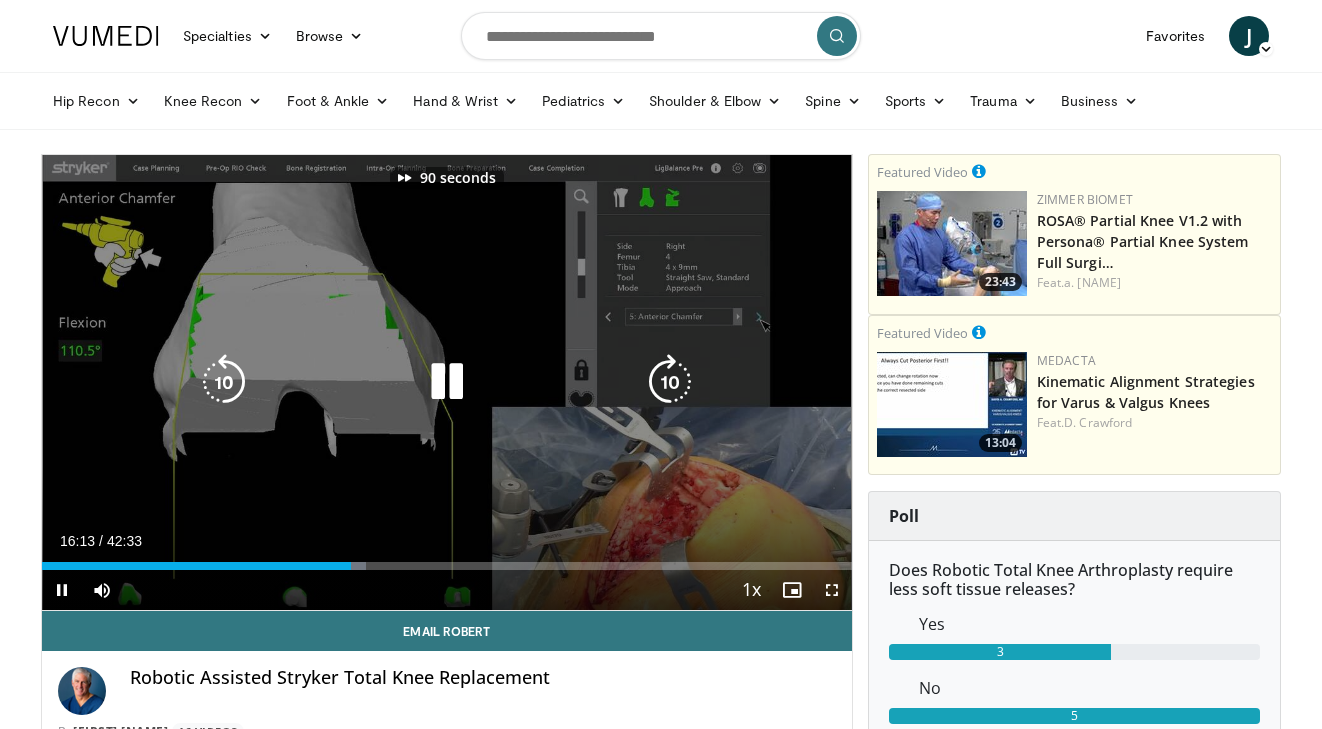 click at bounding box center [670, 382] 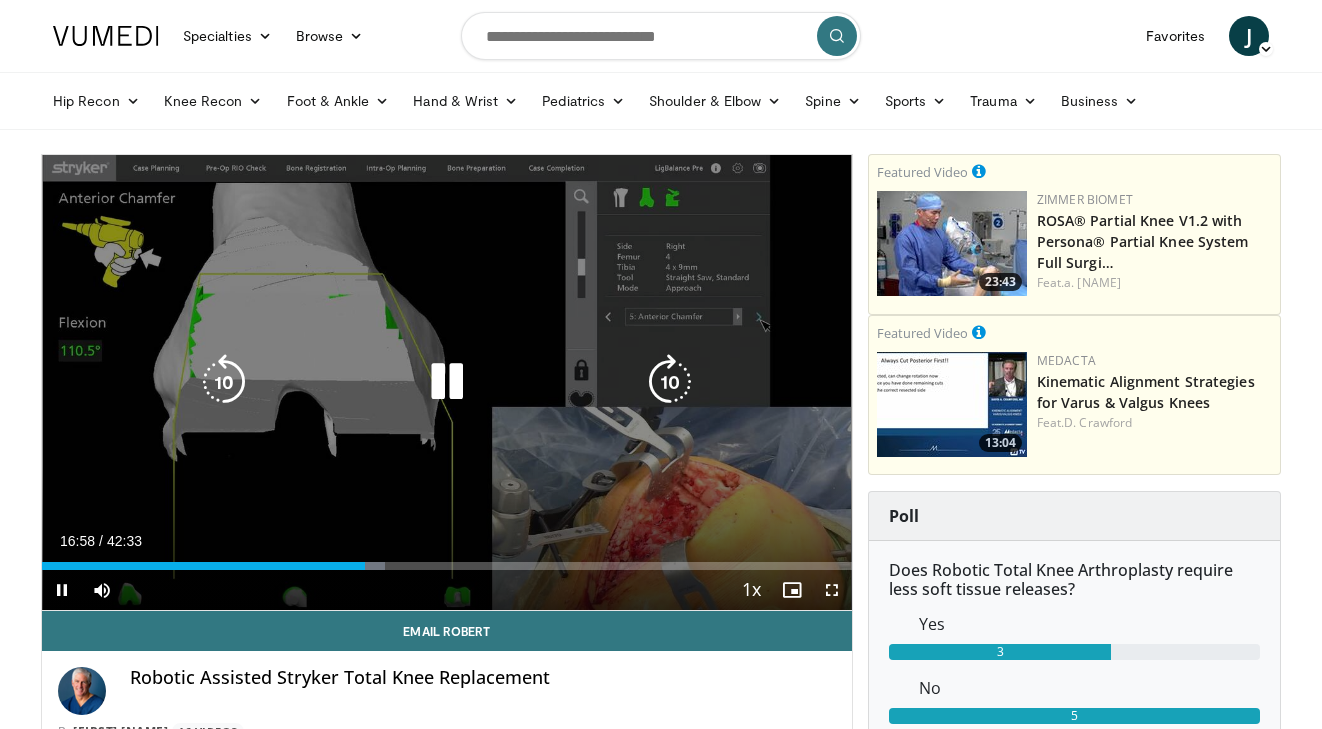 click at bounding box center [670, 382] 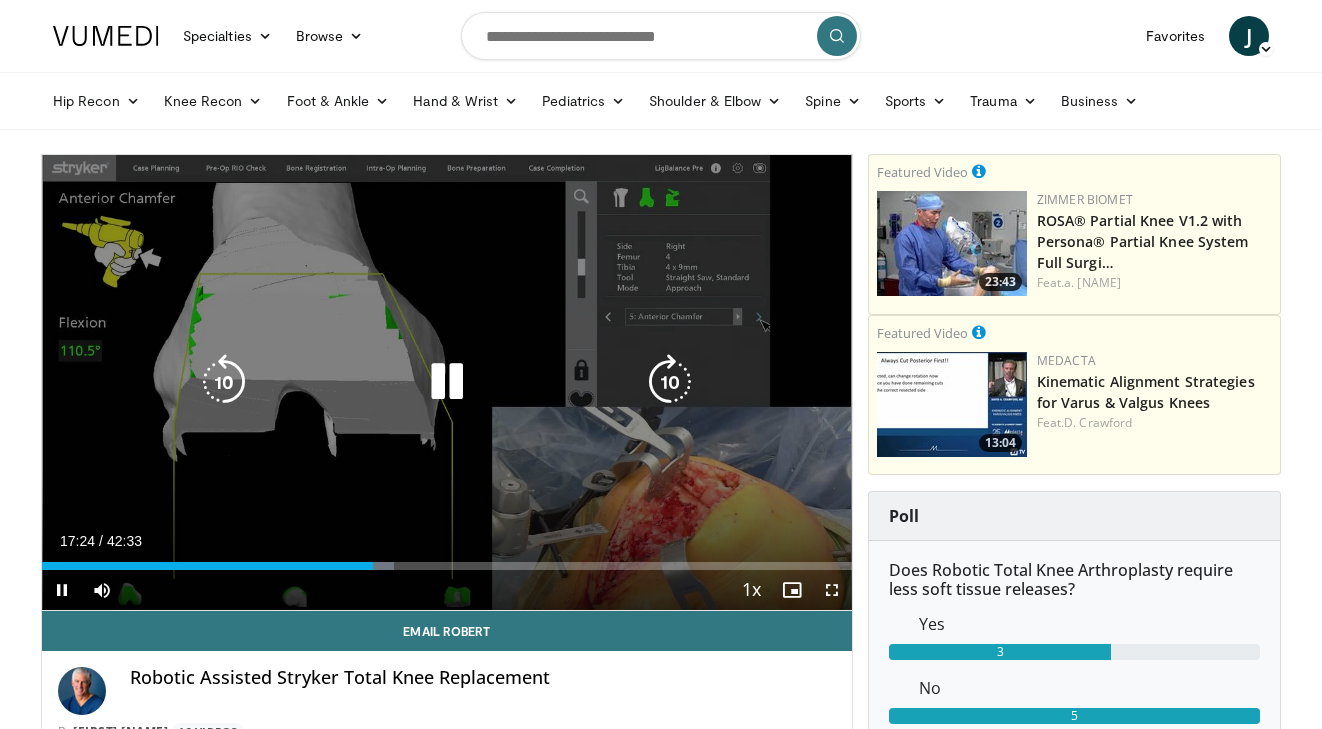 click at bounding box center [670, 382] 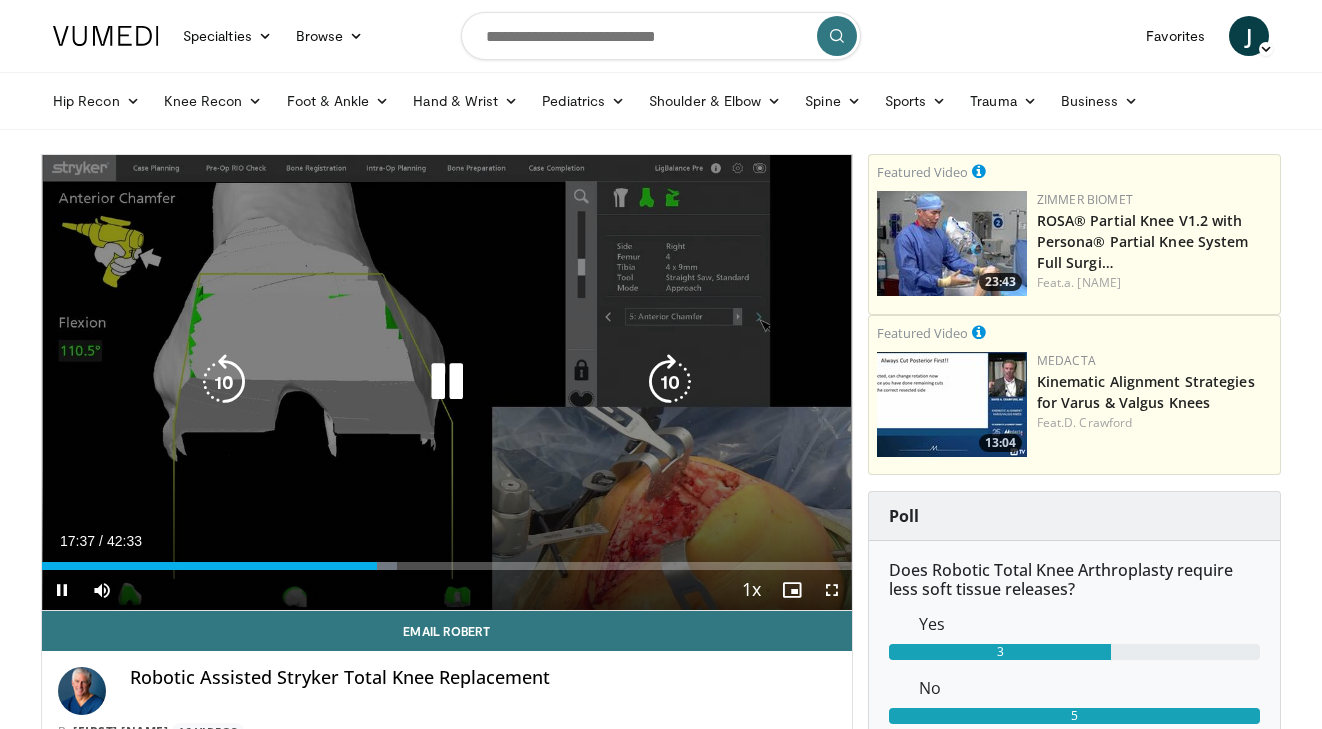 click at bounding box center (670, 382) 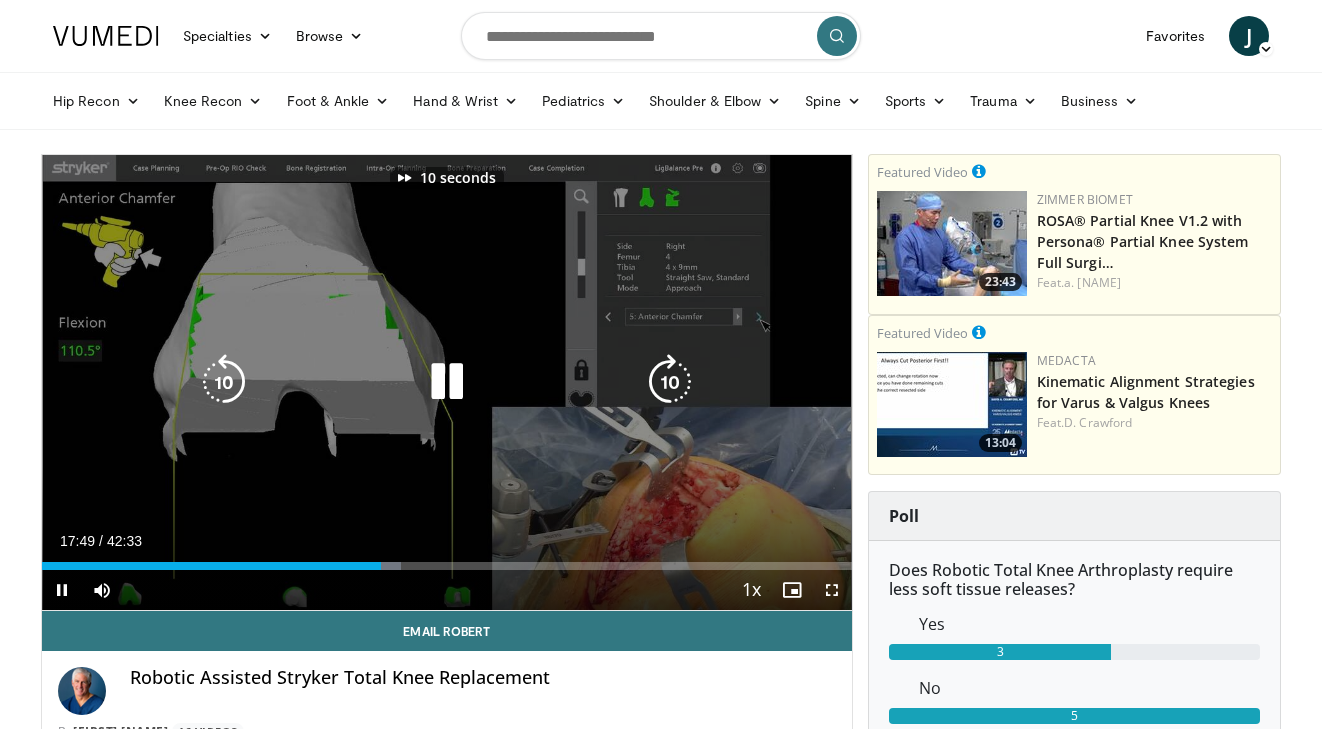 click at bounding box center [670, 382] 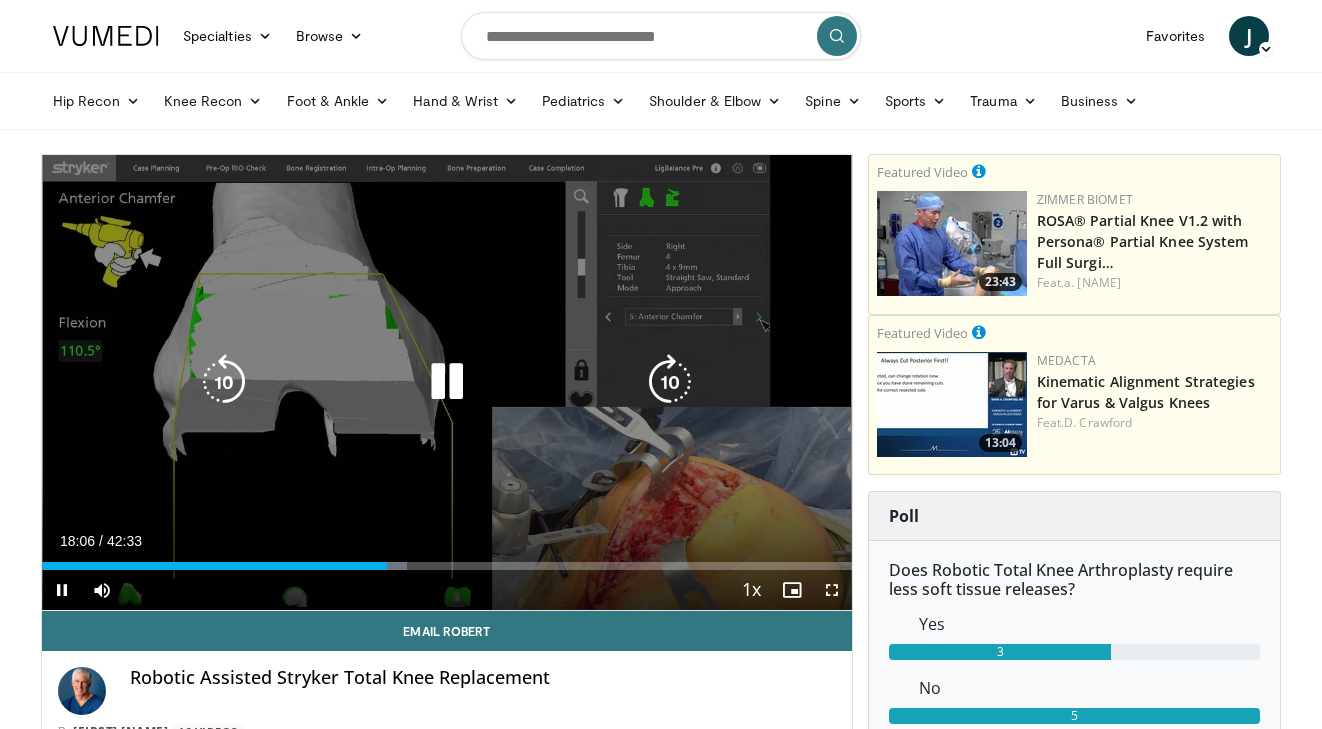 click at bounding box center (670, 382) 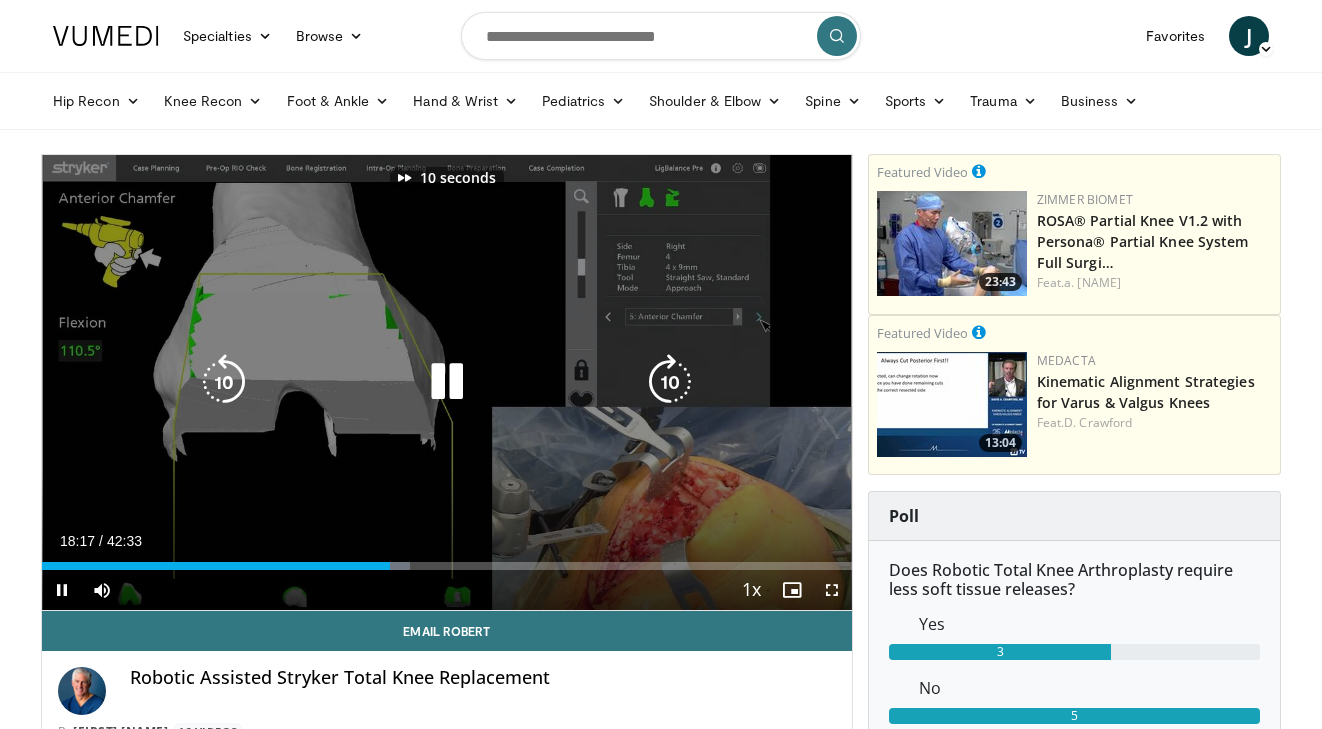 click at bounding box center [670, 382] 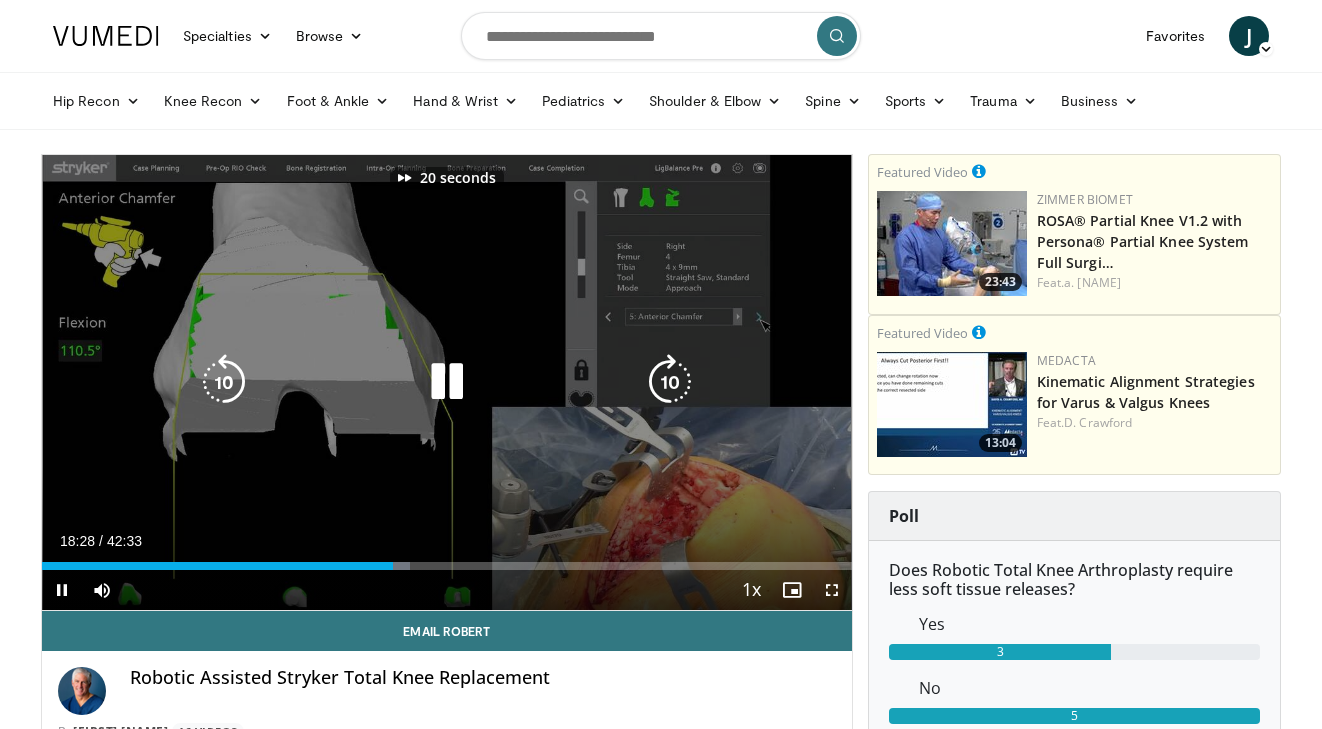 click at bounding box center (670, 382) 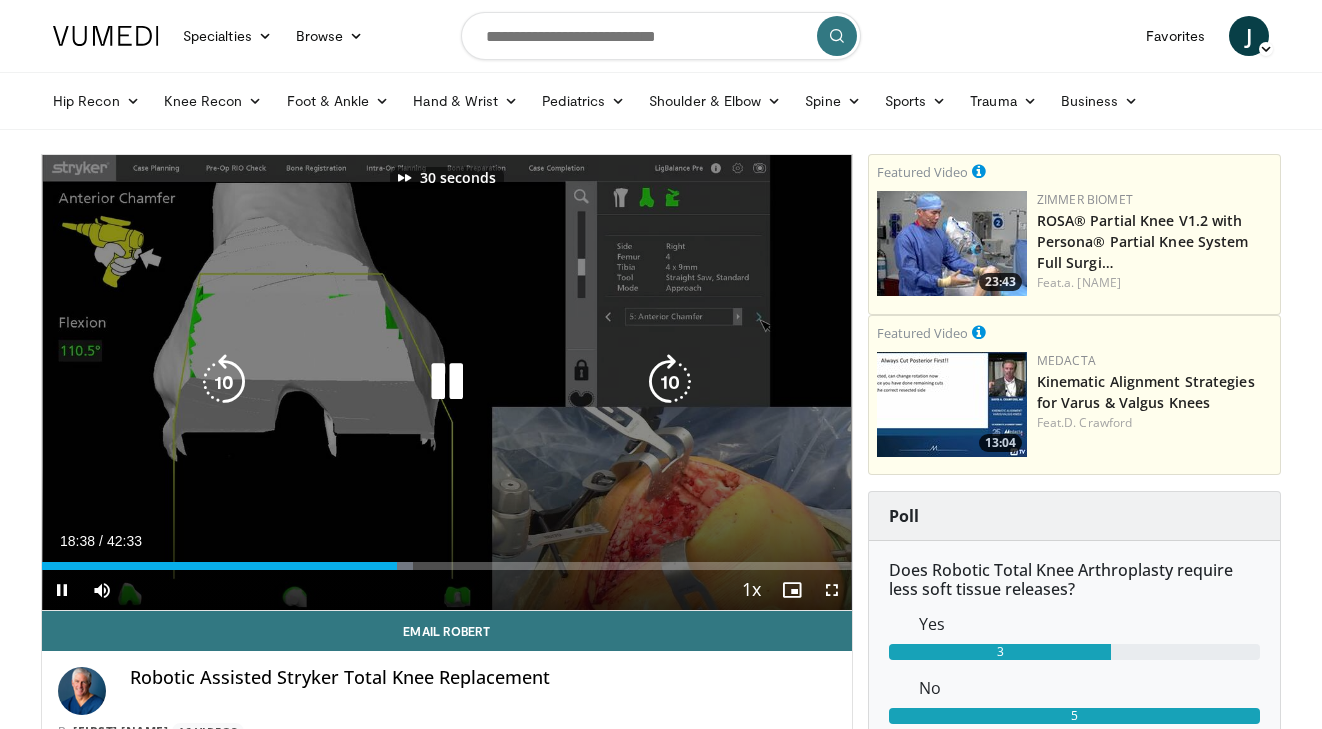 click at bounding box center (670, 382) 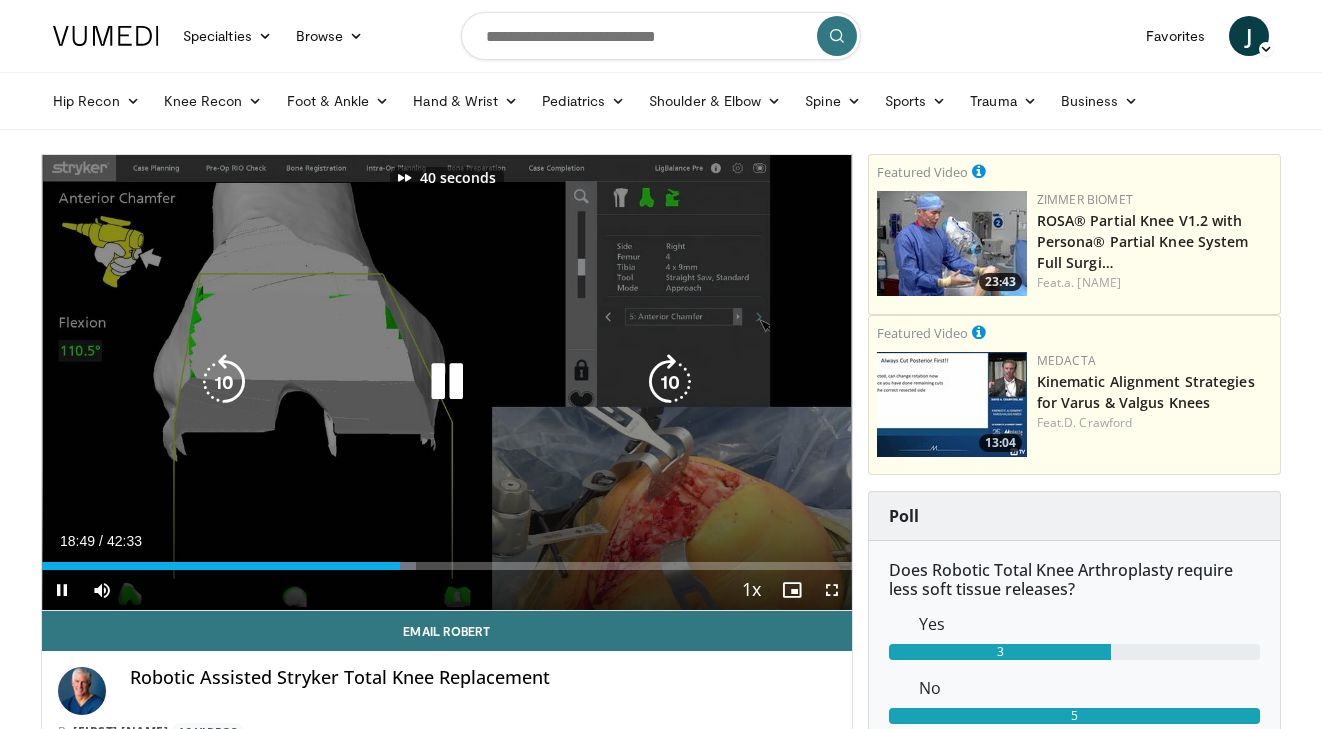 click at bounding box center (670, 382) 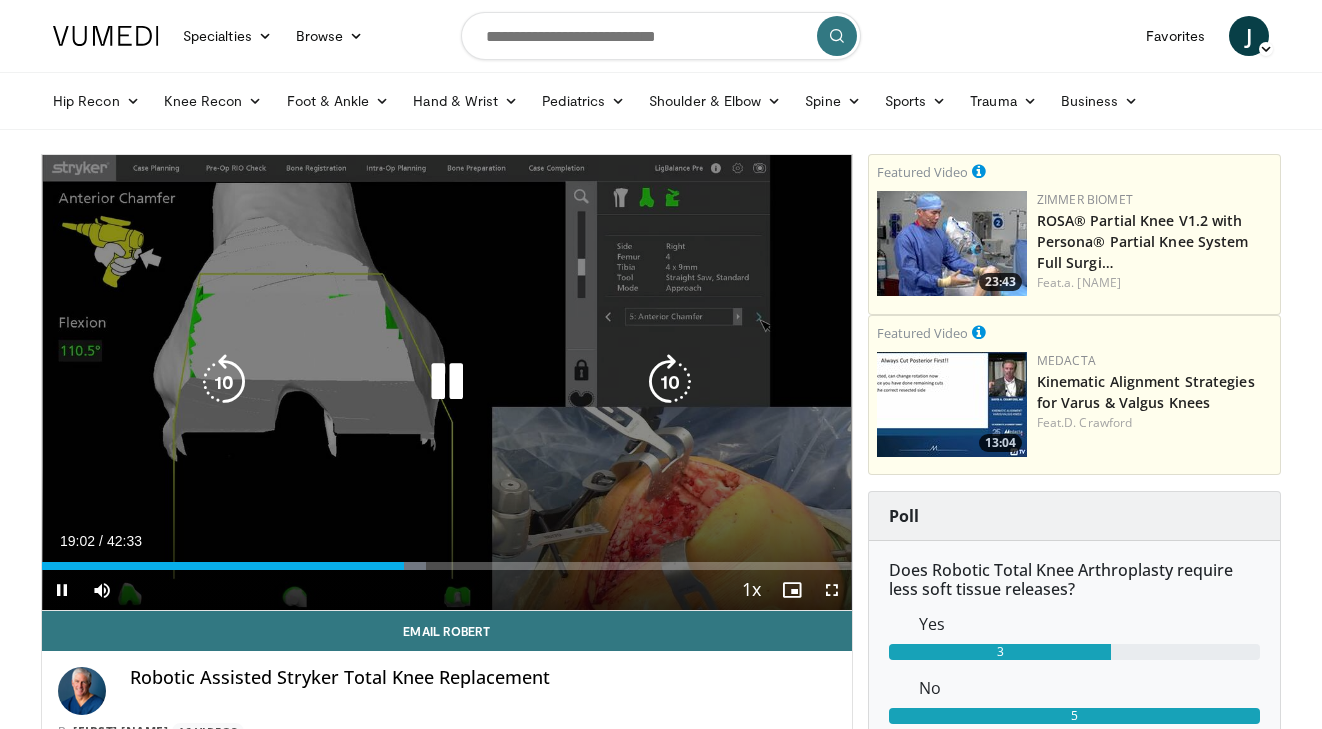 click at bounding box center (670, 382) 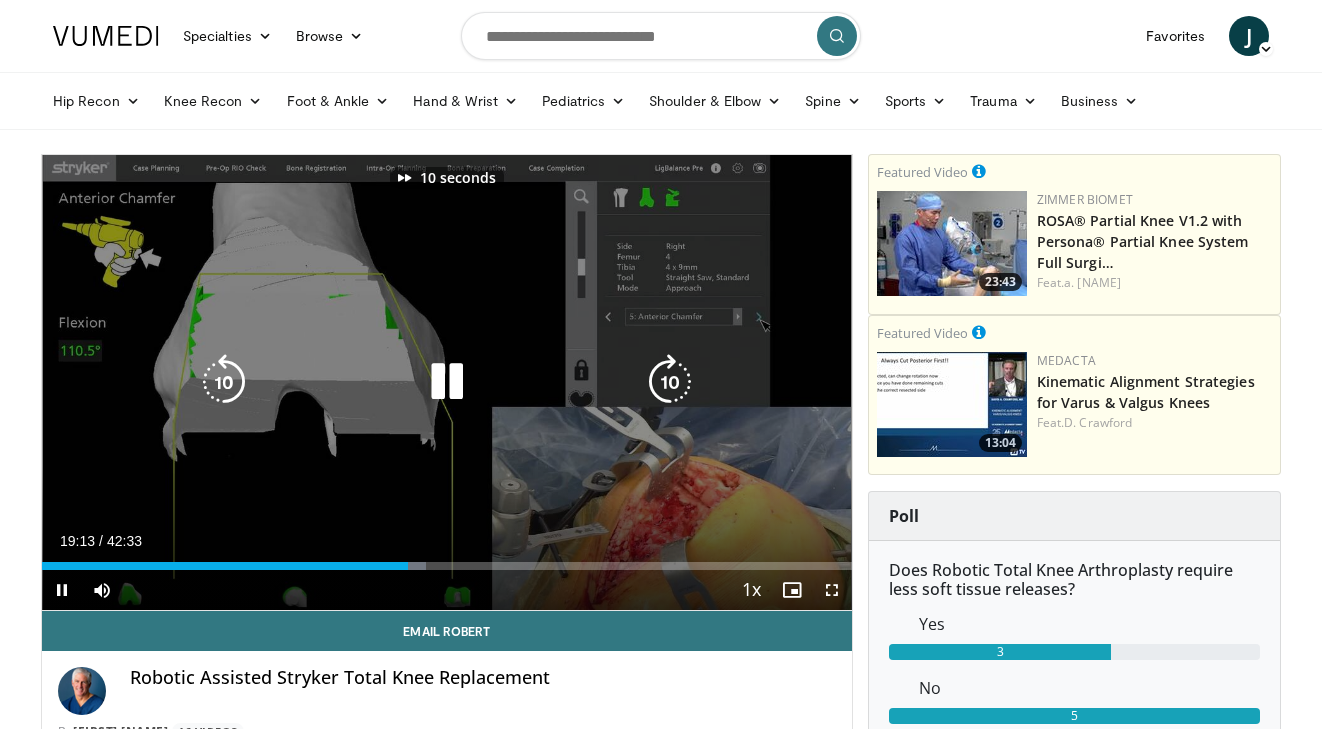 click at bounding box center (670, 382) 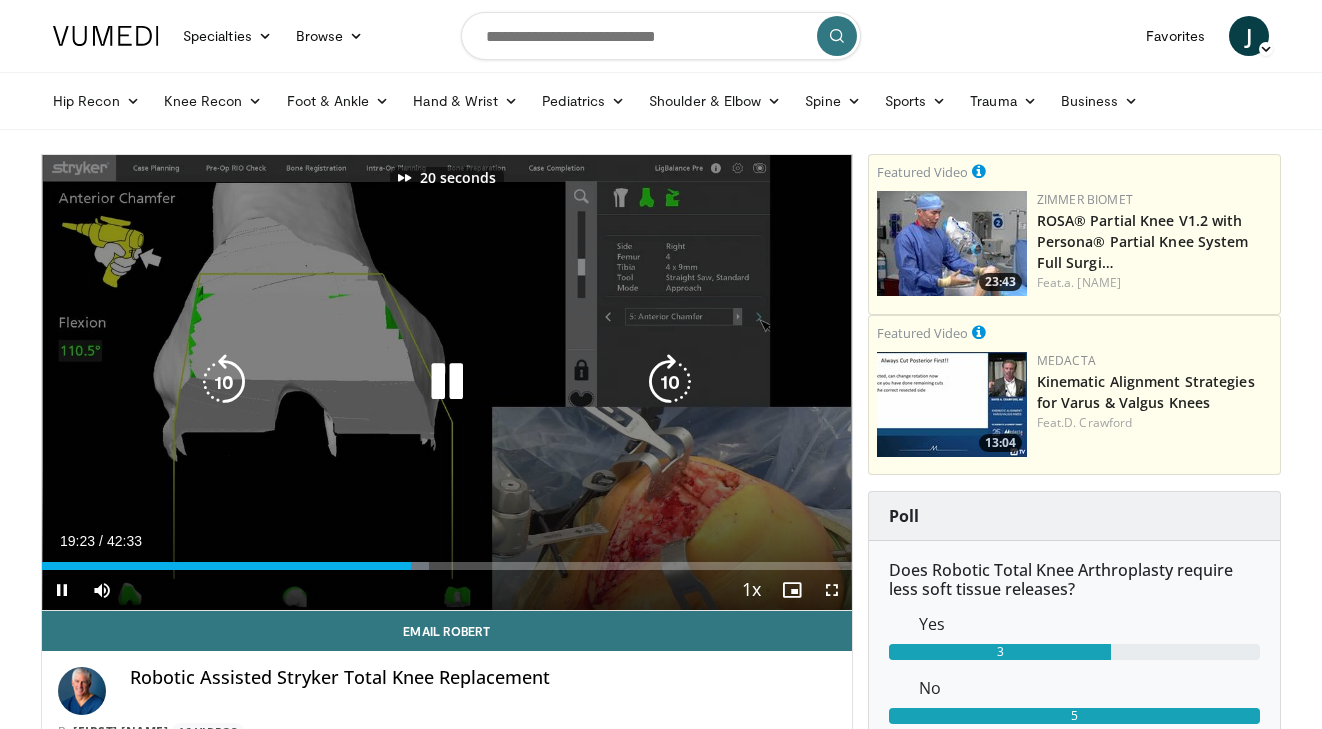 click at bounding box center [670, 382] 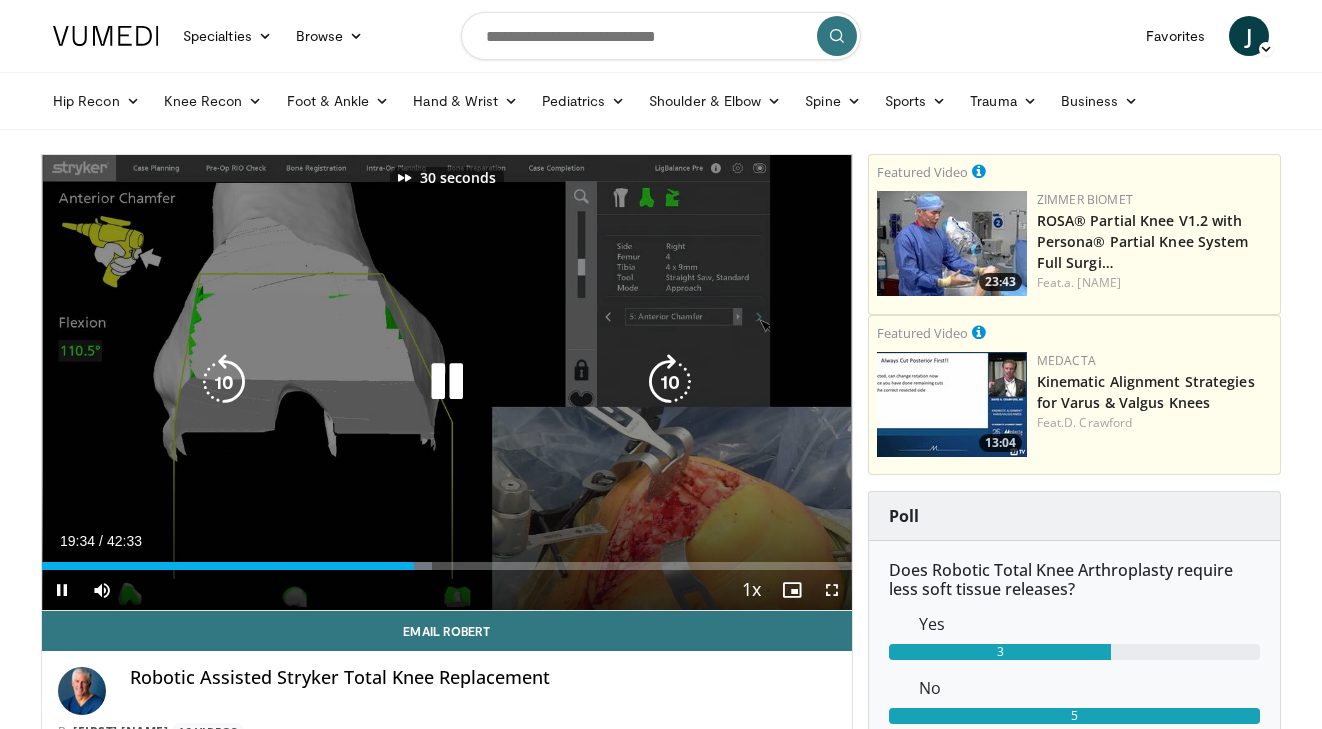 click at bounding box center [670, 382] 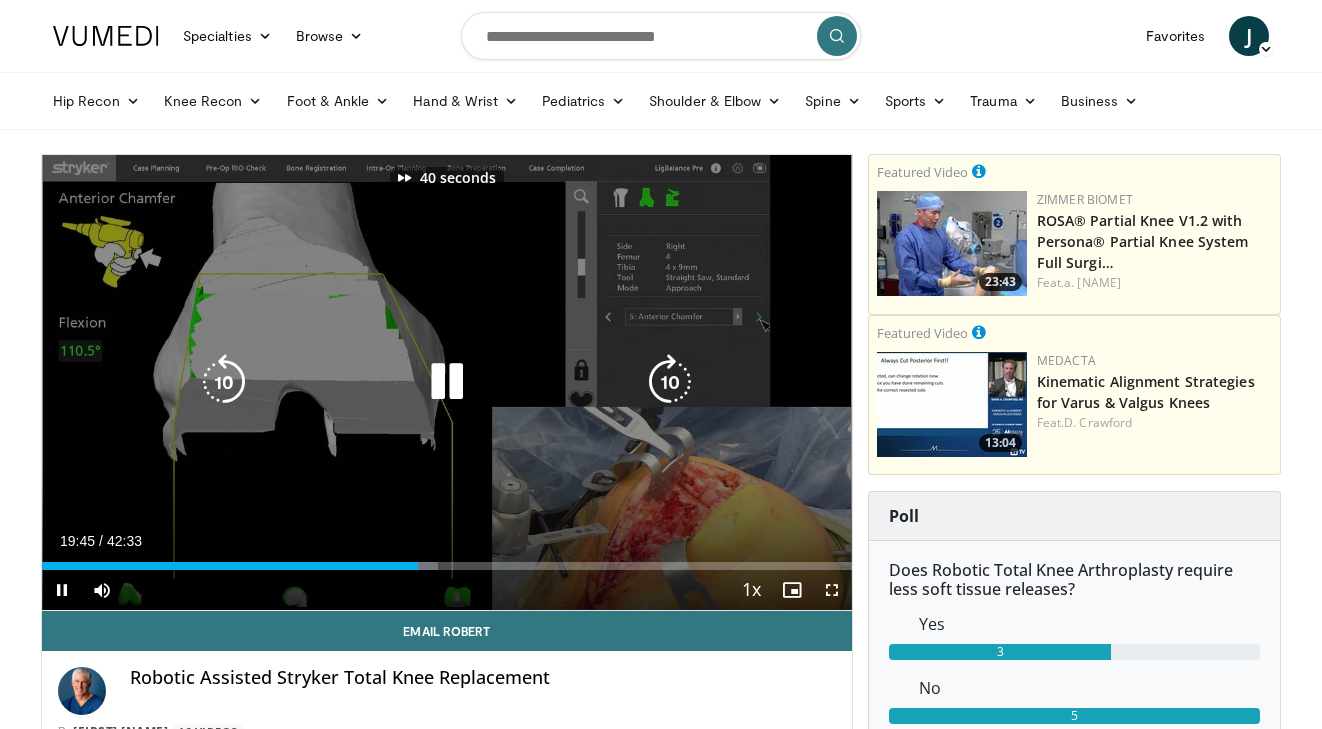 click at bounding box center [670, 382] 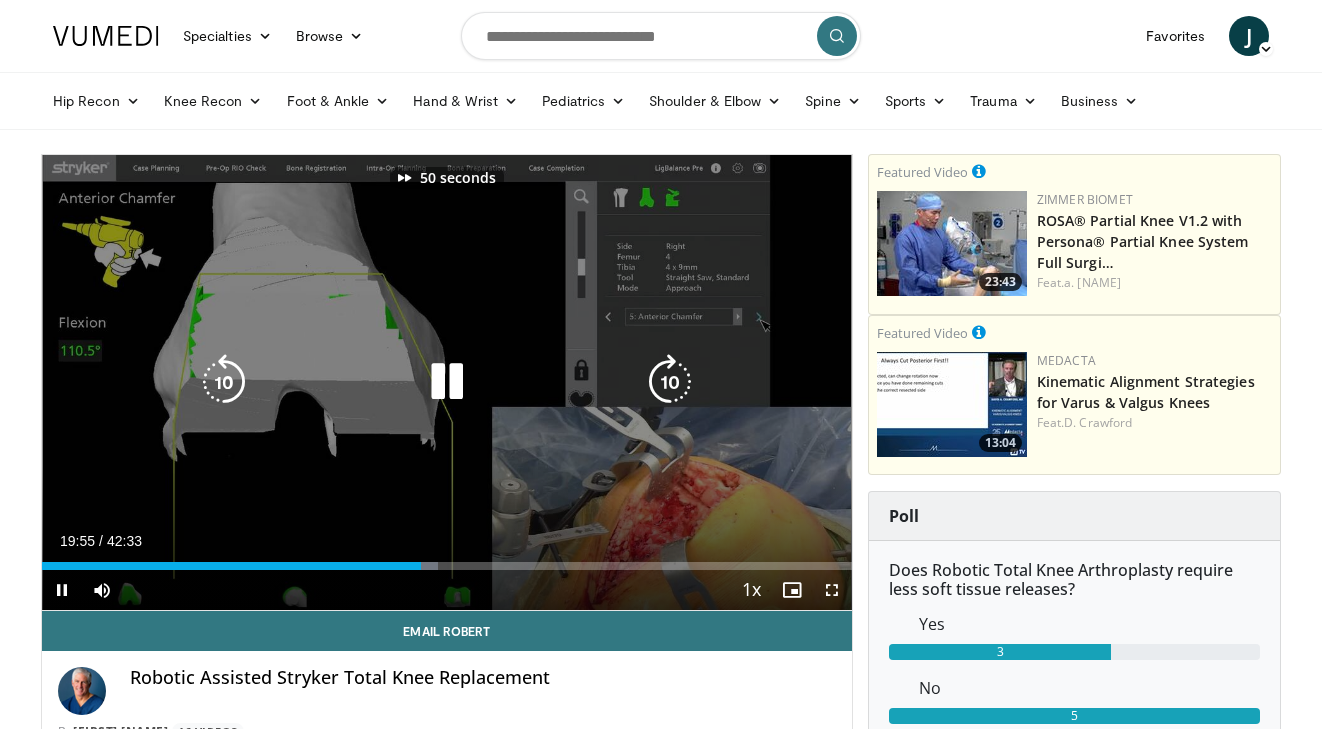 click at bounding box center (670, 382) 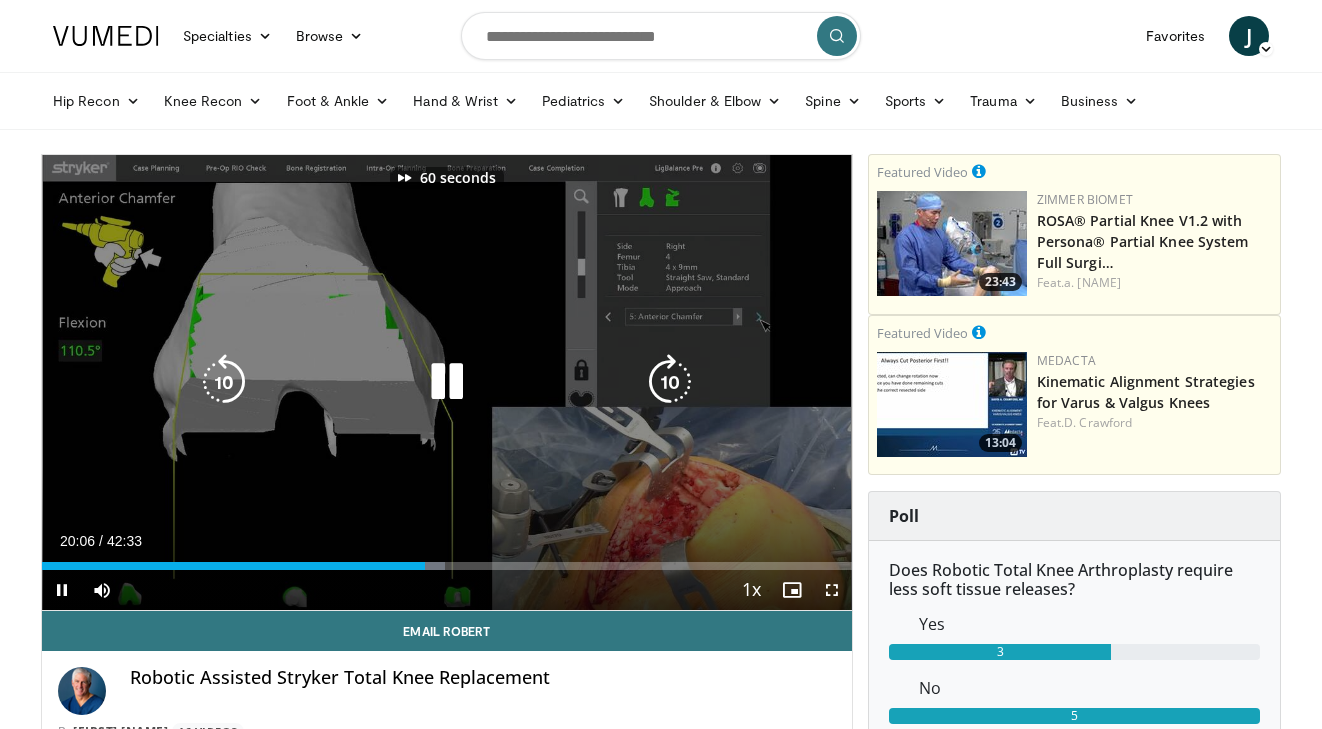 click at bounding box center [670, 382] 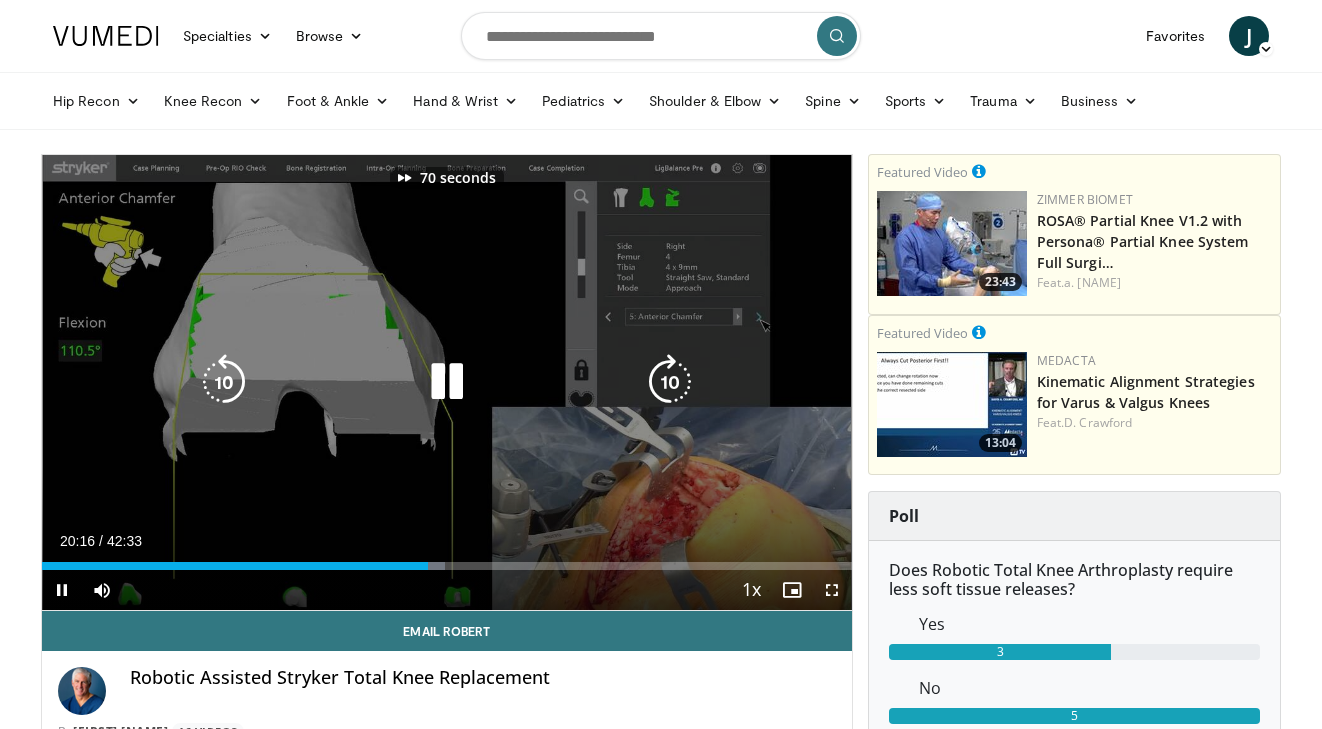 click at bounding box center [670, 382] 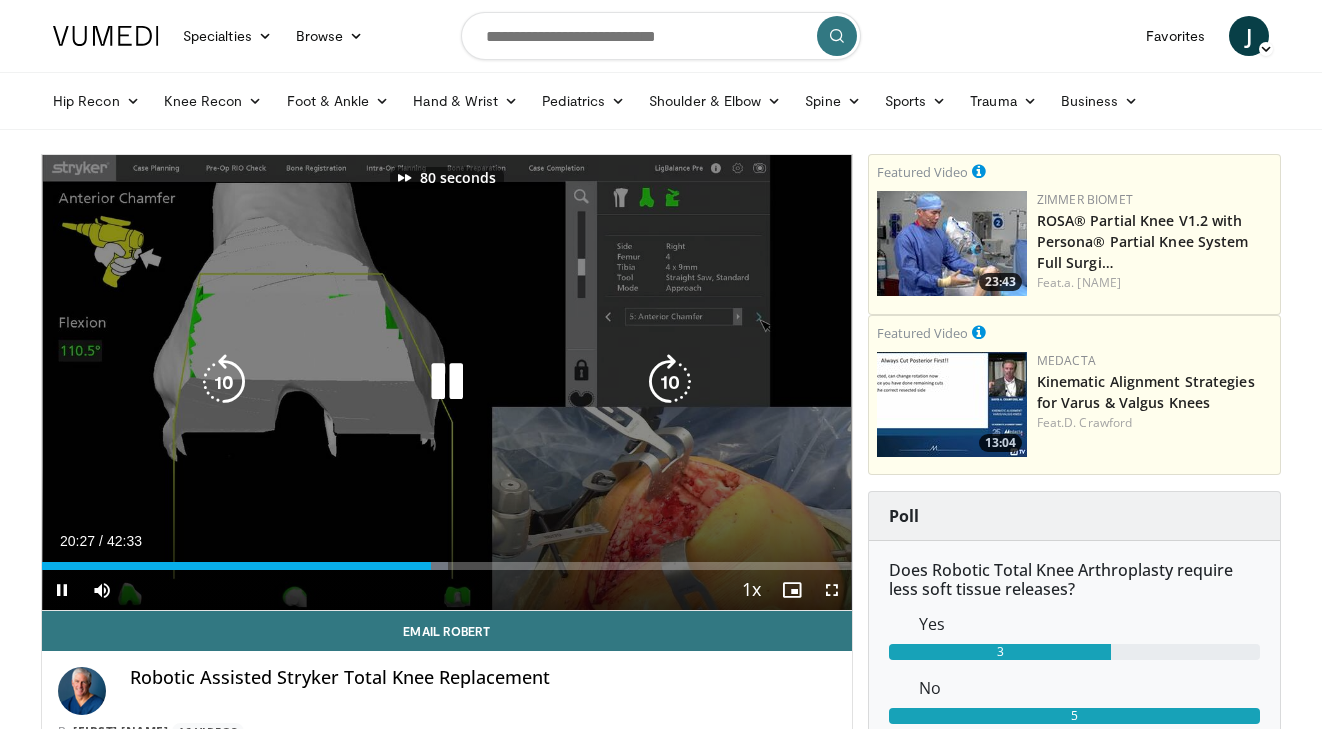 click at bounding box center [670, 382] 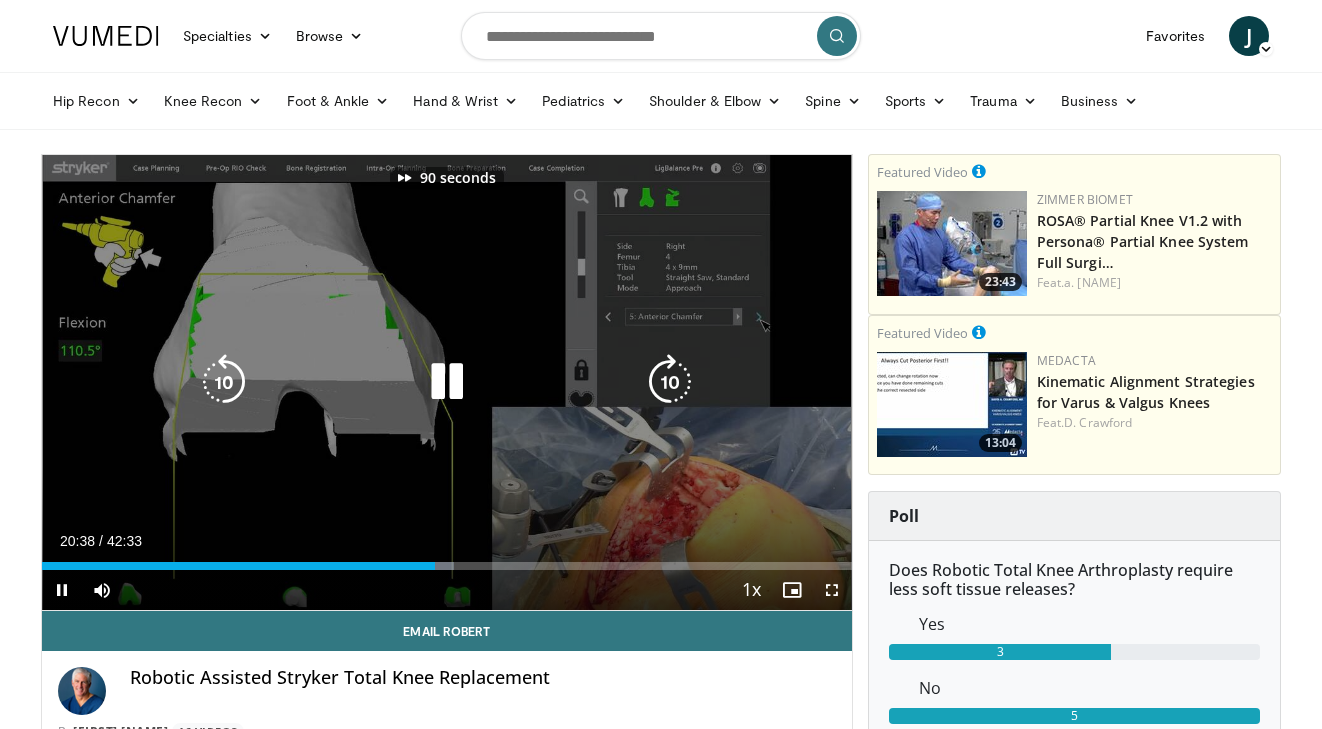 click at bounding box center [670, 382] 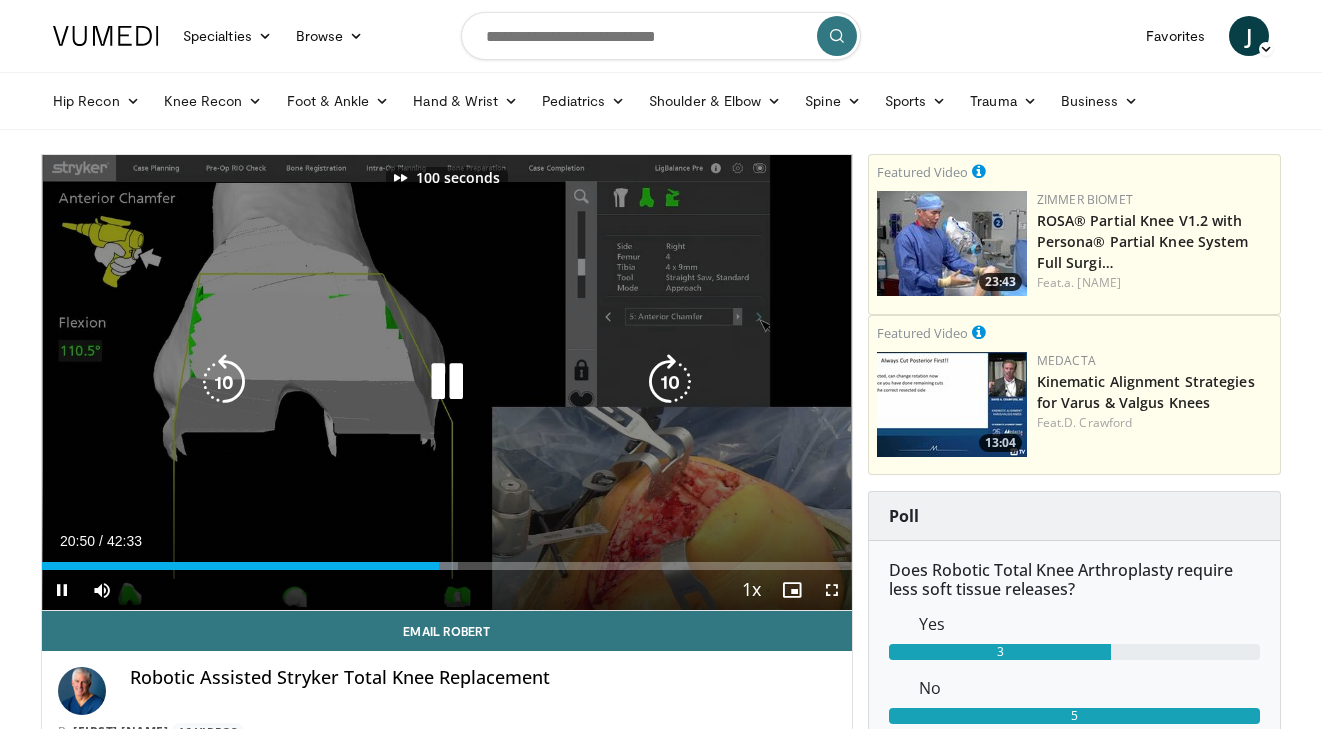 click at bounding box center [670, 382] 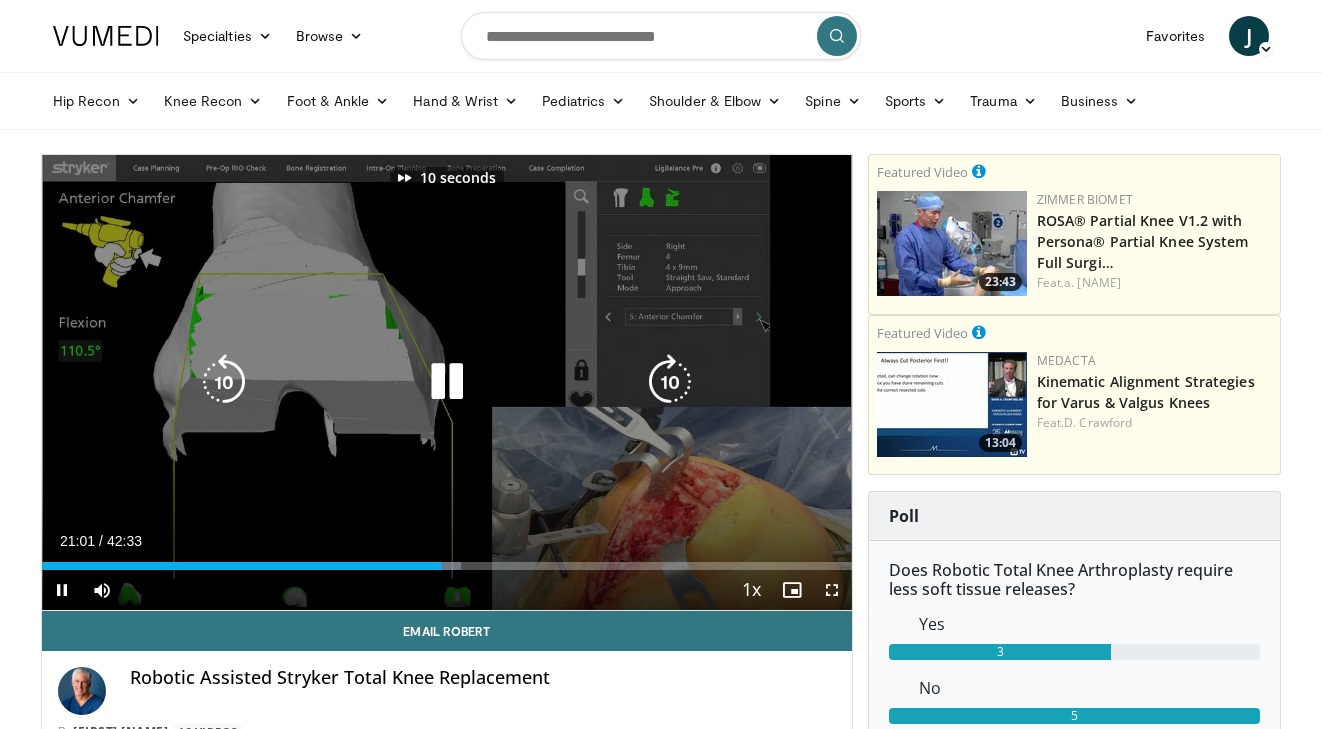 click at bounding box center [670, 382] 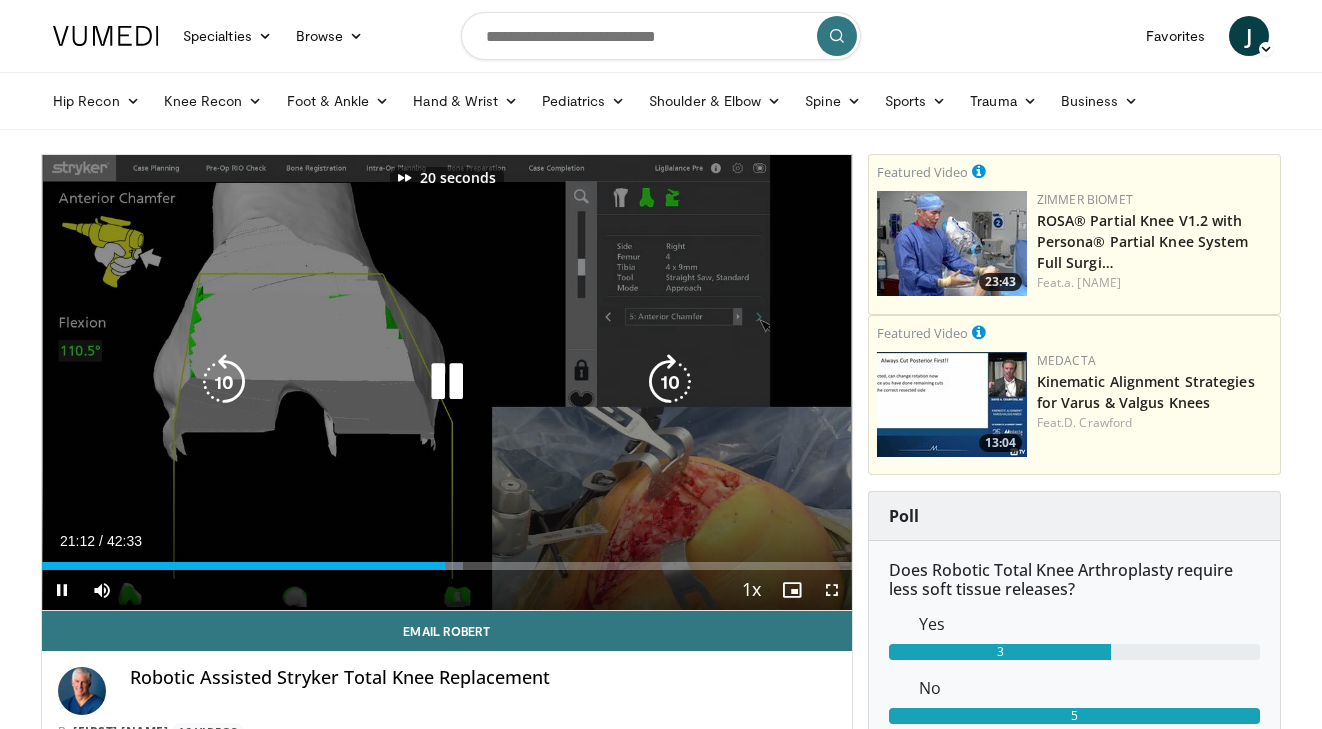 click at bounding box center [670, 382] 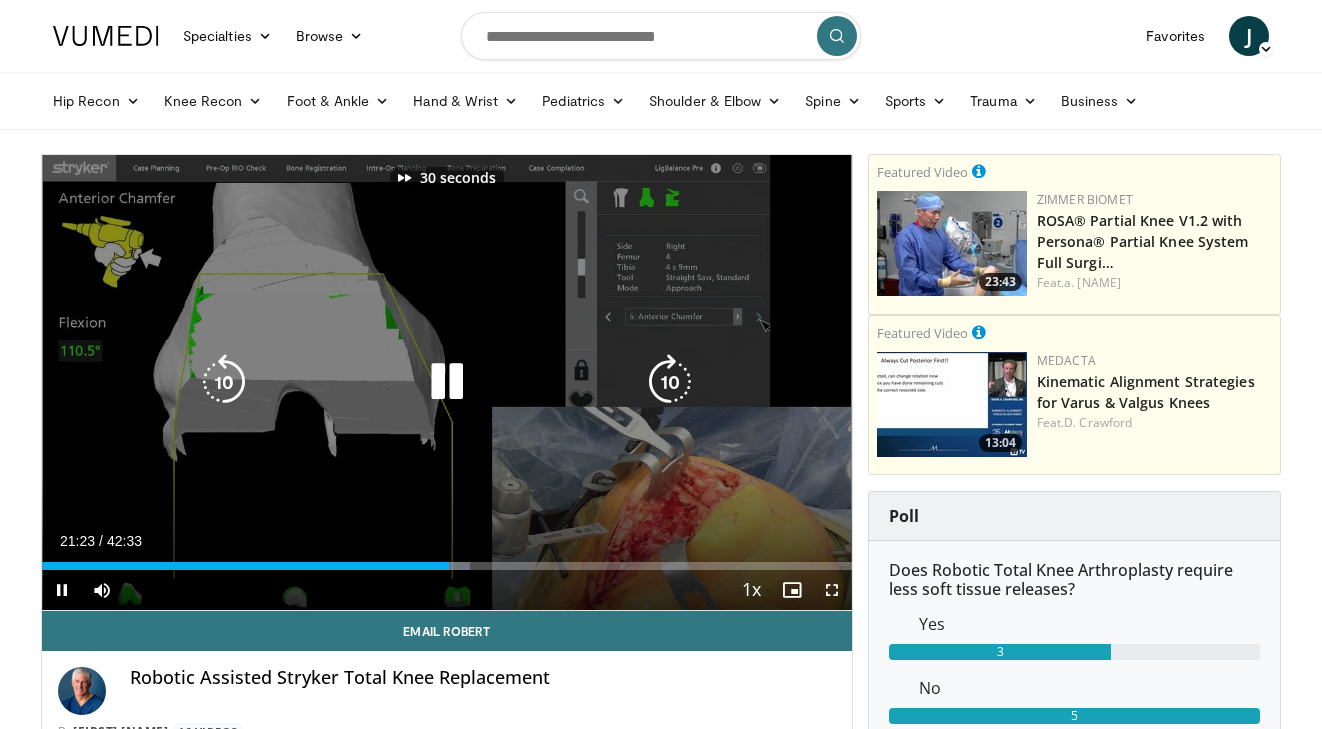 click at bounding box center [670, 382] 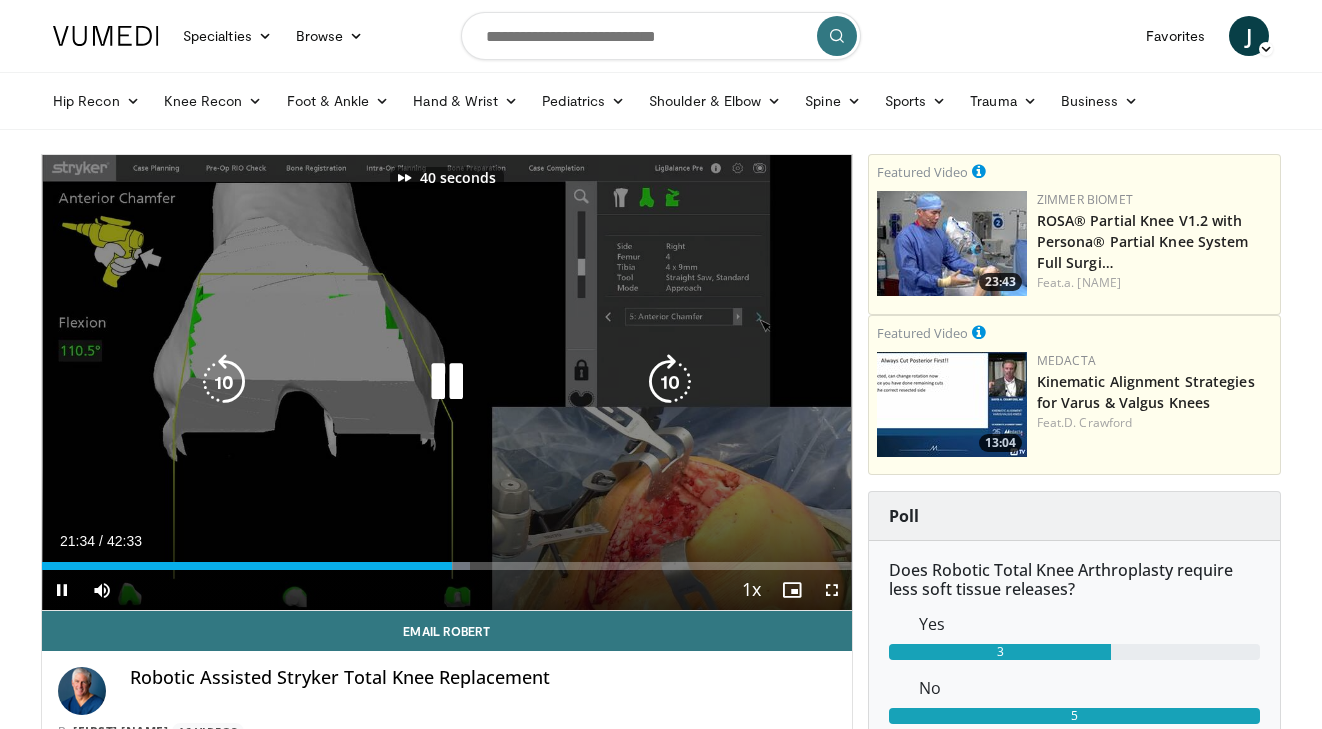 click at bounding box center (670, 382) 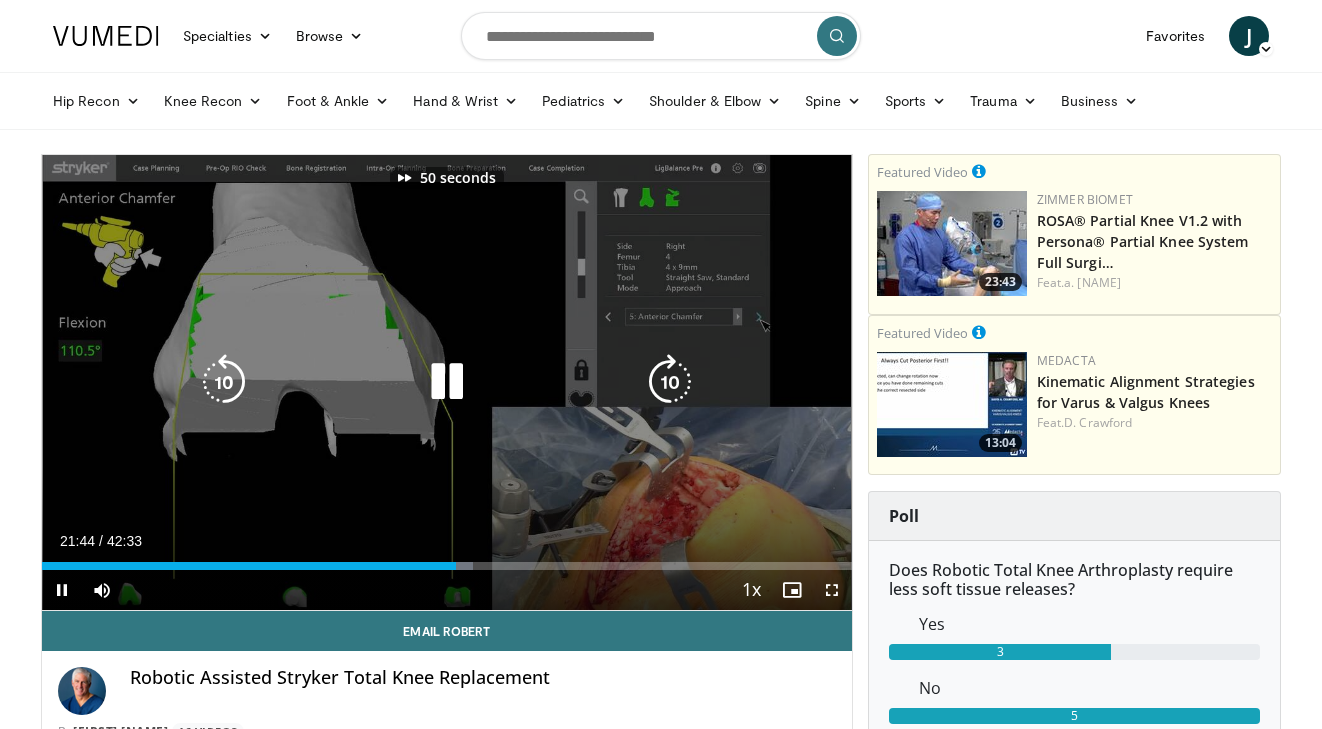click at bounding box center [670, 382] 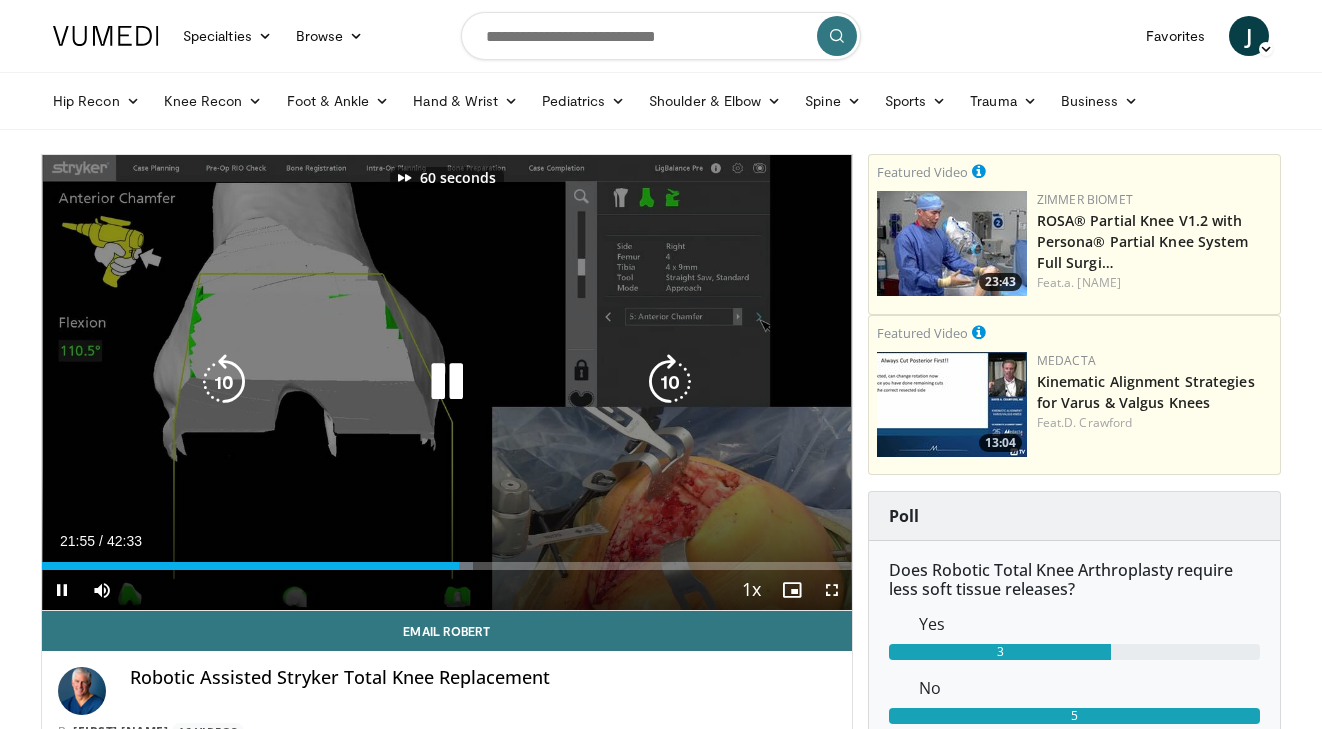 click at bounding box center [670, 382] 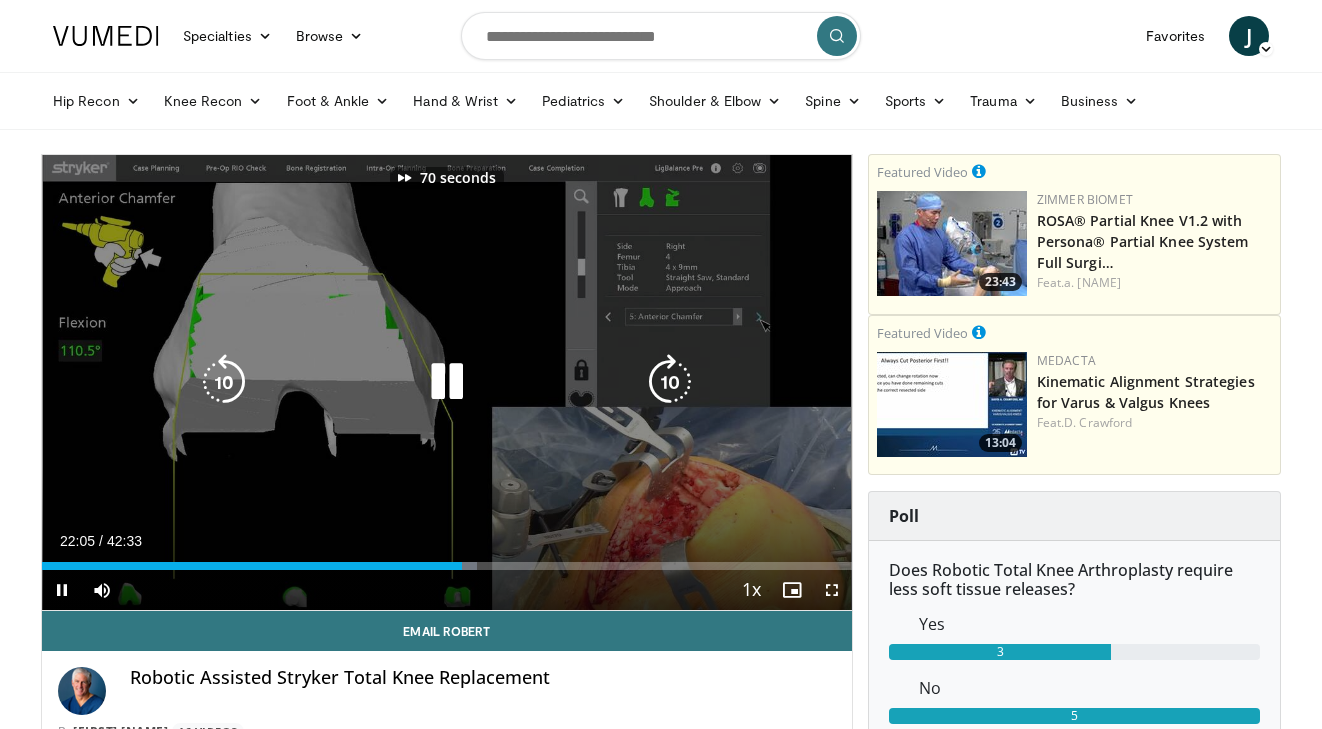 click at bounding box center [670, 382] 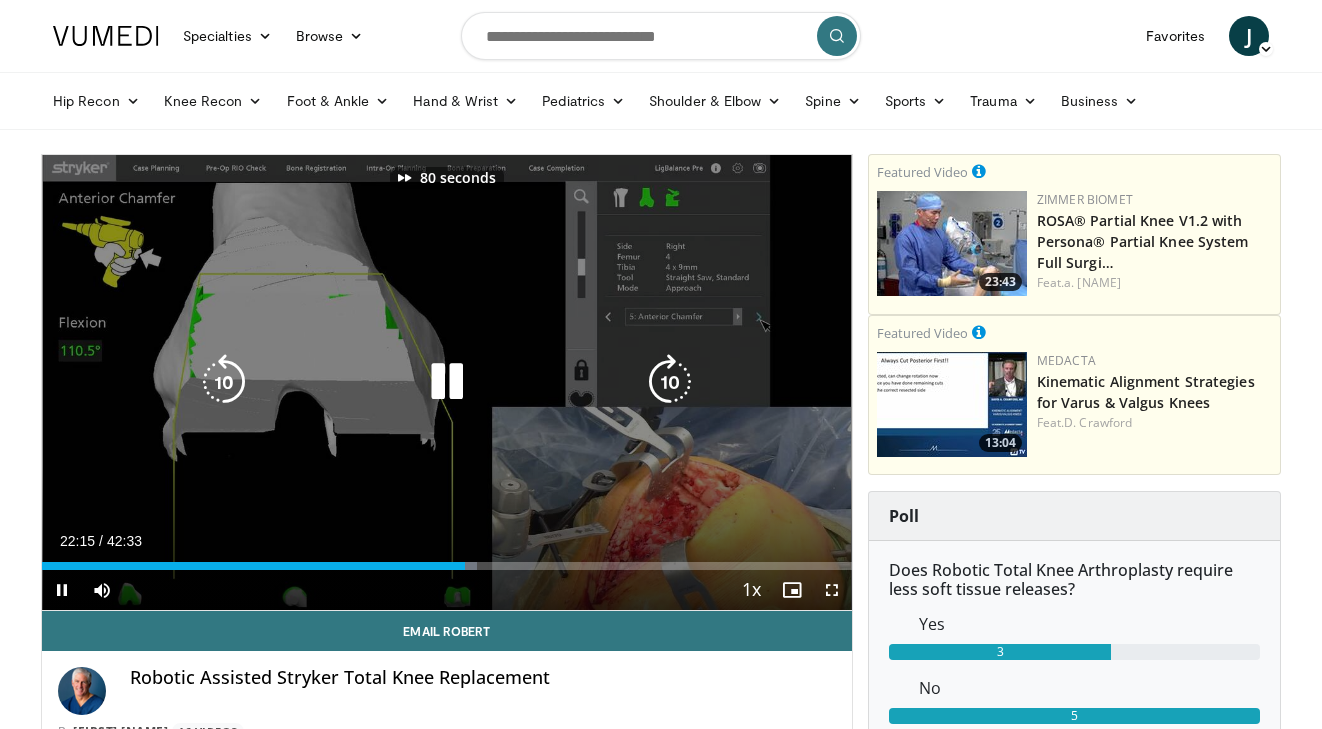 click at bounding box center (670, 382) 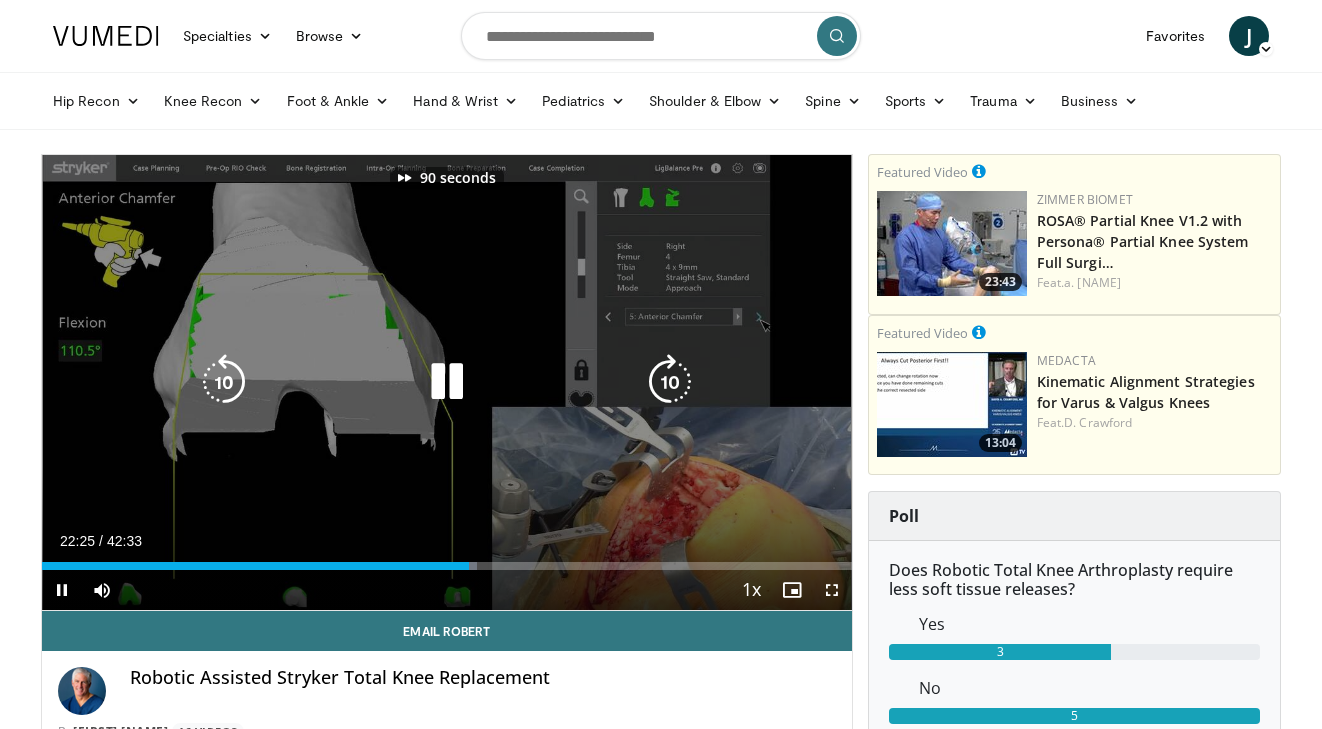 click at bounding box center (670, 382) 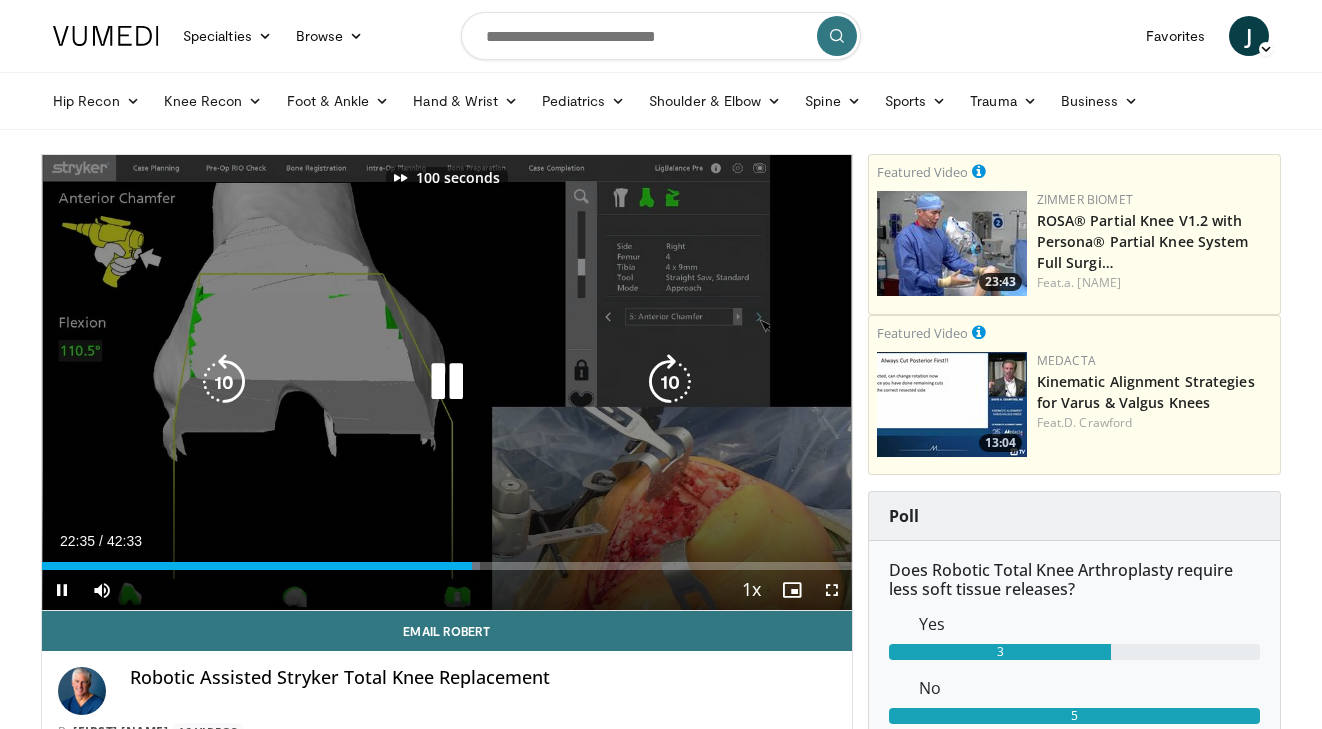 click at bounding box center [670, 382] 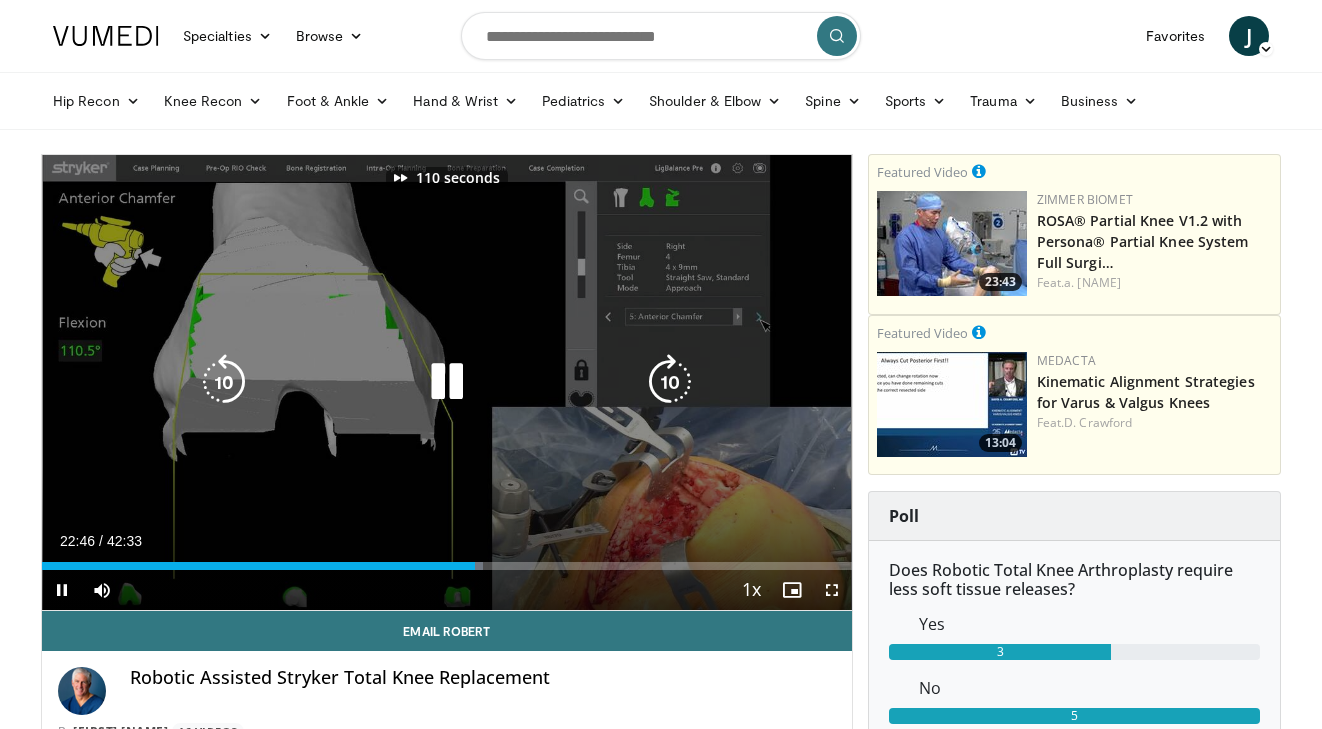 click at bounding box center (670, 382) 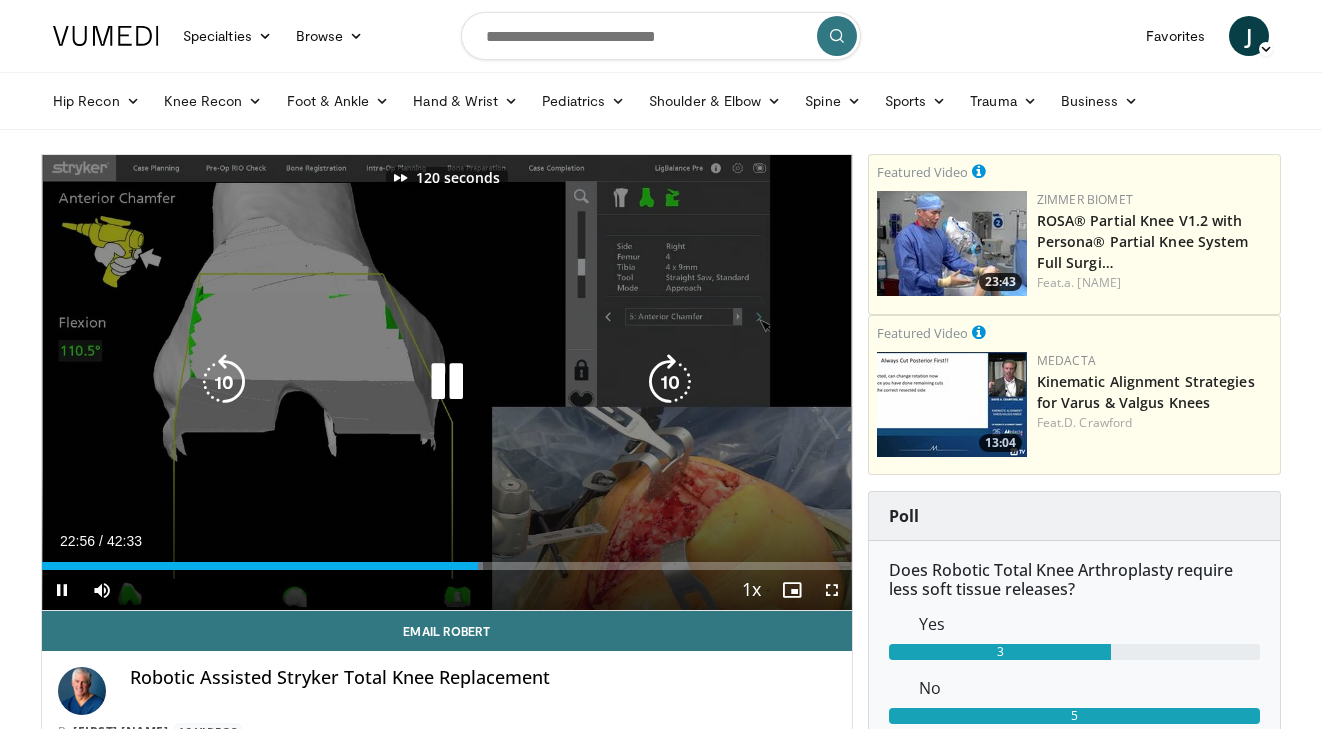 click at bounding box center [670, 382] 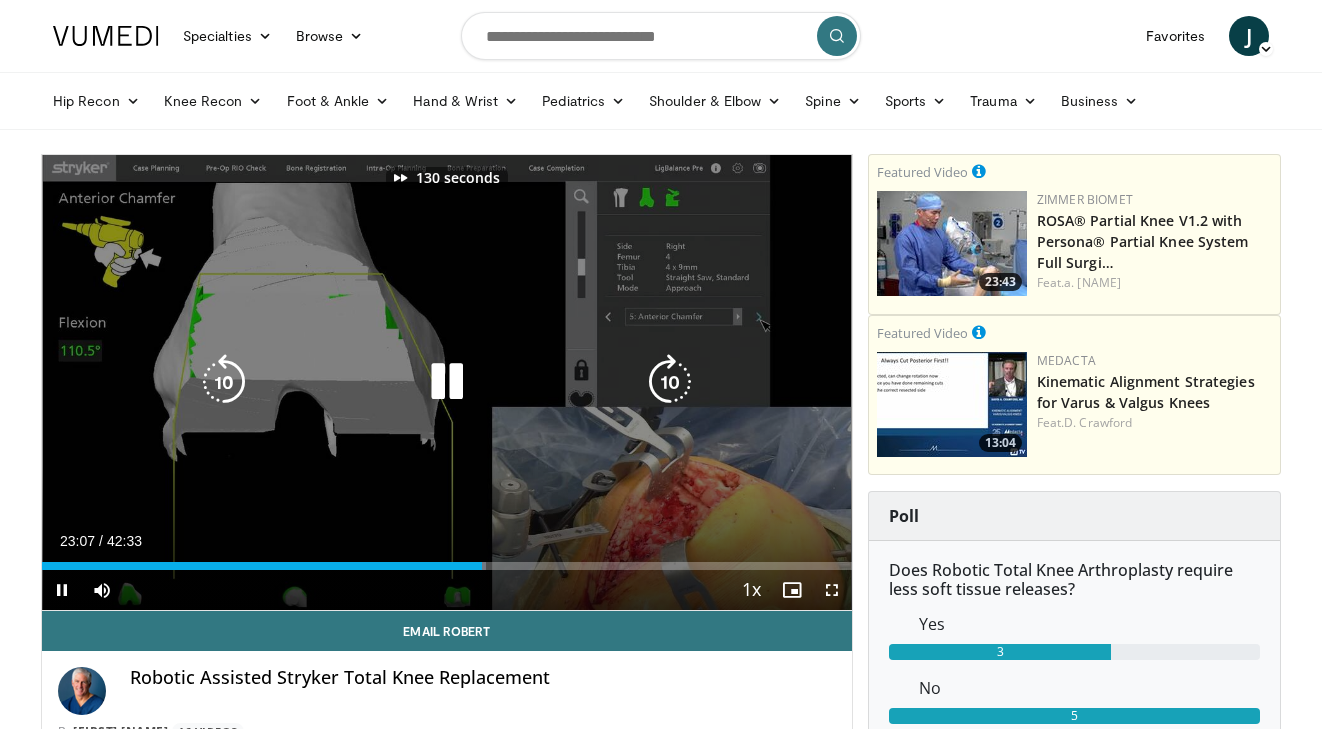 click at bounding box center [670, 382] 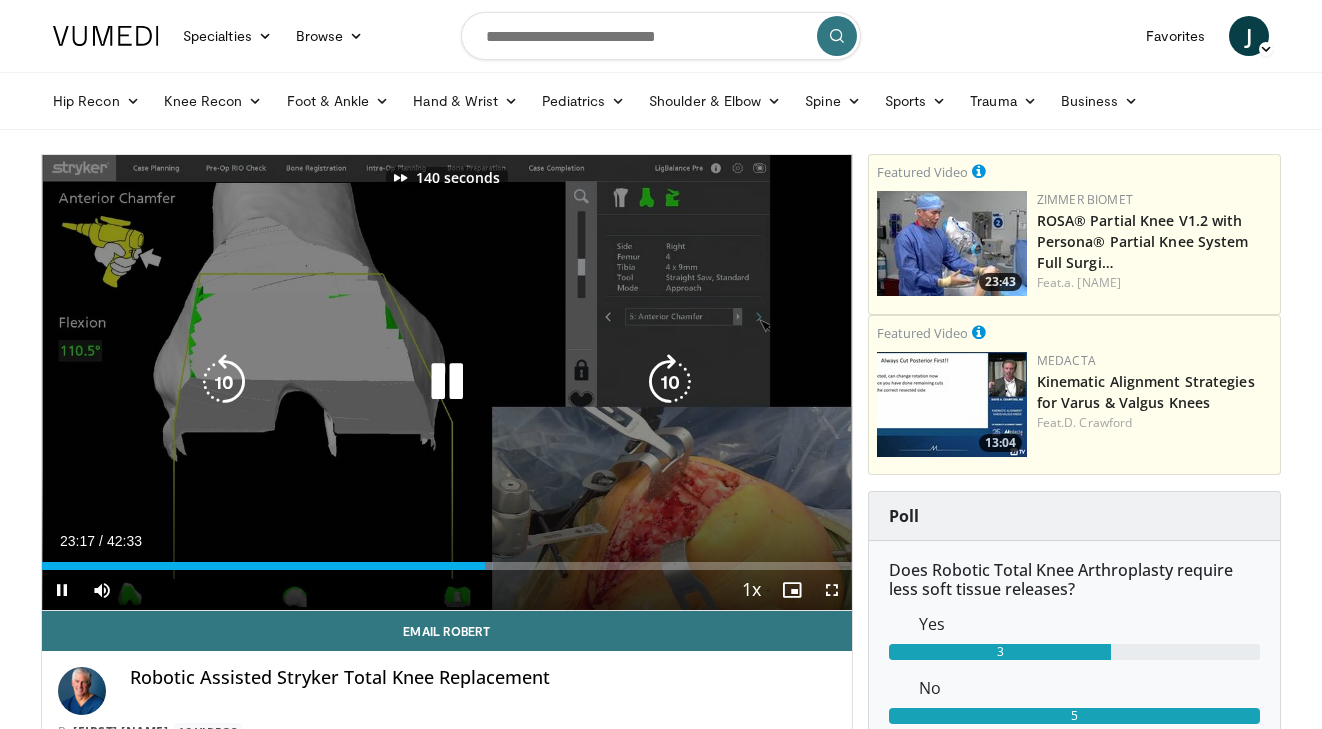 click at bounding box center (670, 382) 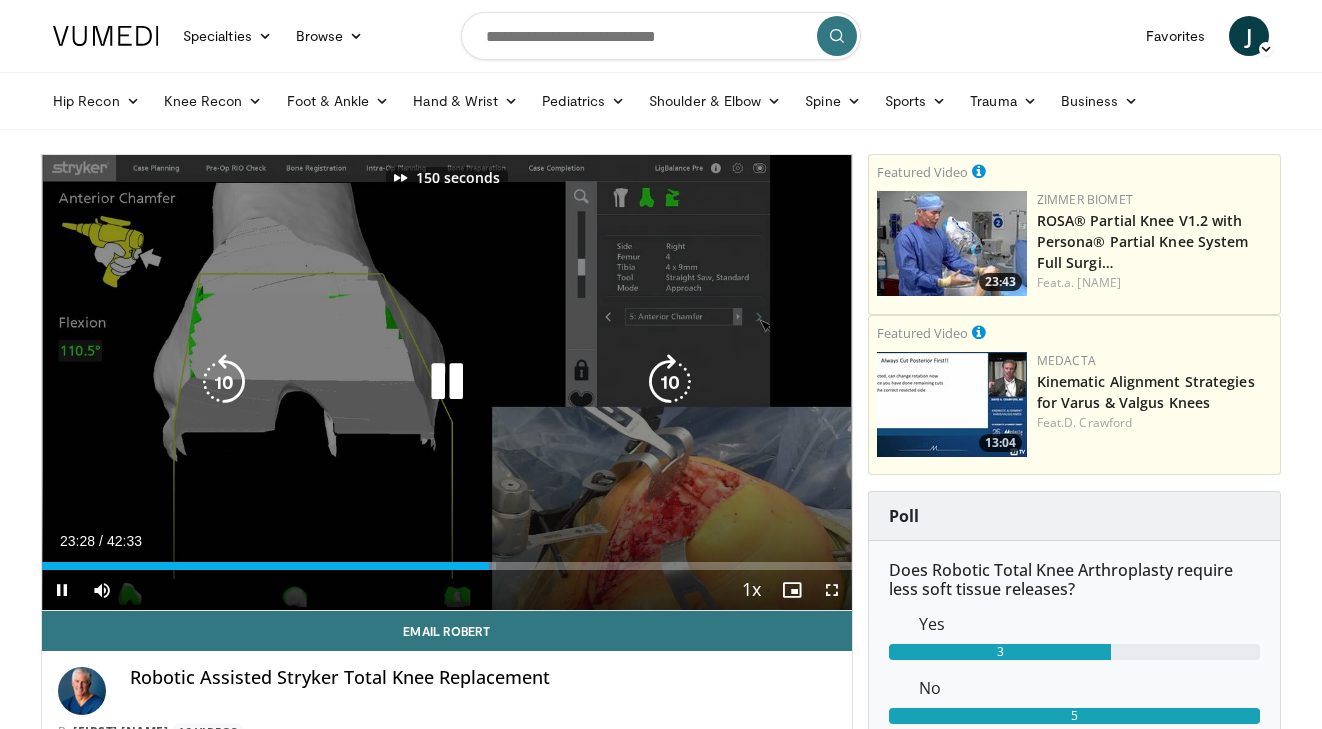 click at bounding box center [670, 382] 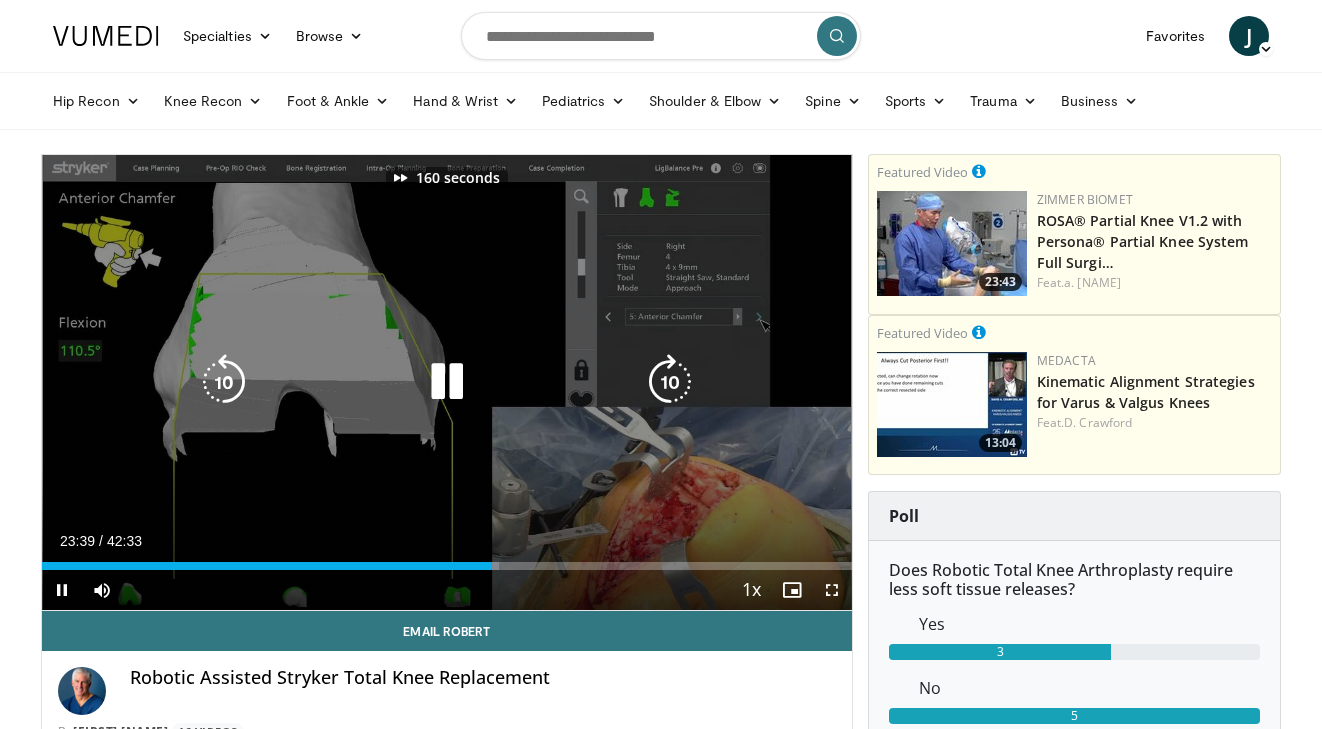 click at bounding box center (670, 382) 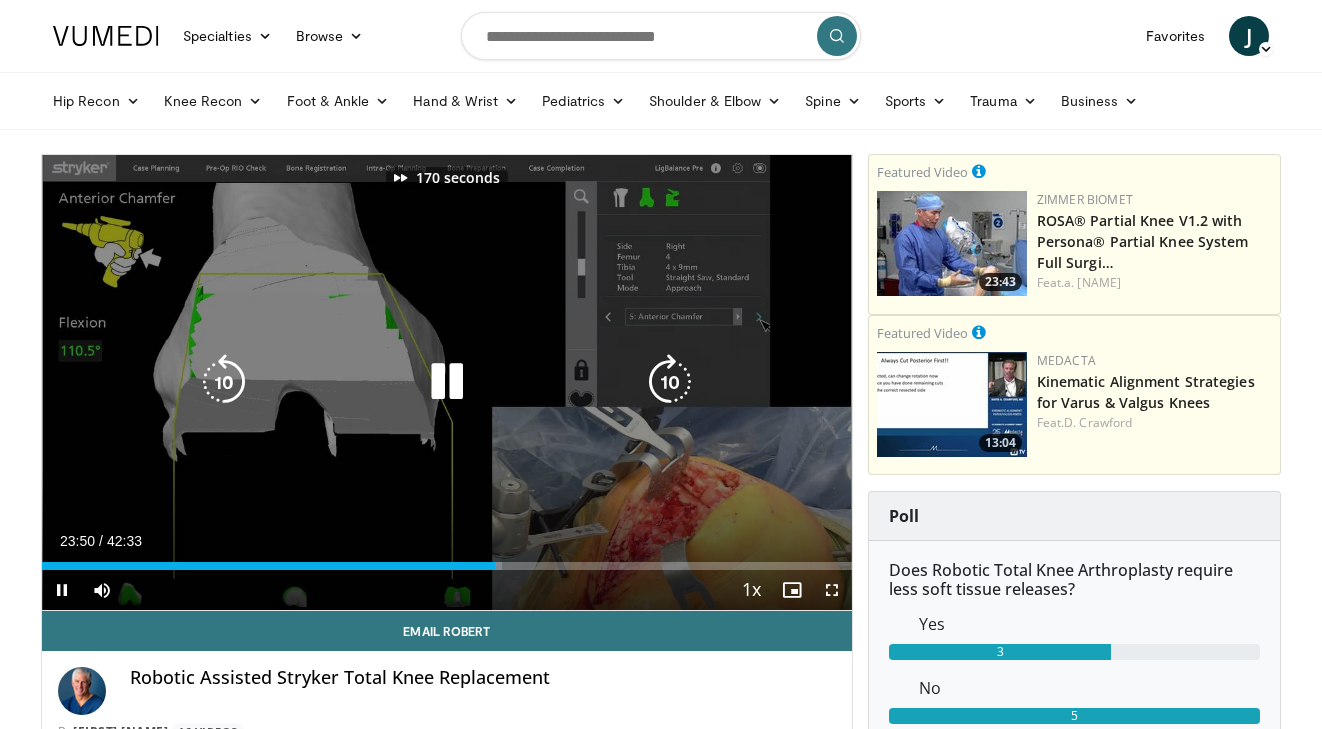 click at bounding box center [670, 382] 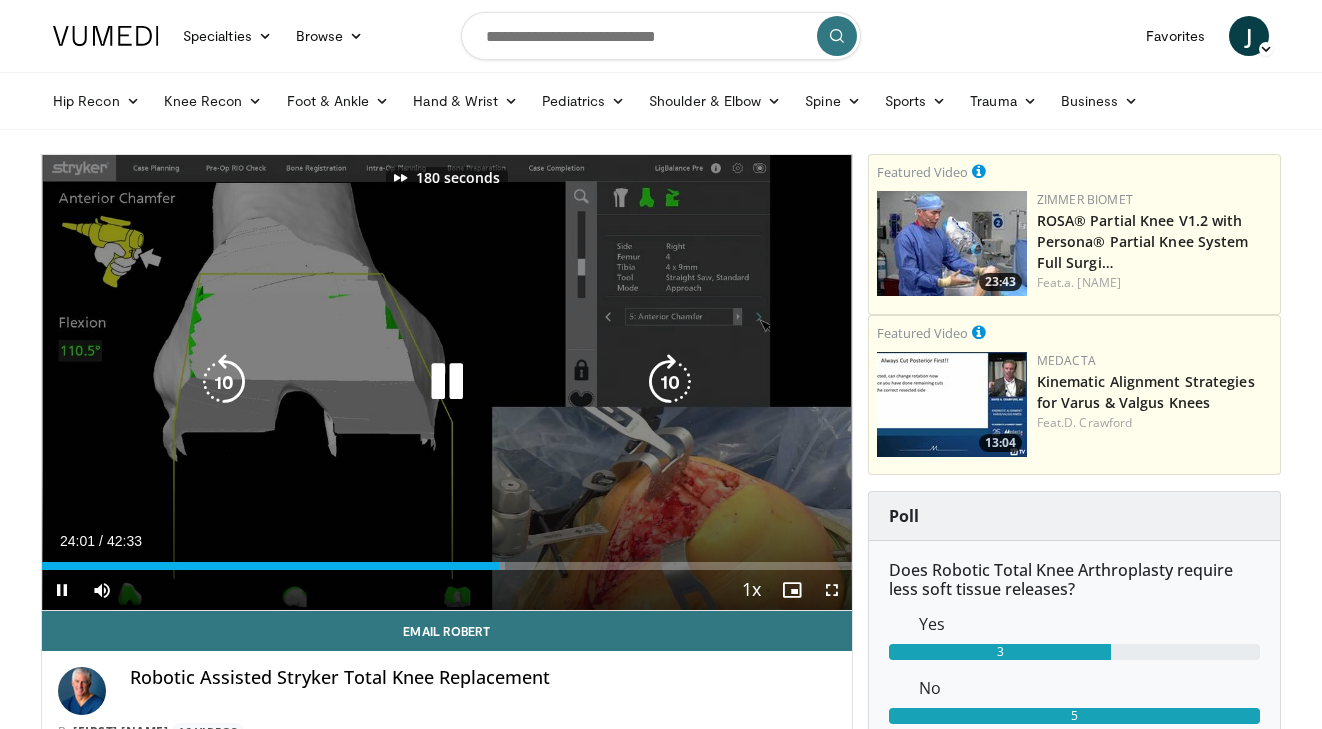 click at bounding box center [670, 382] 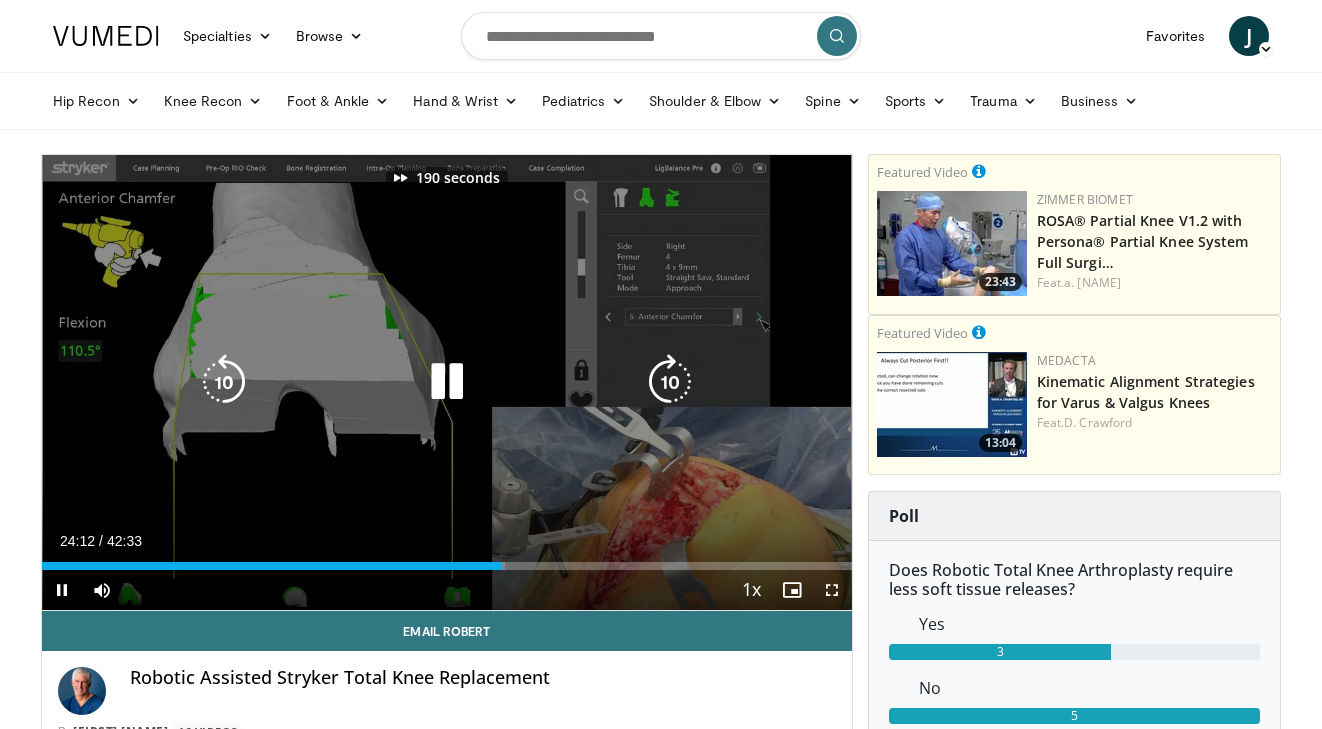 click at bounding box center (670, 382) 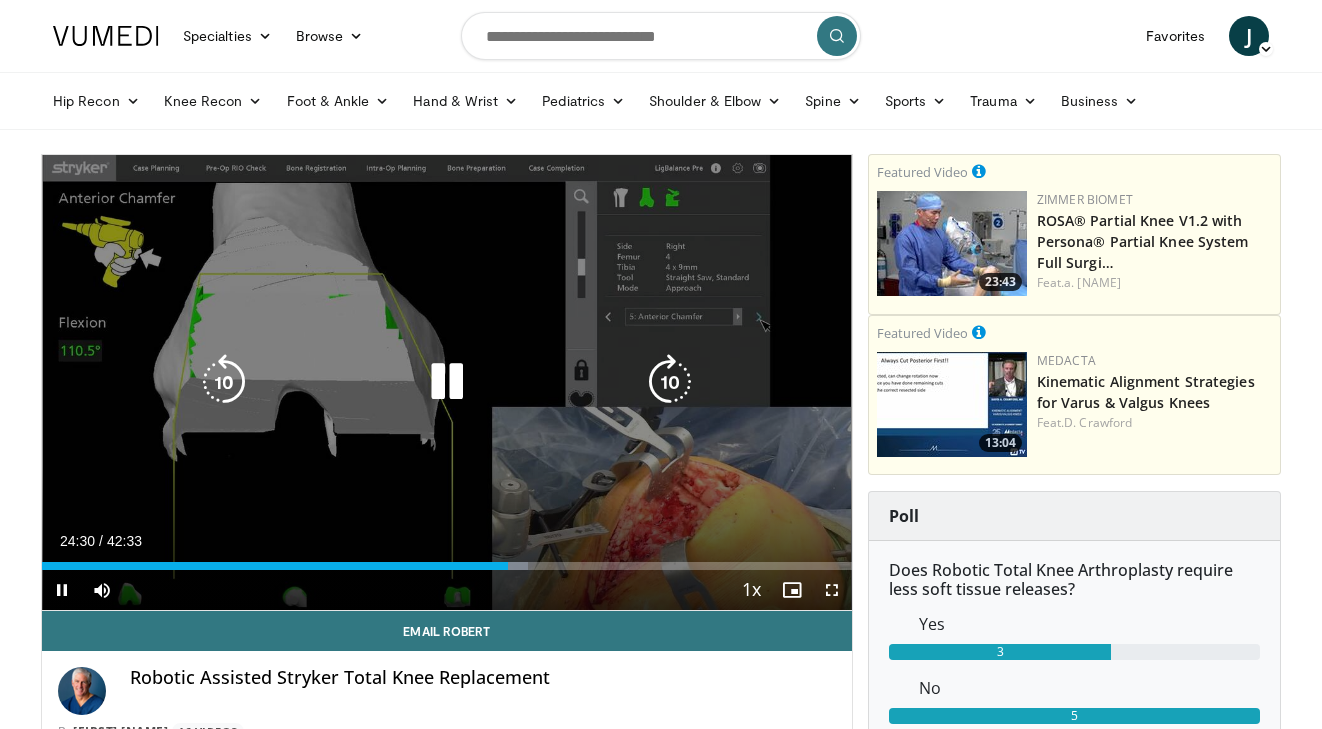 click at bounding box center (670, 382) 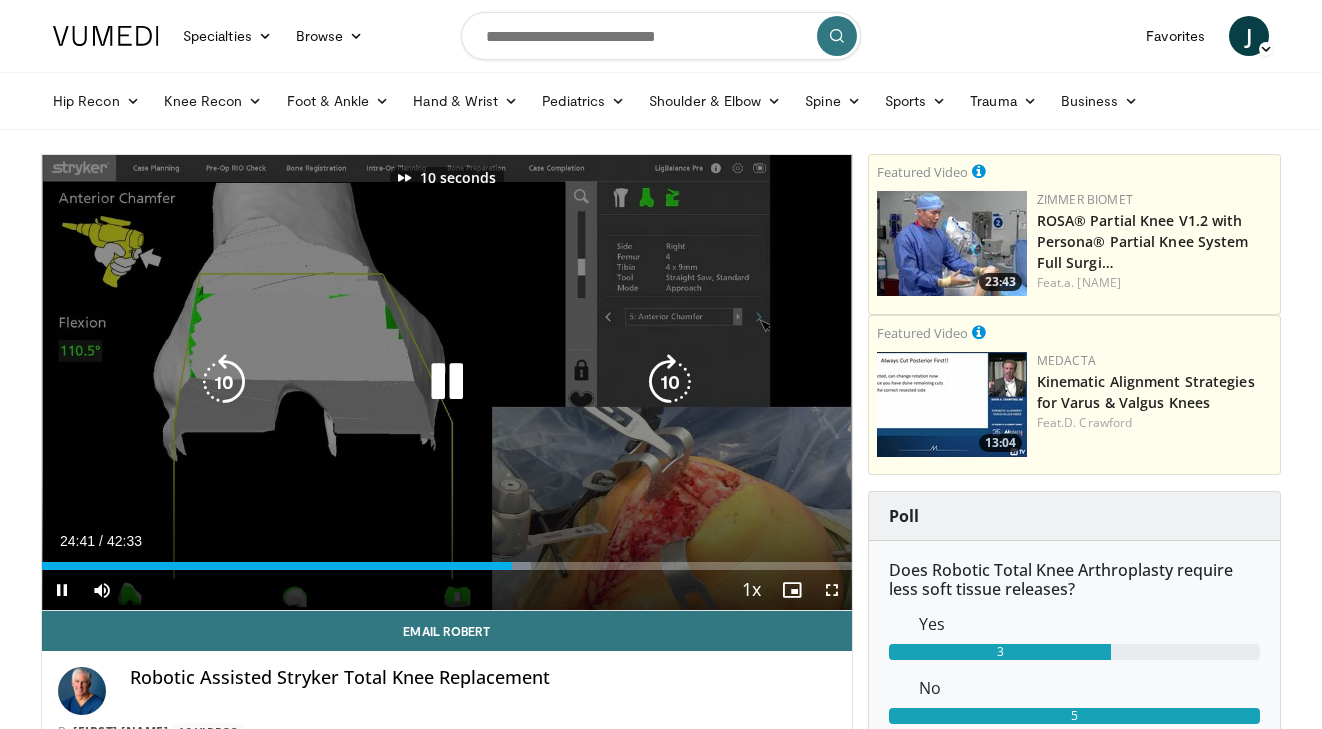 click at bounding box center (670, 382) 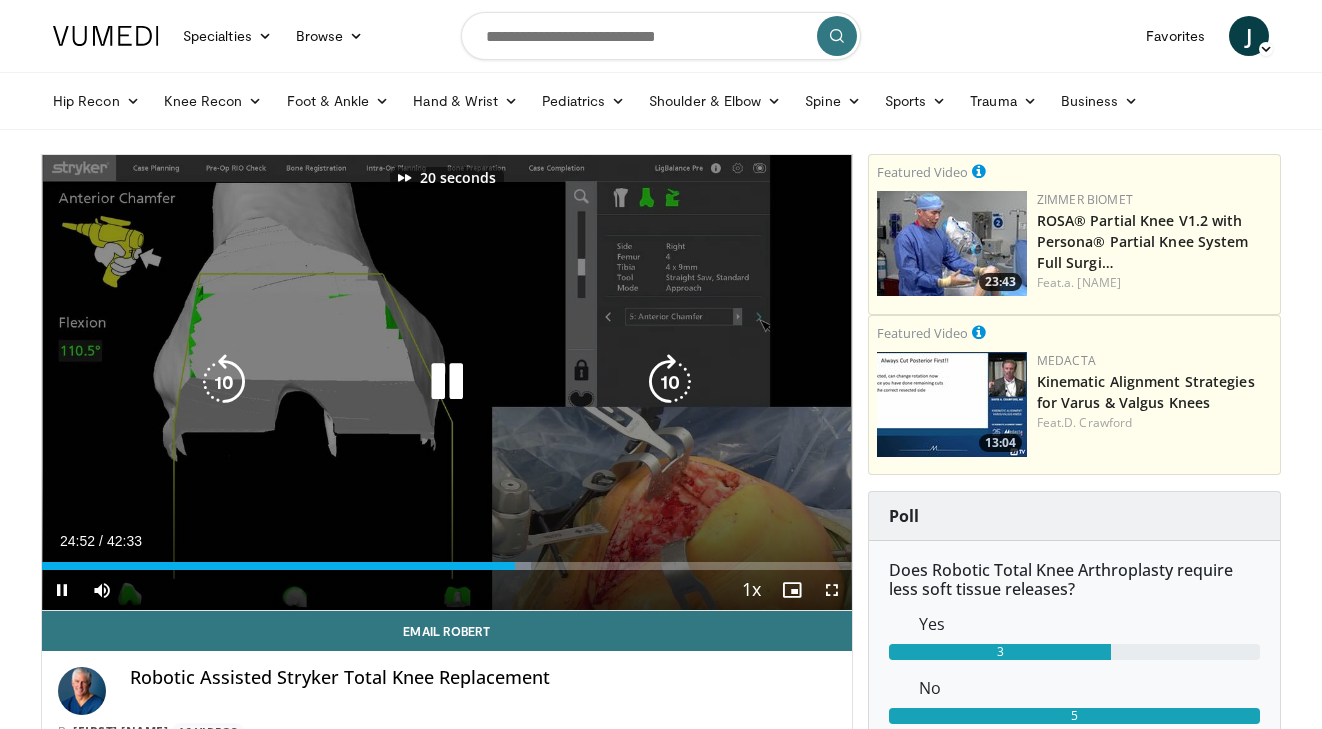 click at bounding box center [670, 382] 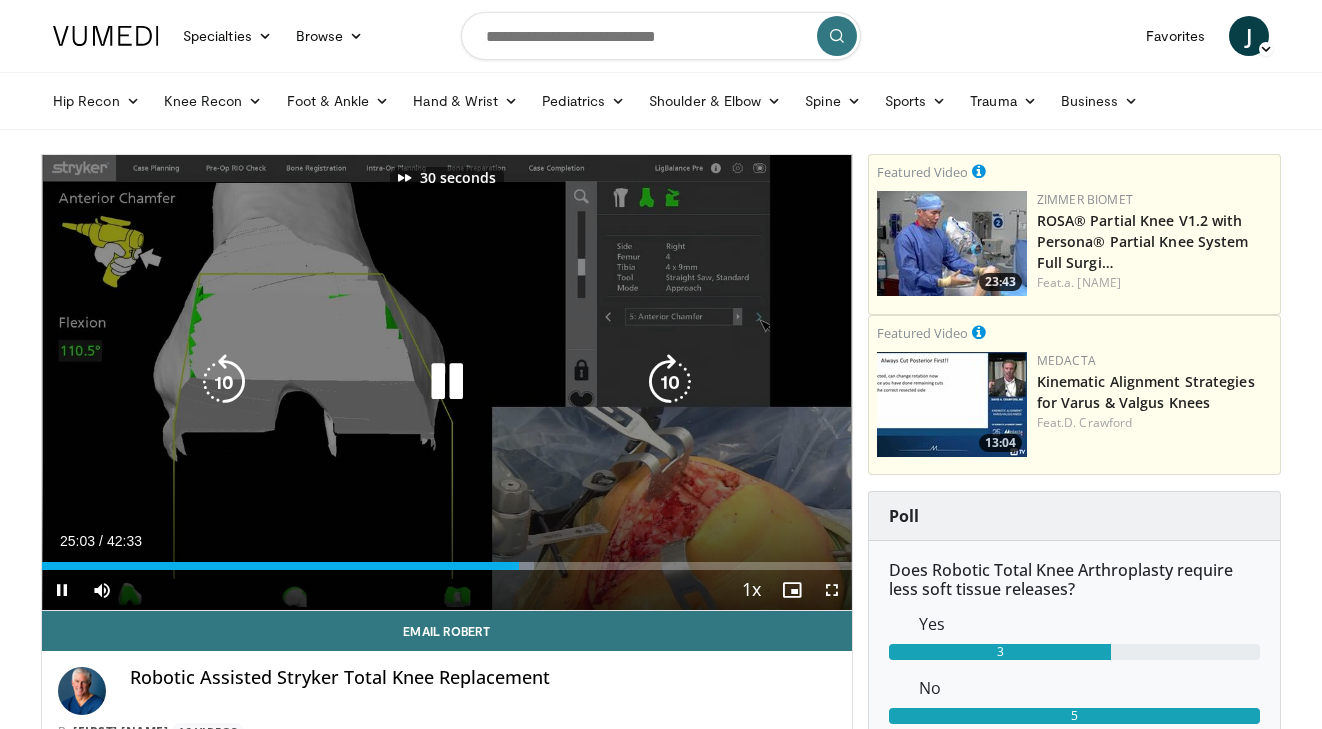 click at bounding box center (670, 382) 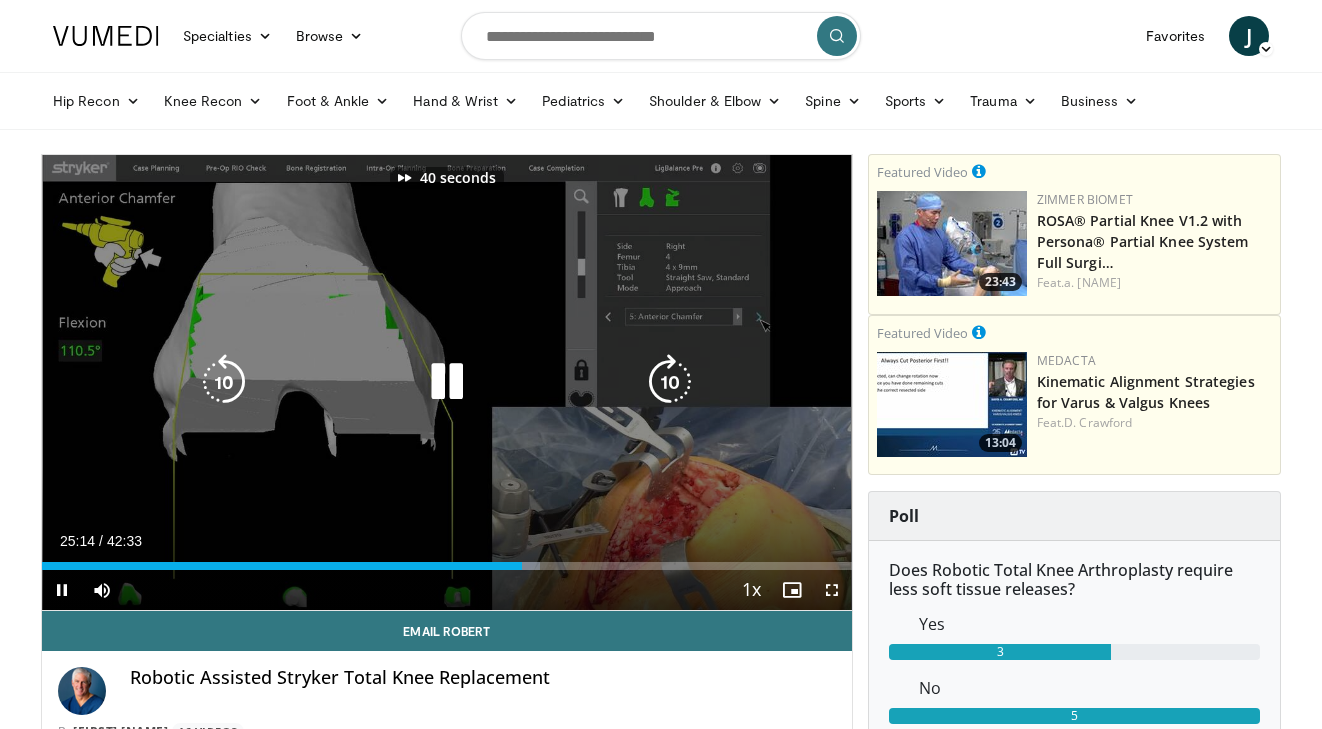 click at bounding box center [670, 382] 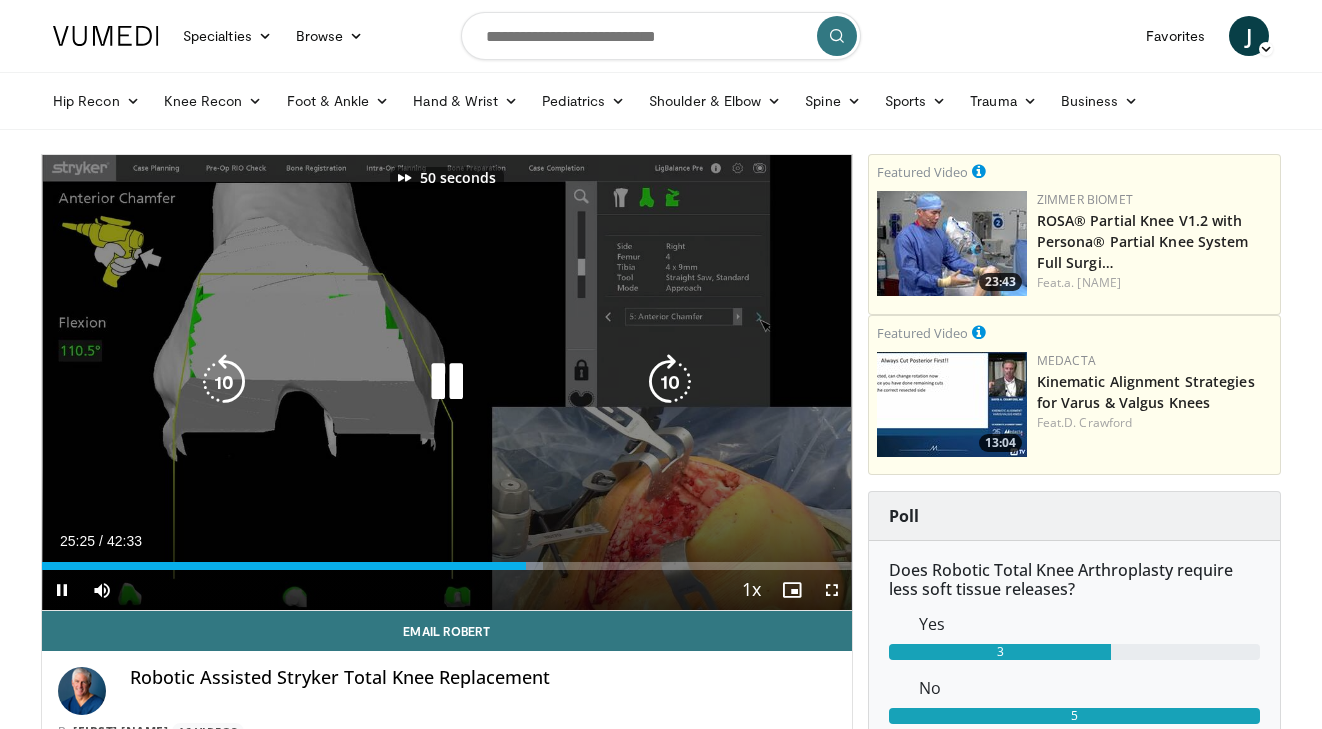 click at bounding box center (670, 382) 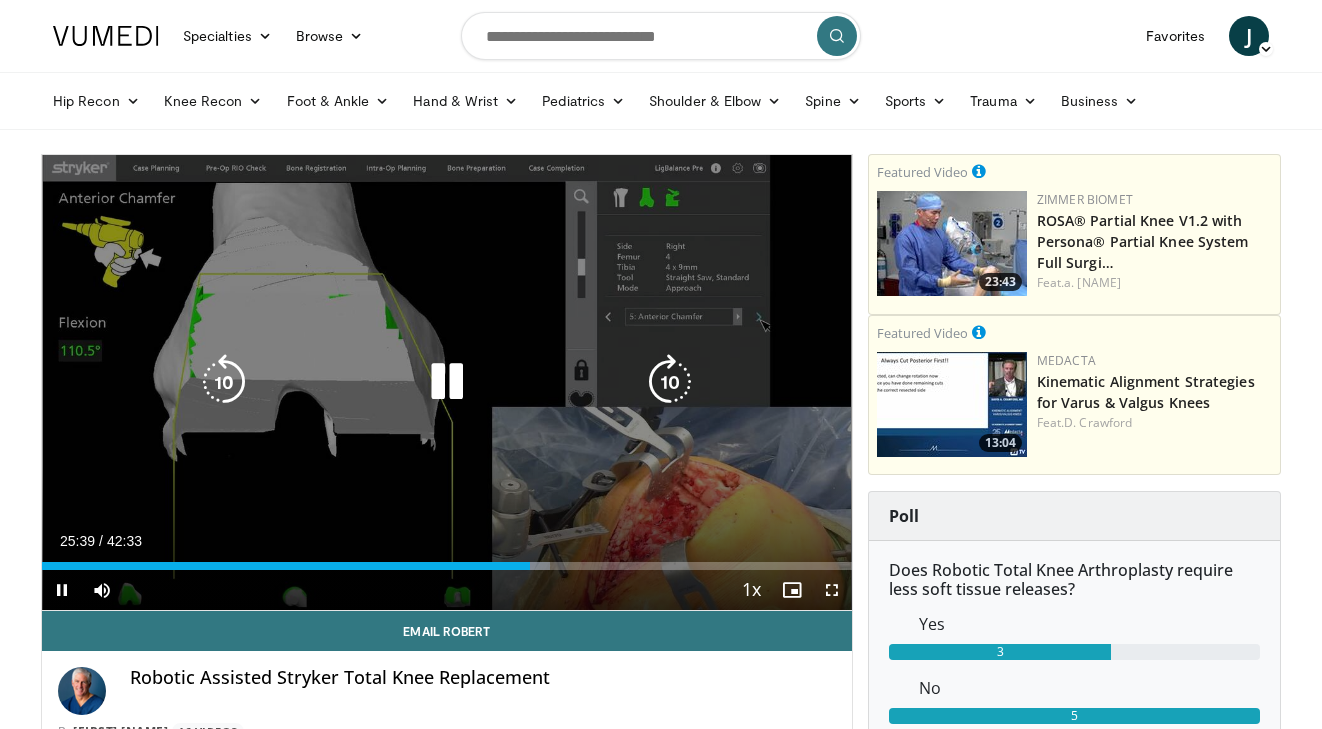 click at bounding box center [670, 382] 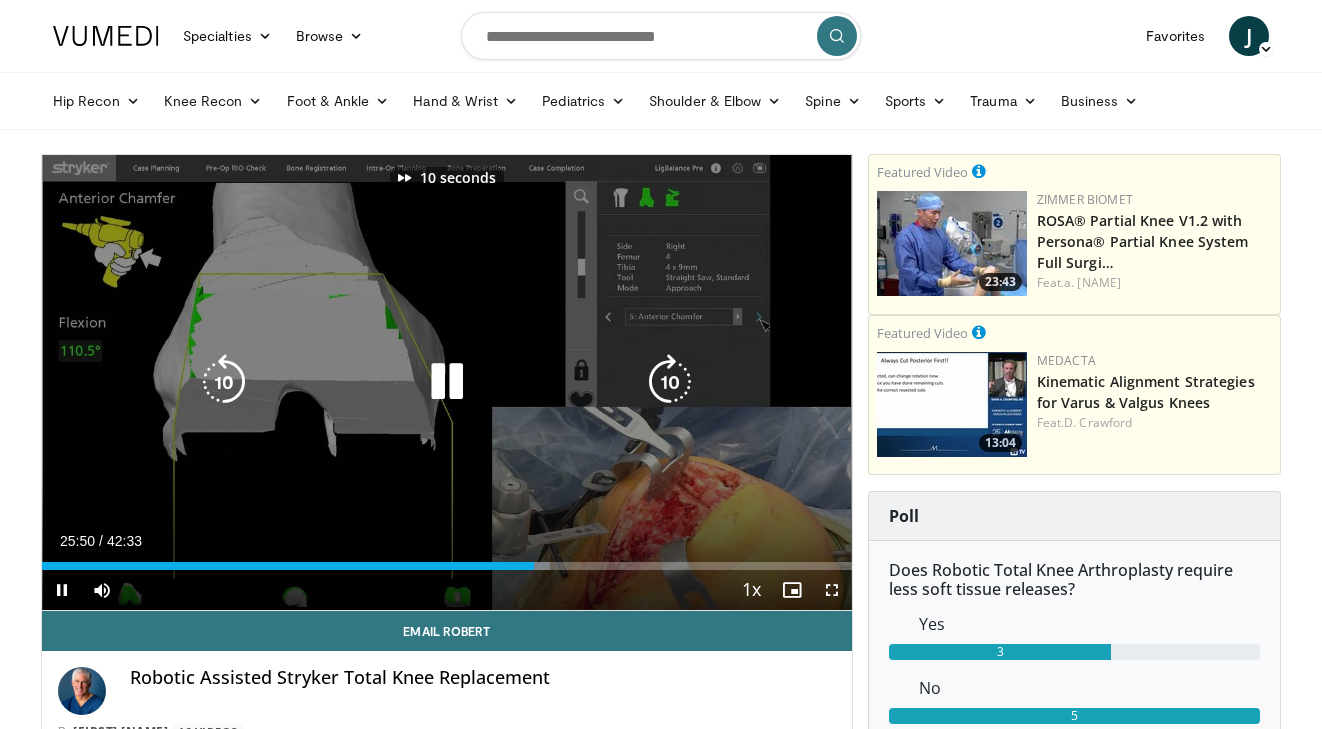 click at bounding box center [670, 382] 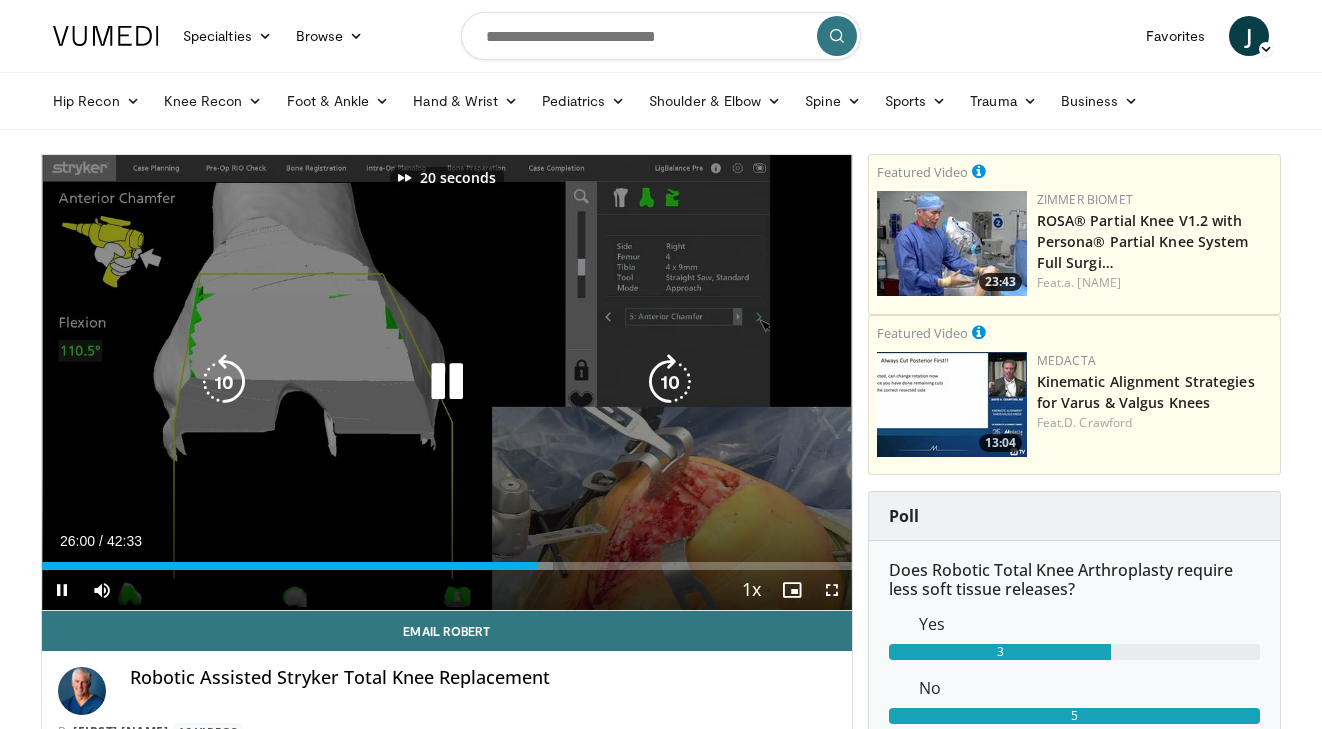 click at bounding box center (670, 382) 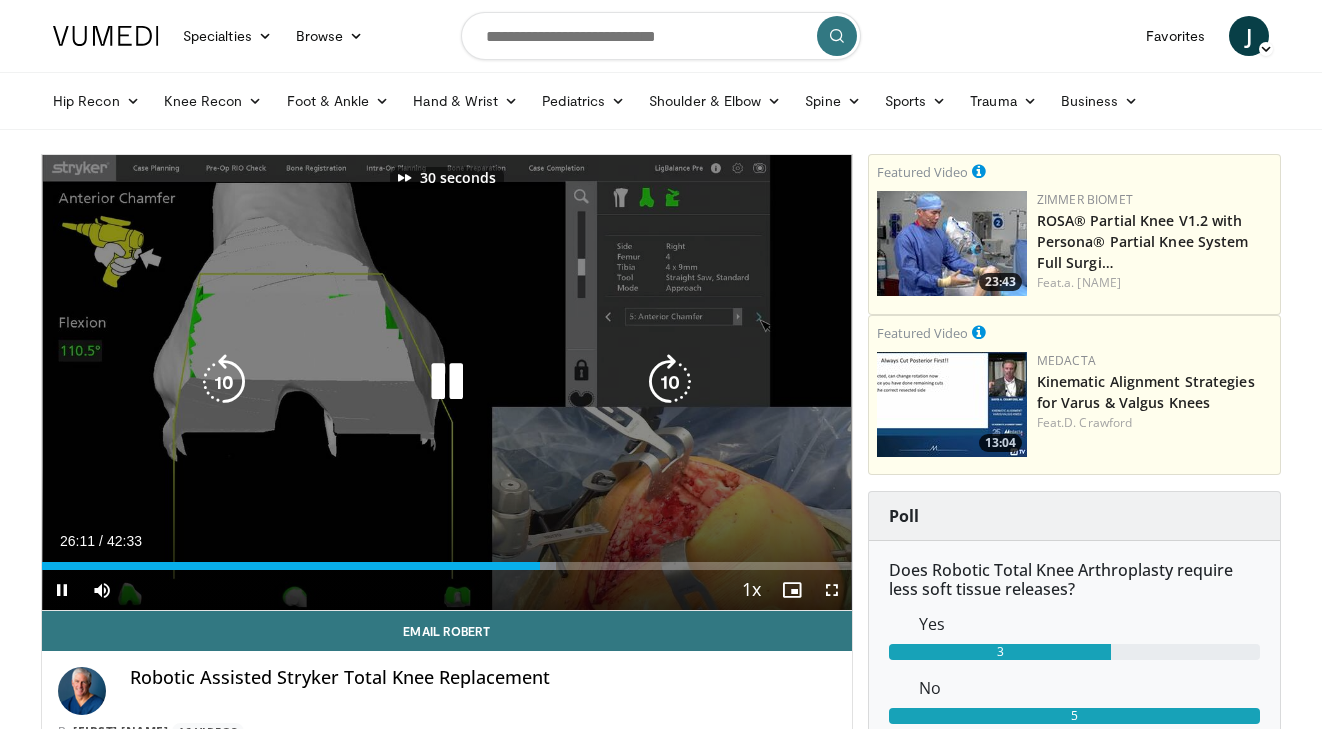 click at bounding box center (670, 382) 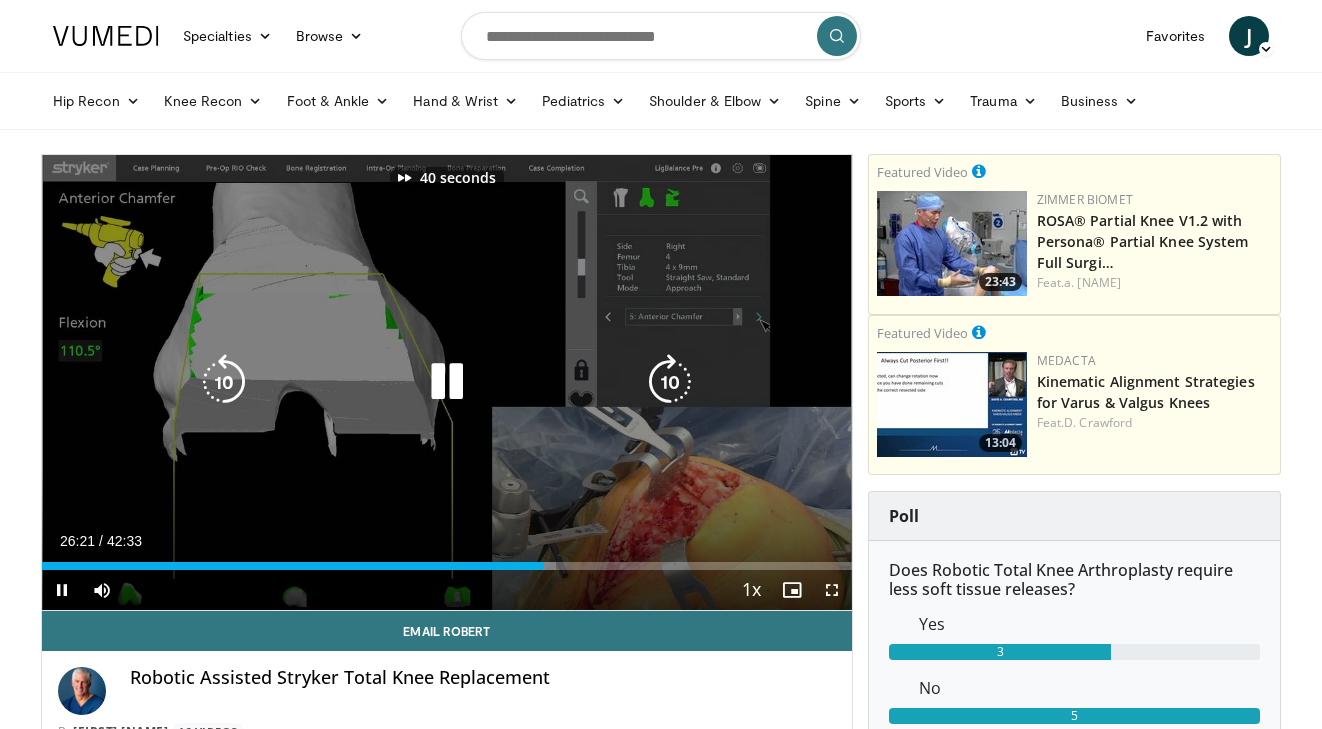 click at bounding box center [670, 382] 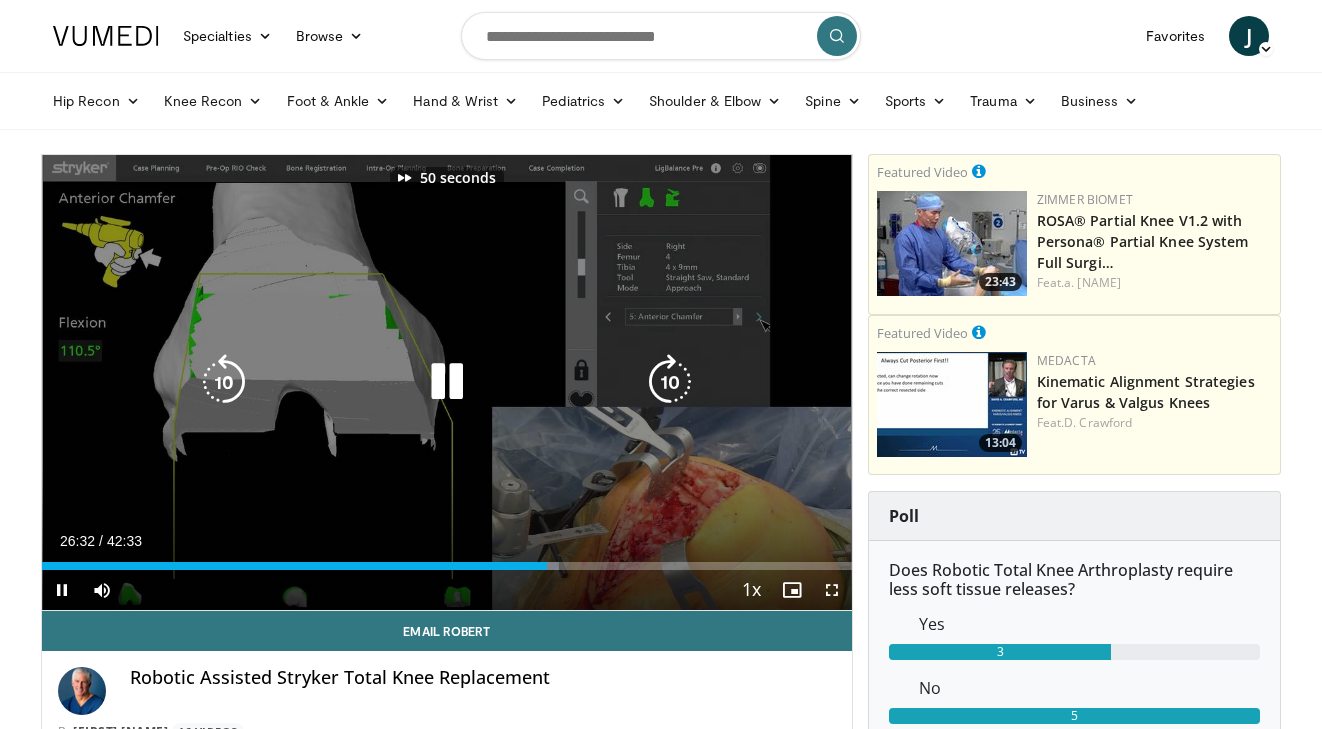click at bounding box center [670, 382] 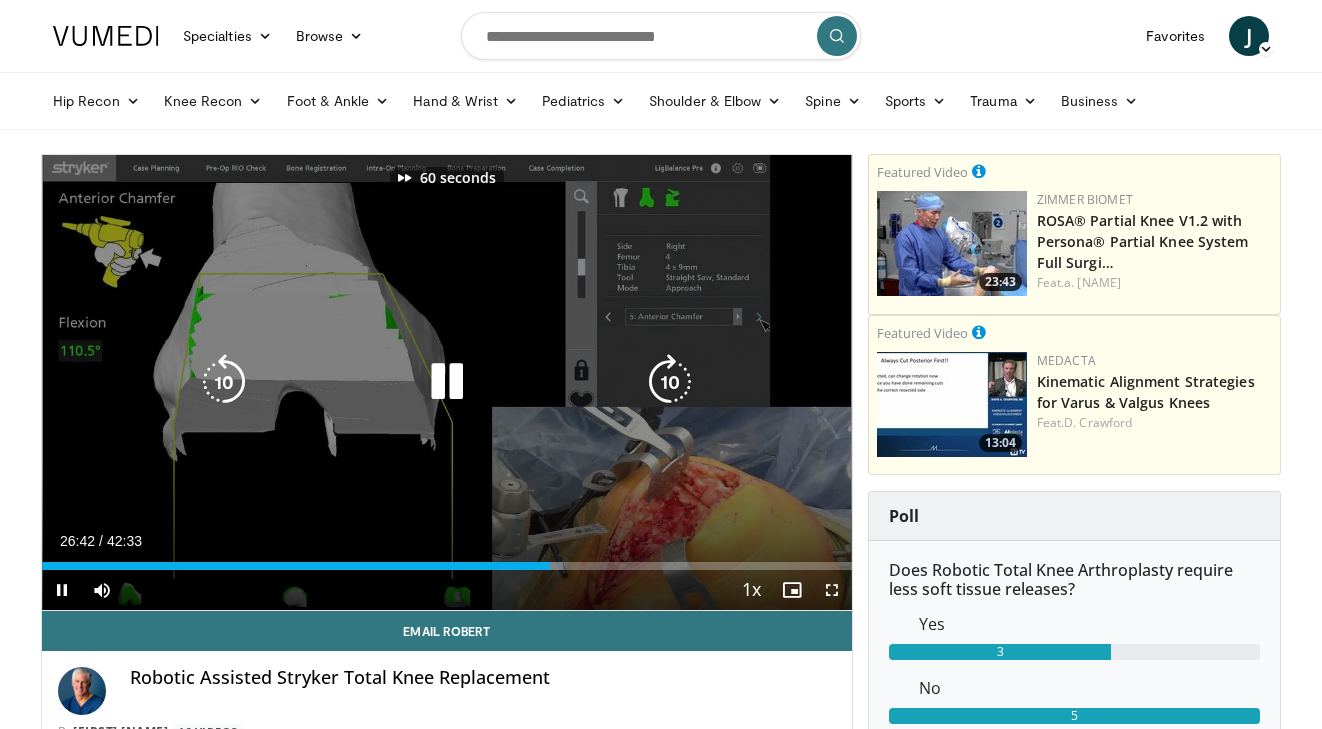 click at bounding box center (670, 382) 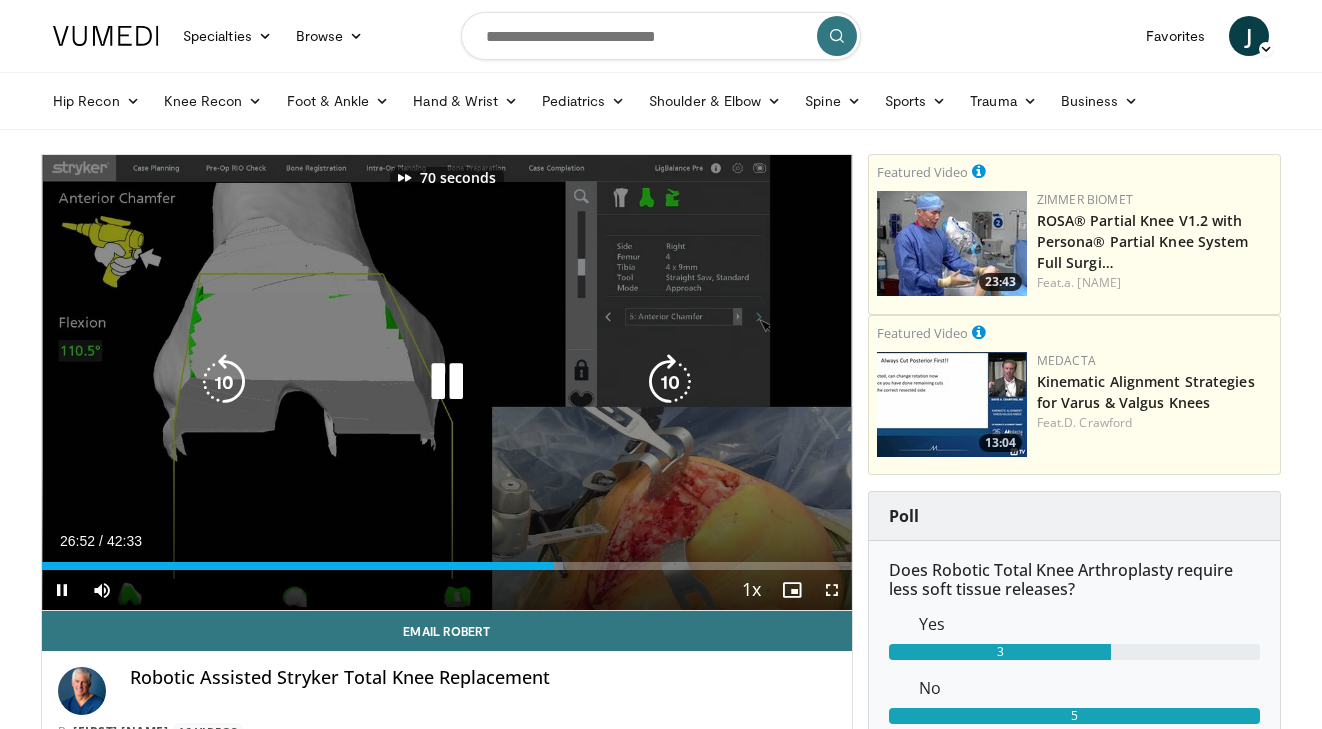 click at bounding box center [670, 382] 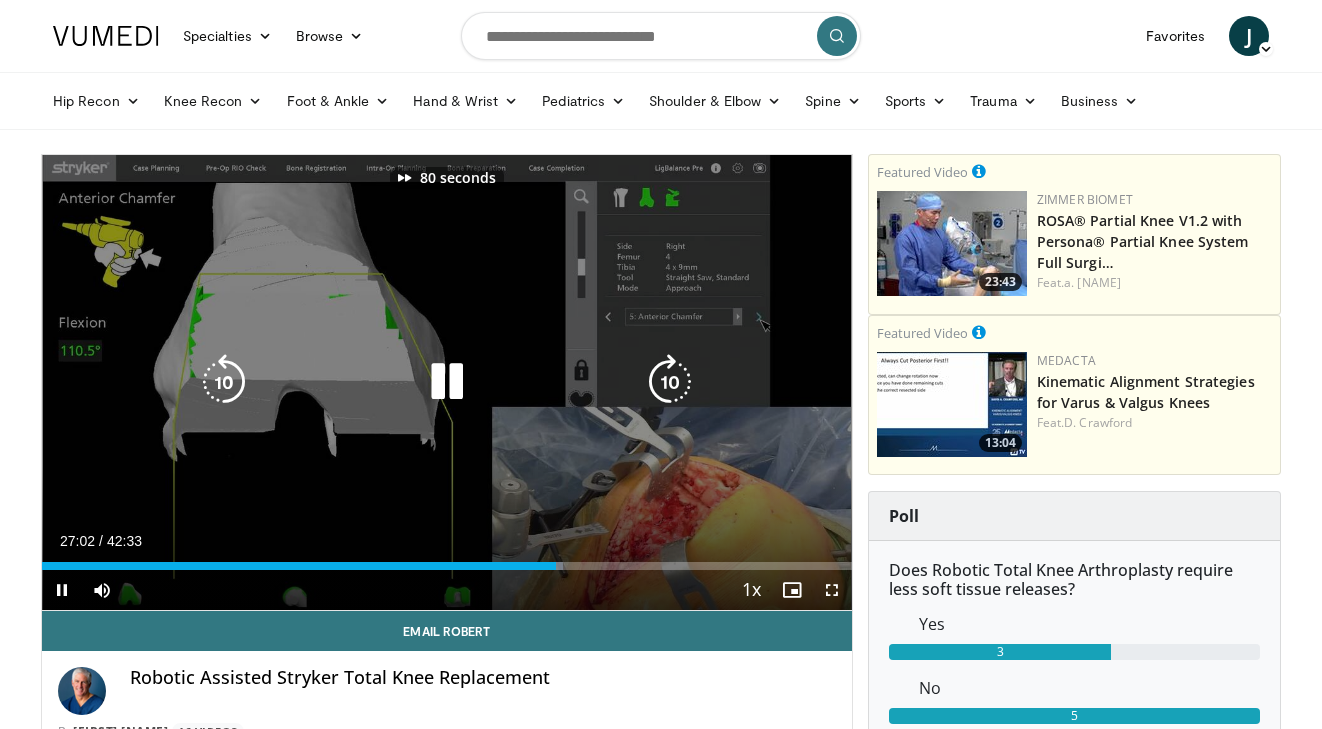 click at bounding box center (670, 382) 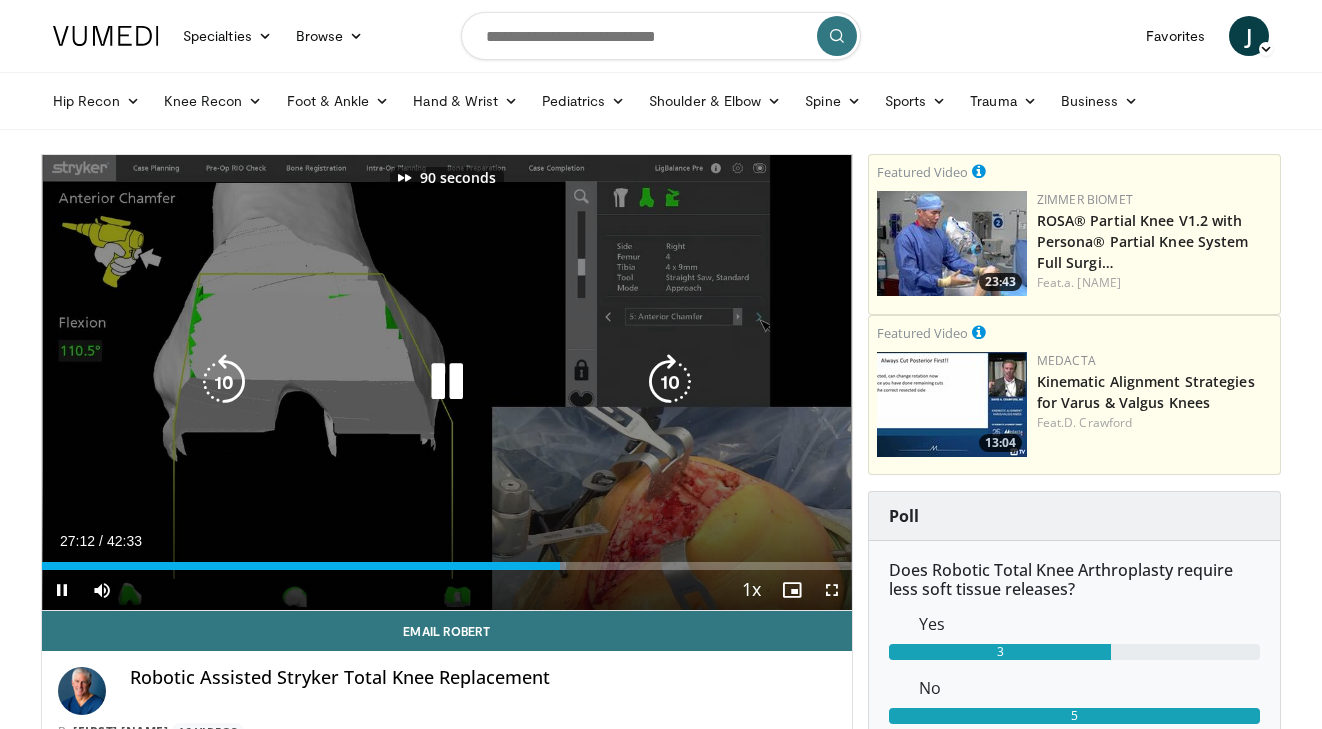 click at bounding box center [670, 382] 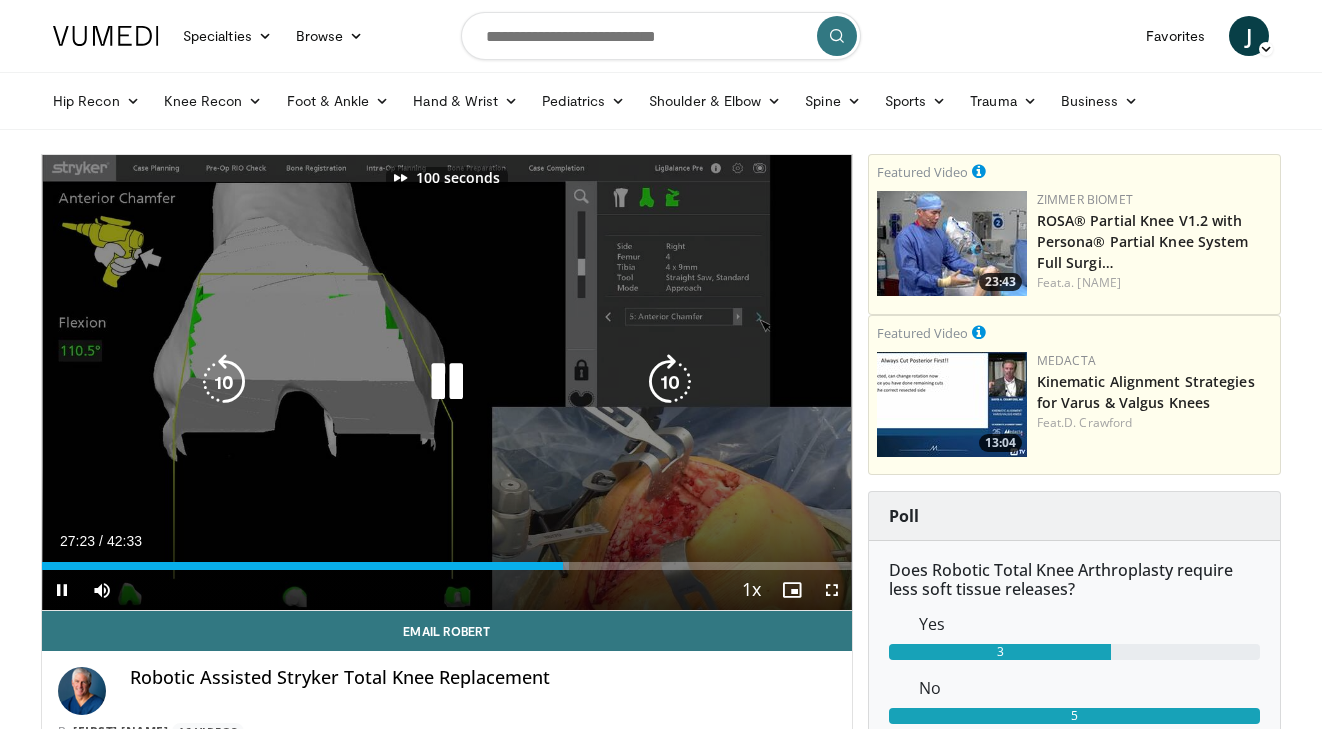 click at bounding box center [670, 382] 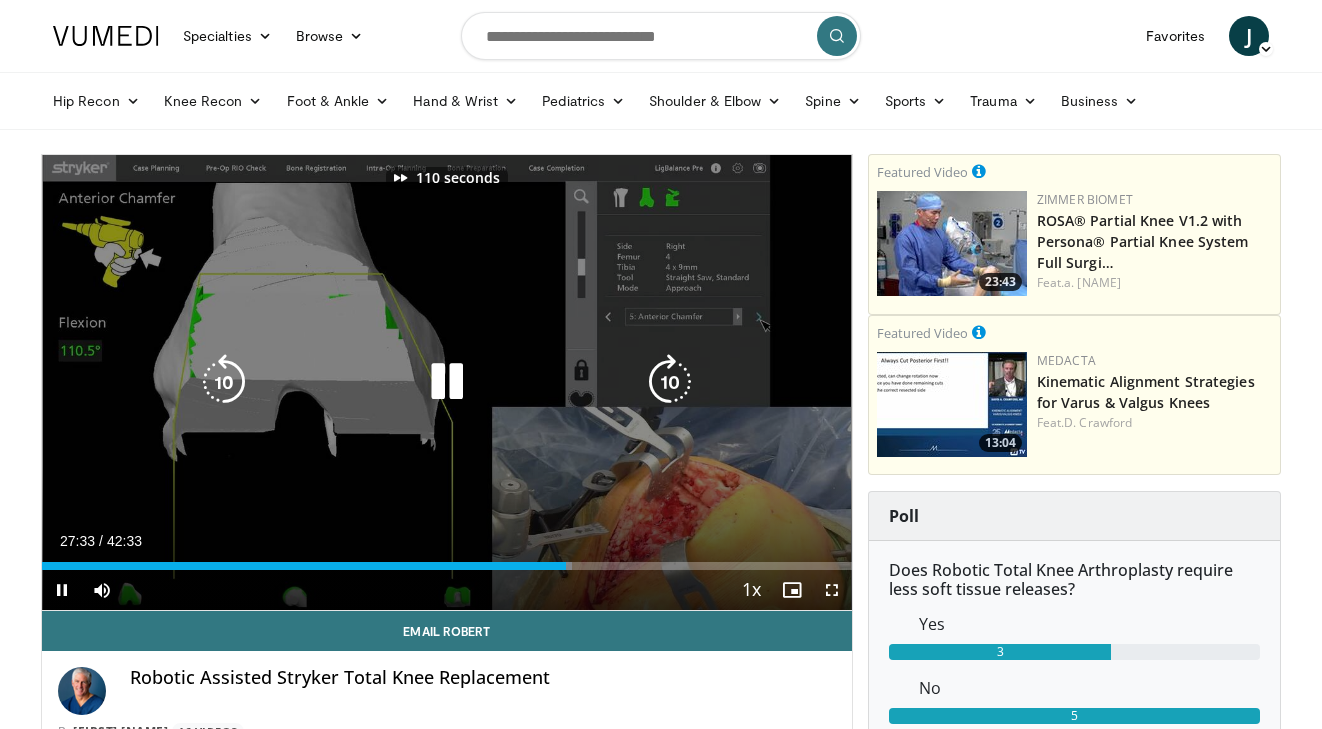 click at bounding box center (670, 382) 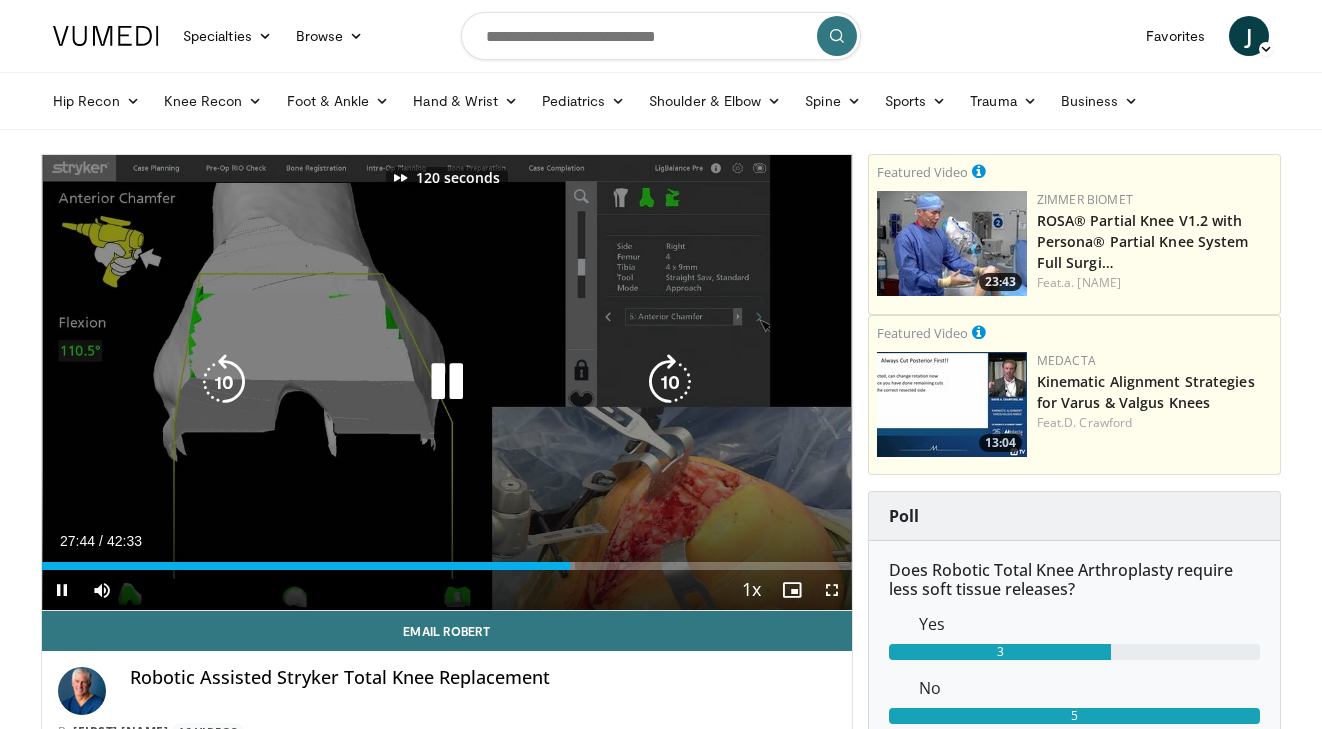 click at bounding box center (670, 382) 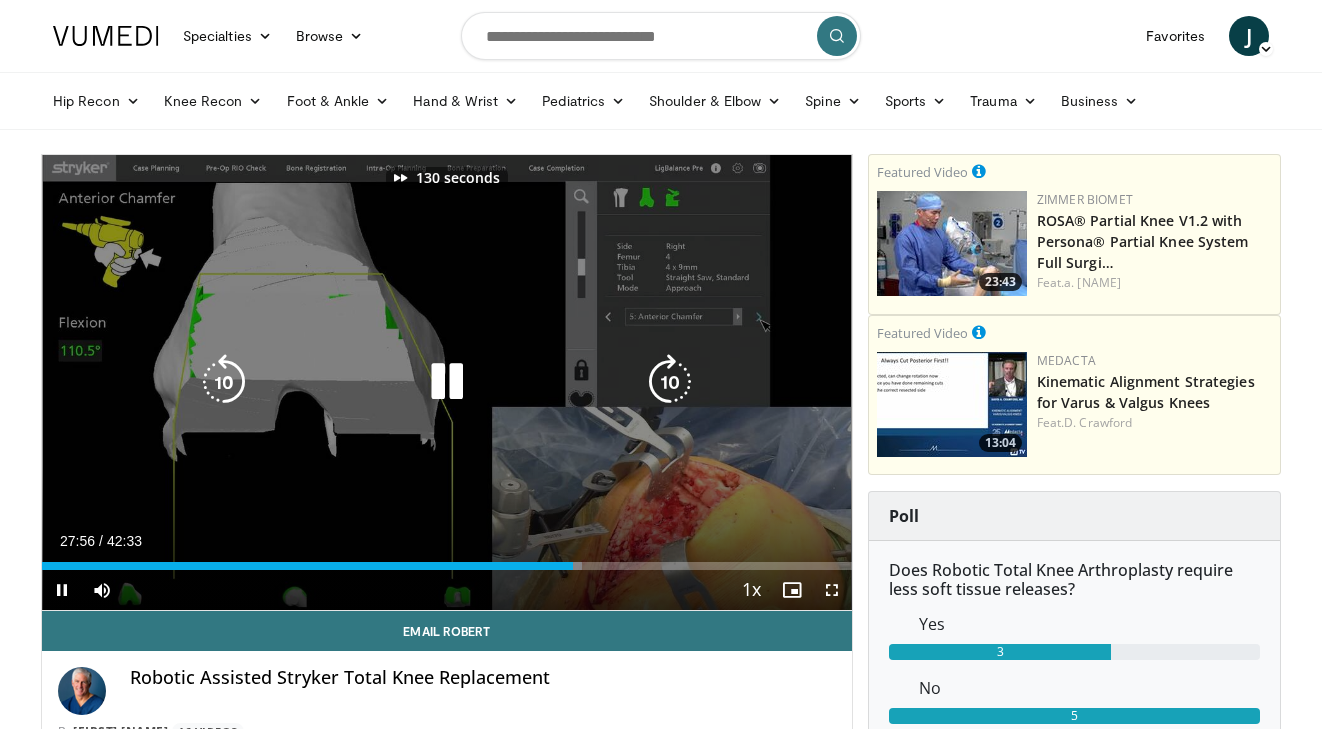 click at bounding box center [670, 382] 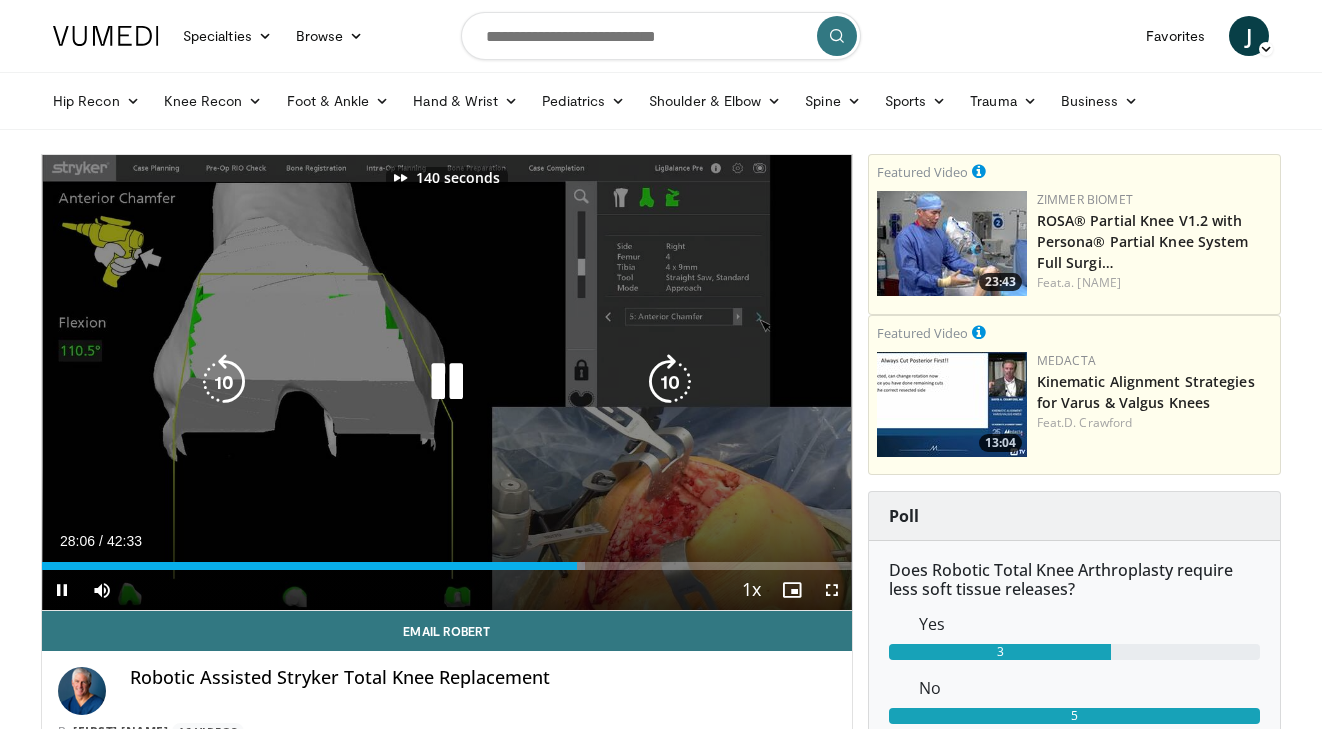 click at bounding box center [670, 382] 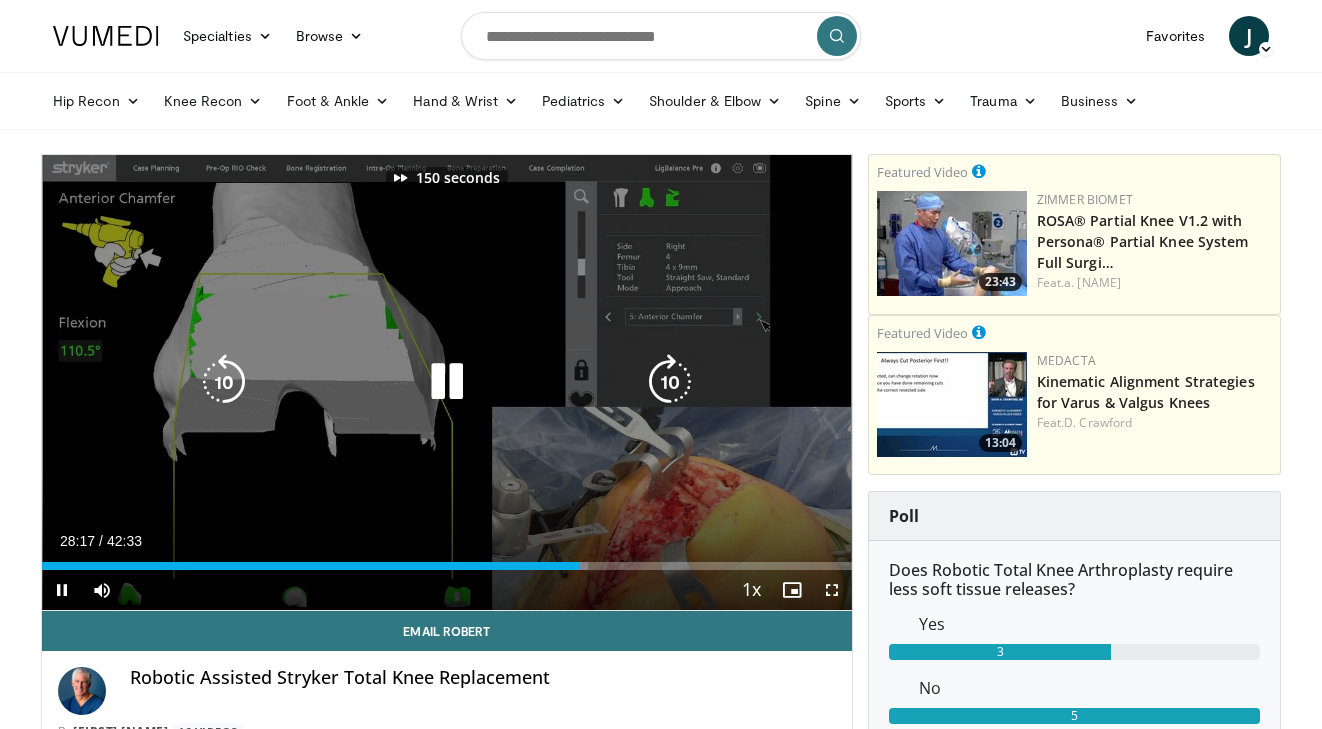 click at bounding box center [670, 382] 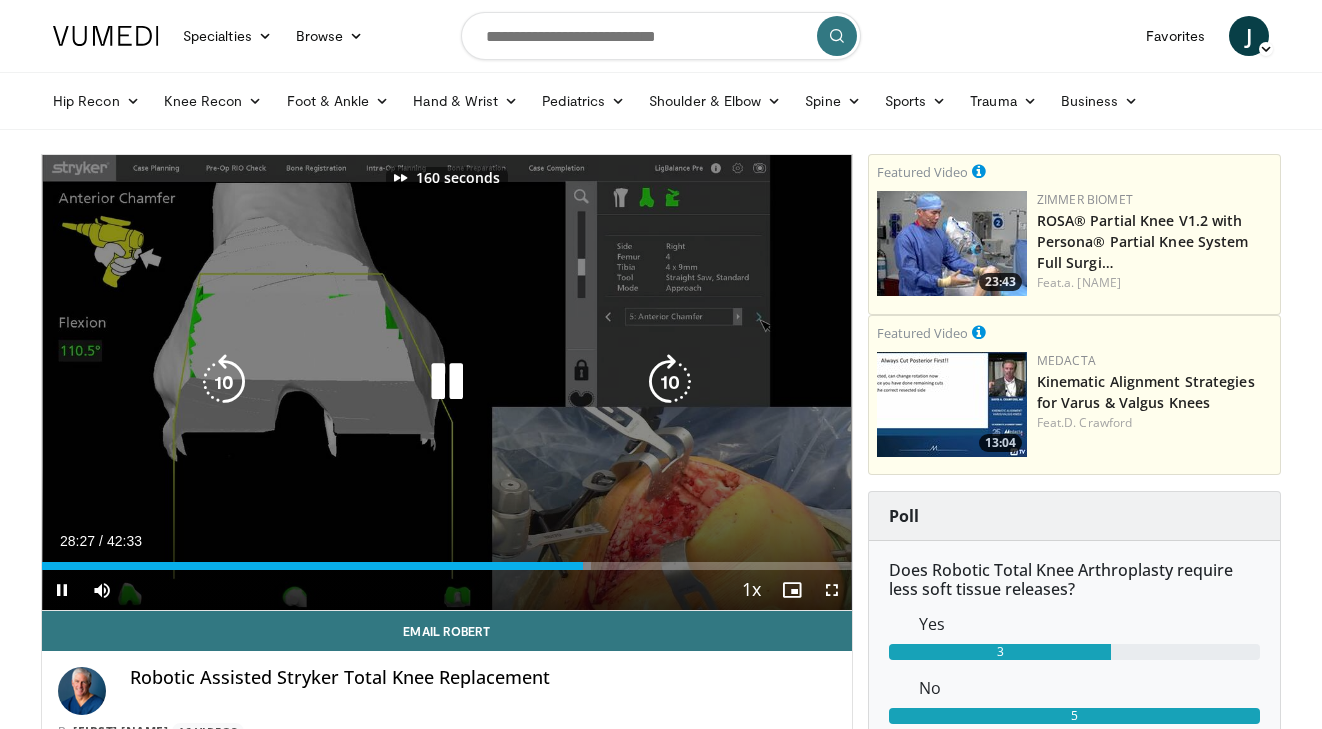 click at bounding box center [670, 382] 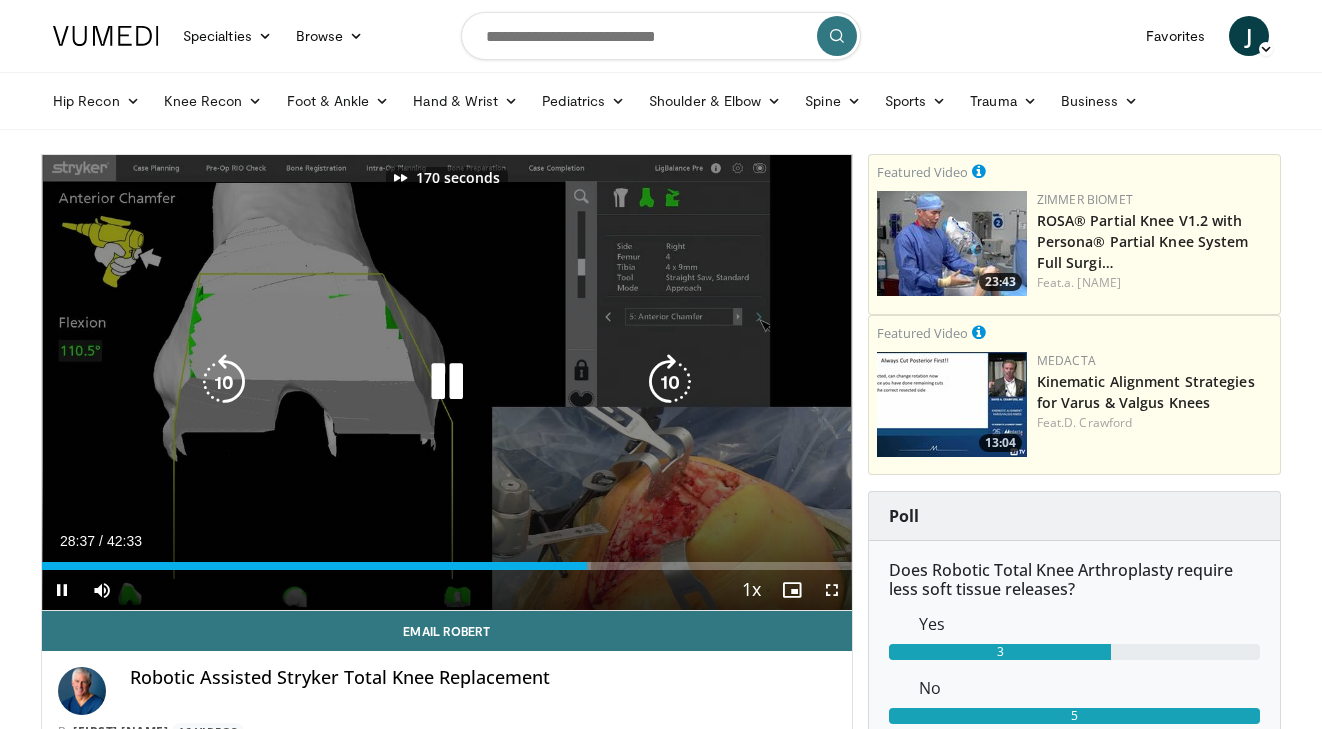 click at bounding box center [670, 382] 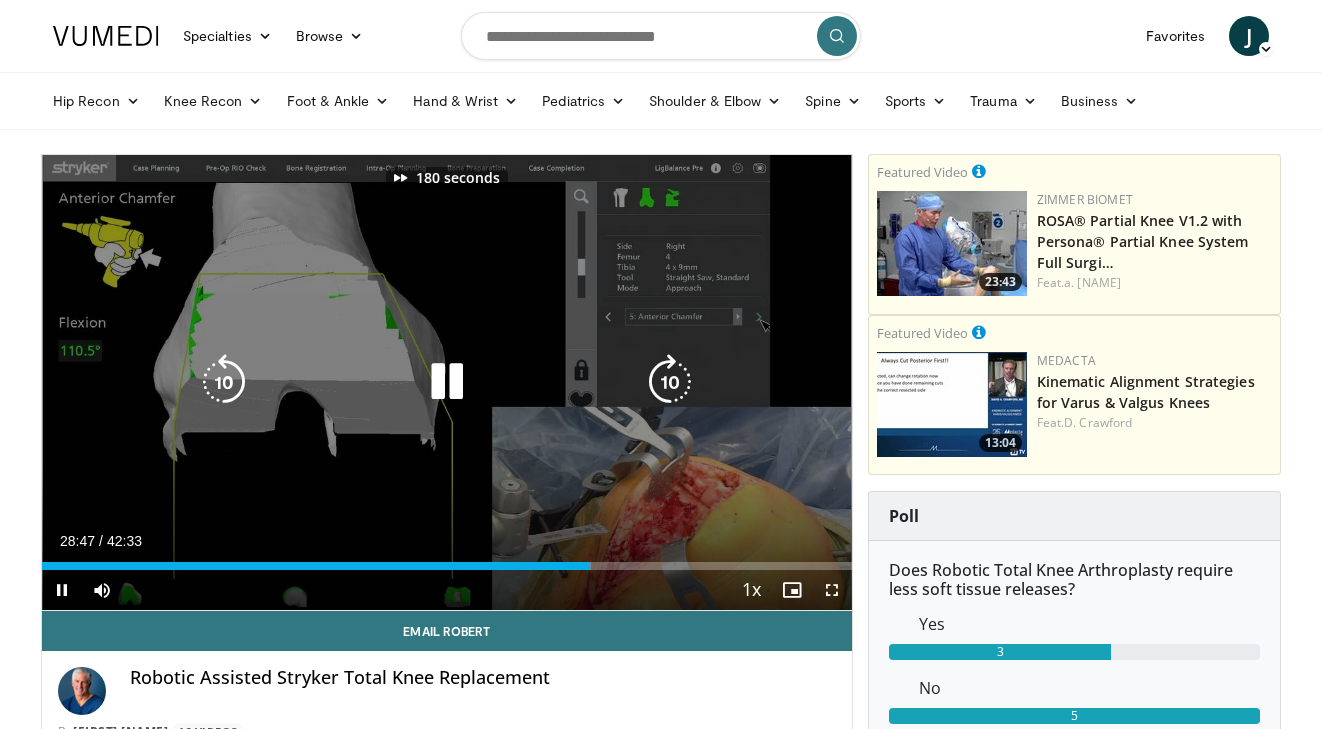 click at bounding box center (670, 382) 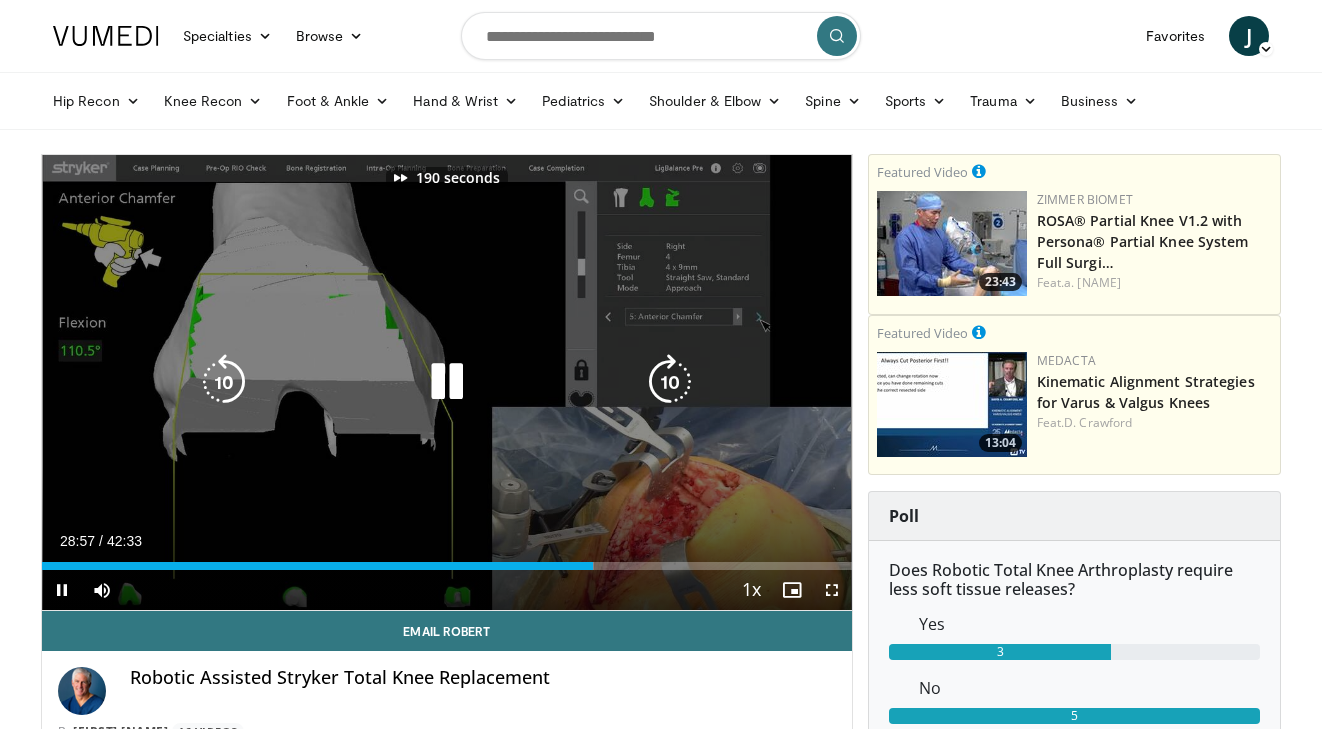 click at bounding box center [670, 382] 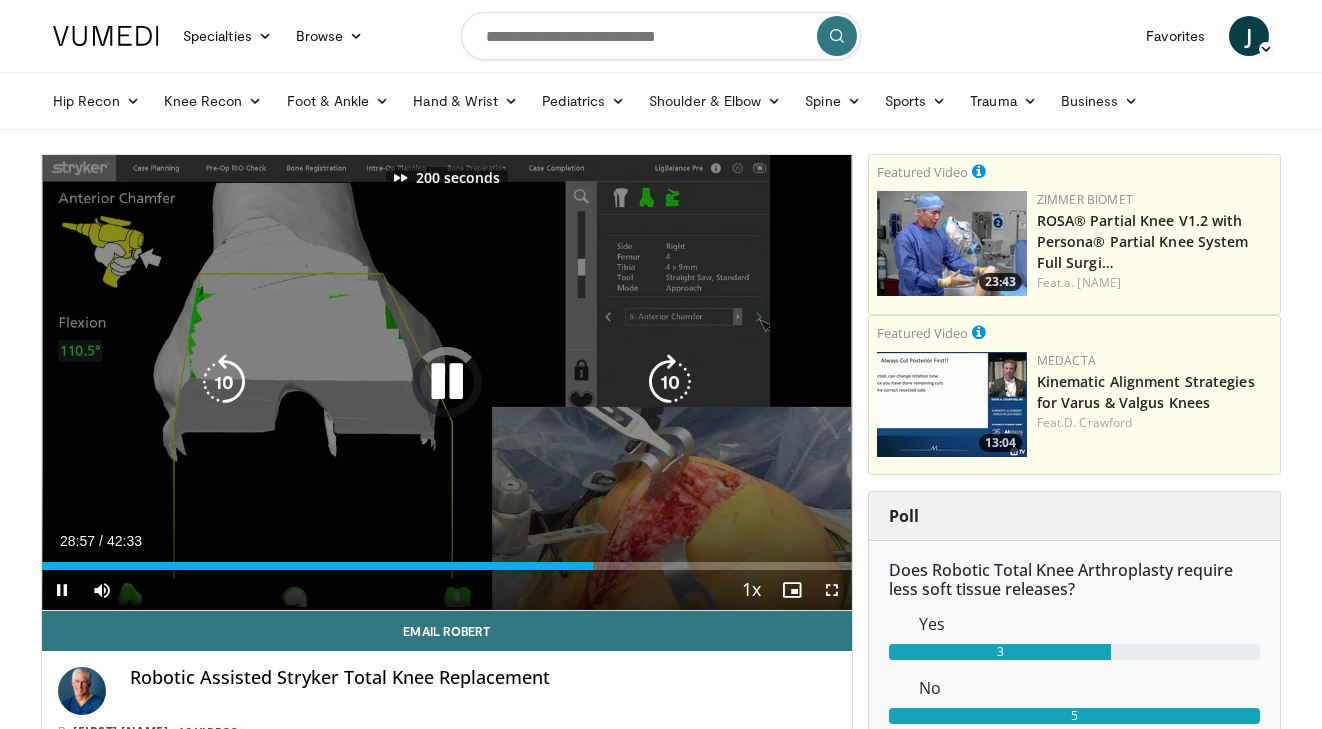 click at bounding box center [670, 382] 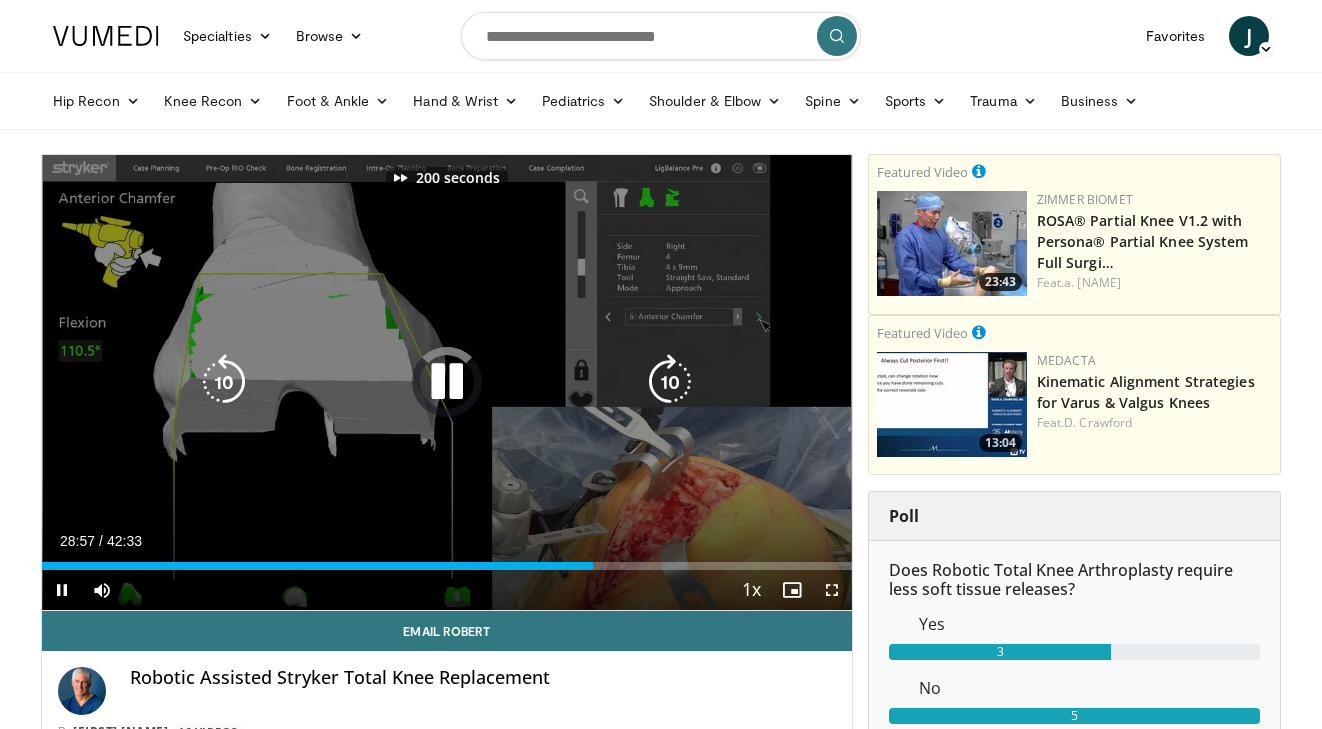 click at bounding box center (670, 382) 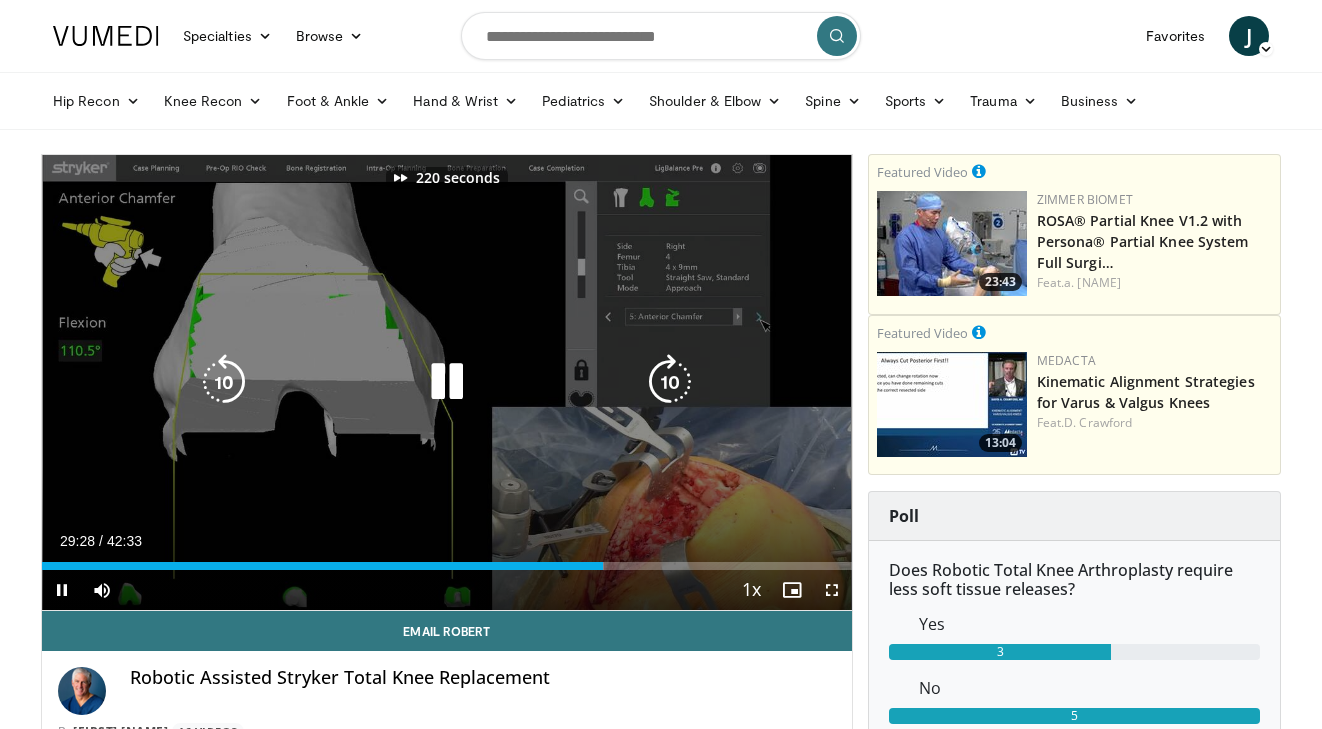 click at bounding box center (670, 382) 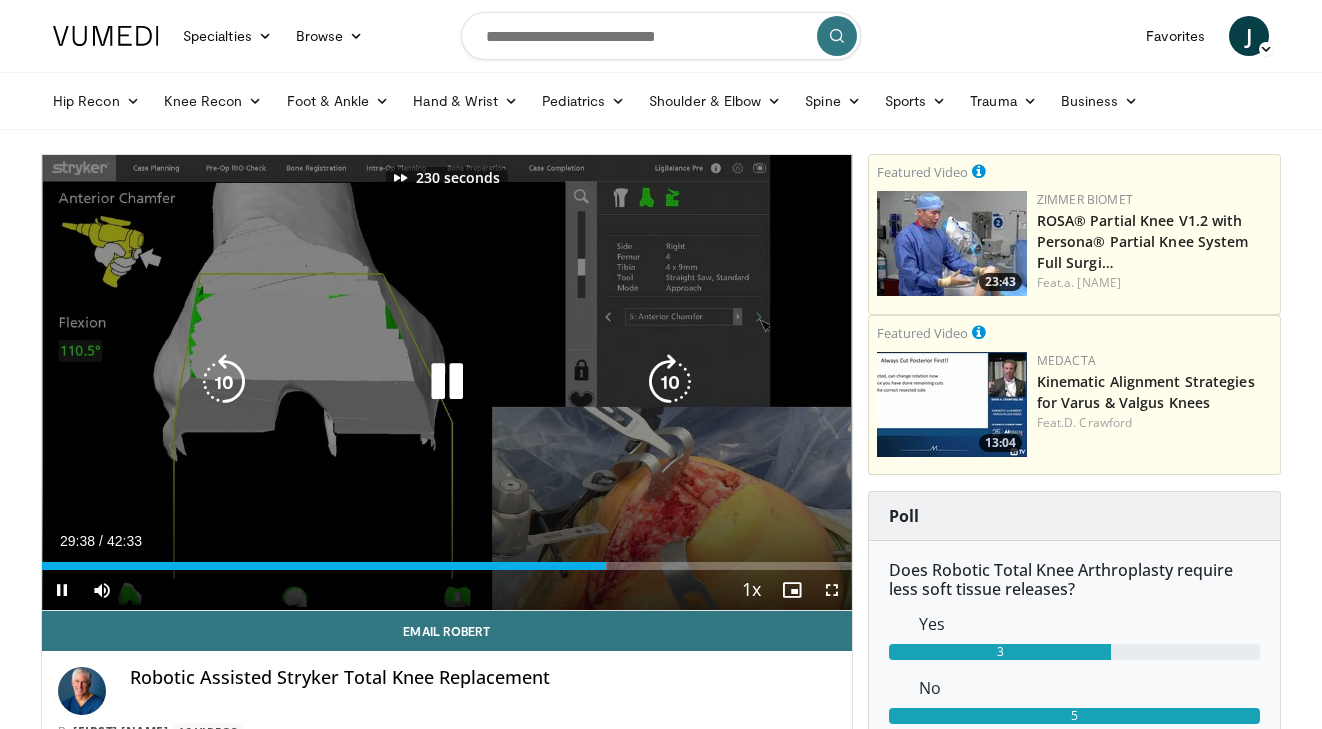 click at bounding box center (670, 382) 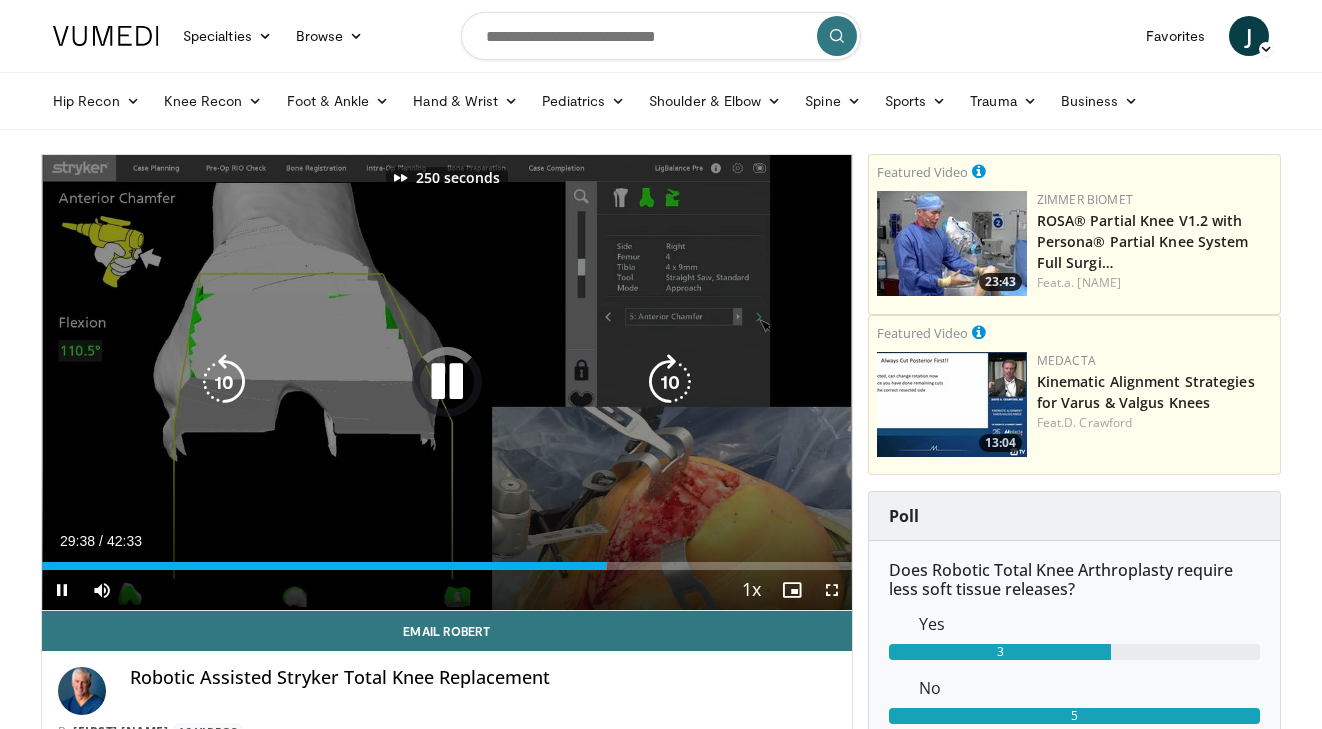 click at bounding box center [670, 382] 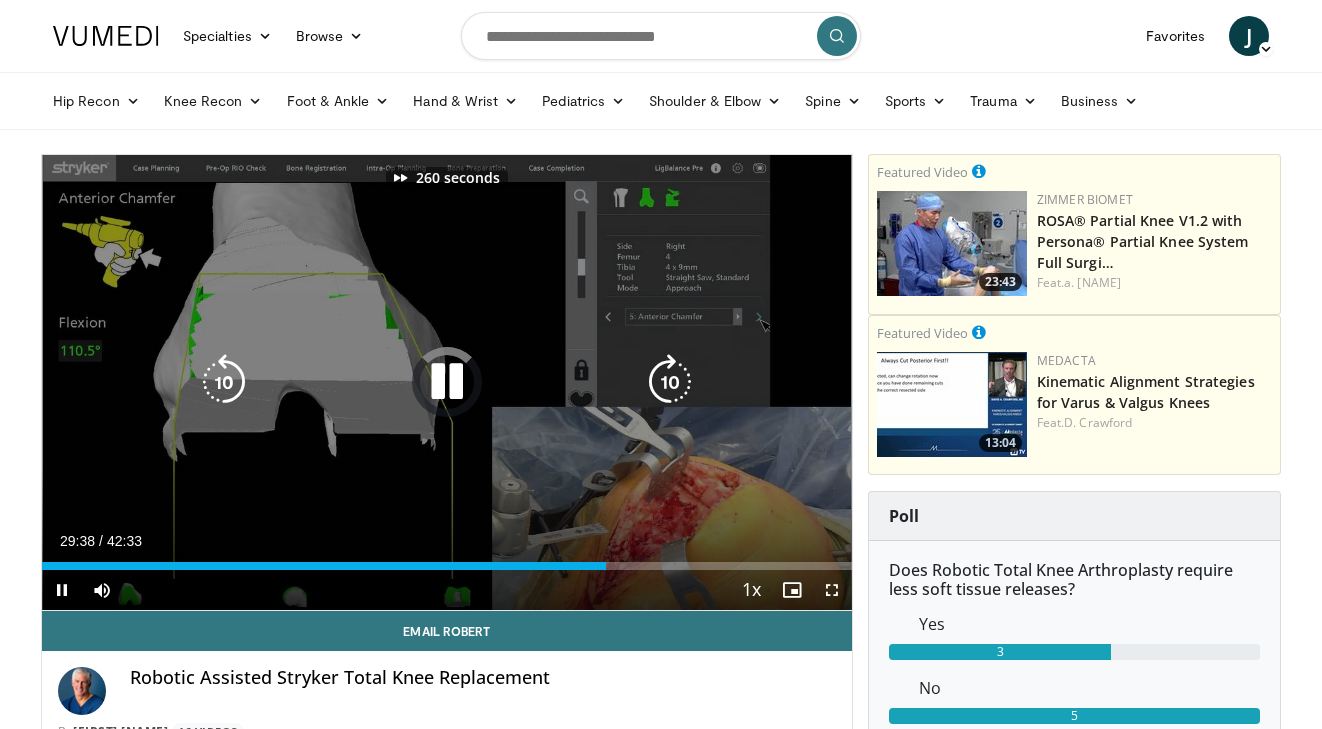 click at bounding box center [670, 382] 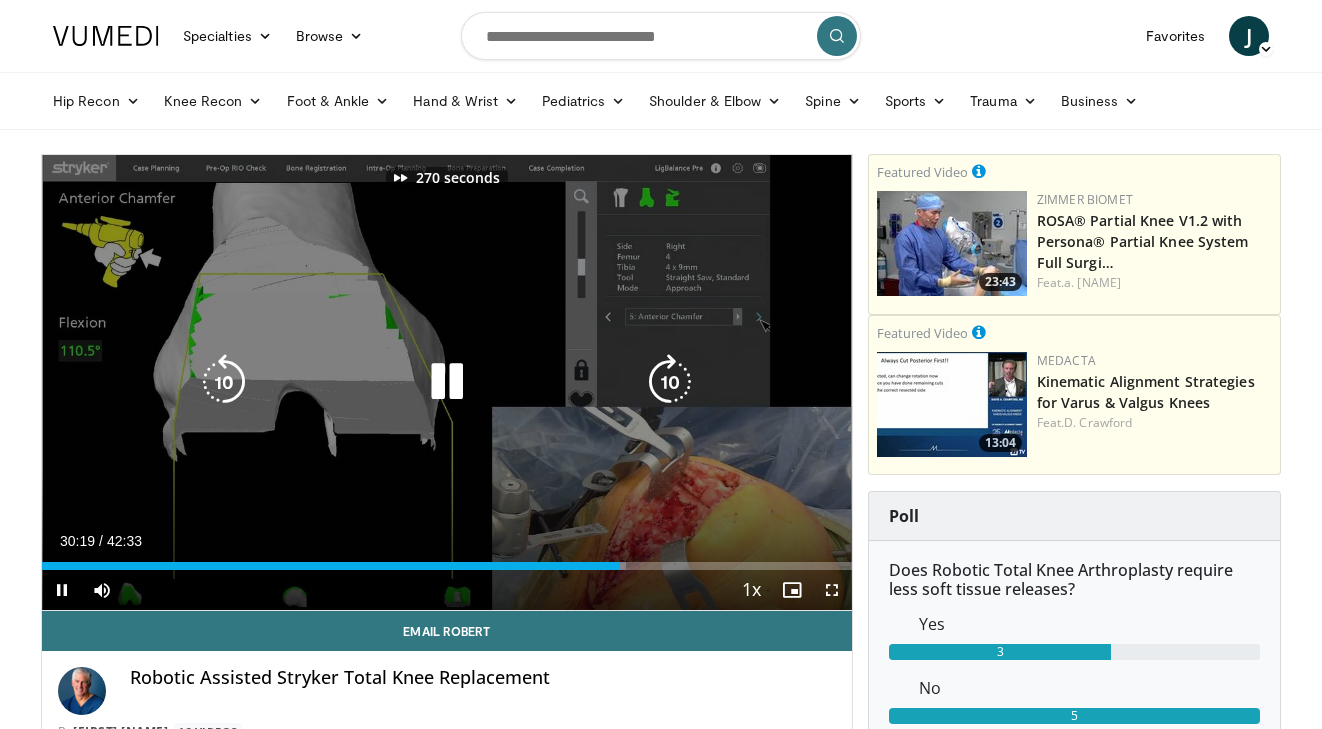 click at bounding box center [670, 382] 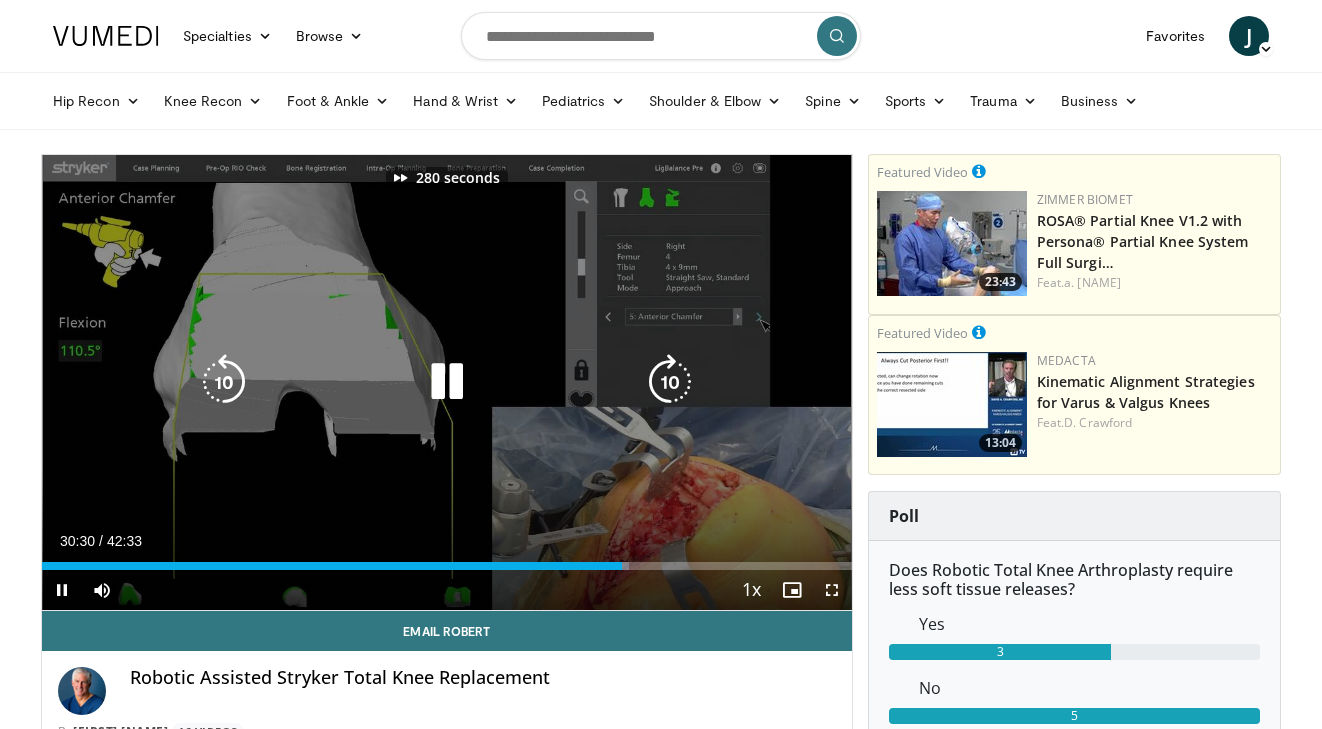 click at bounding box center (670, 382) 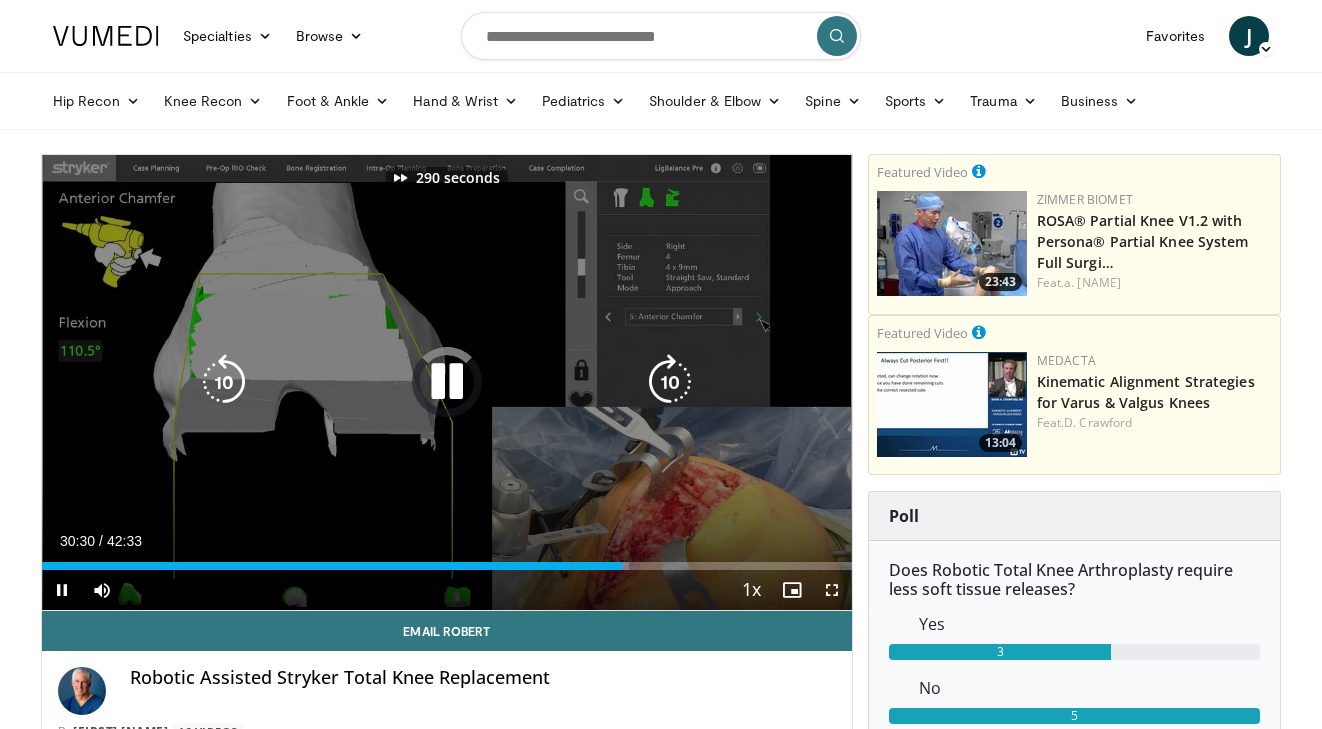 click at bounding box center [670, 382] 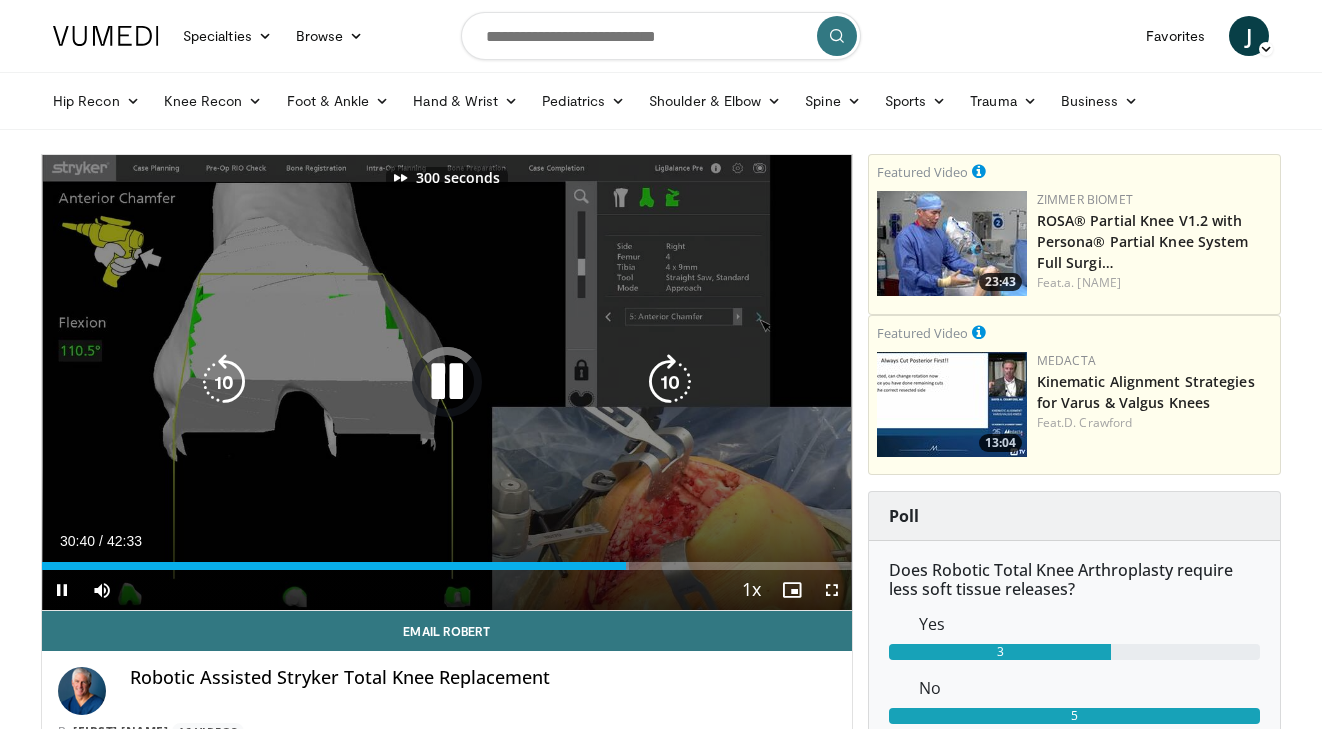 click at bounding box center (670, 382) 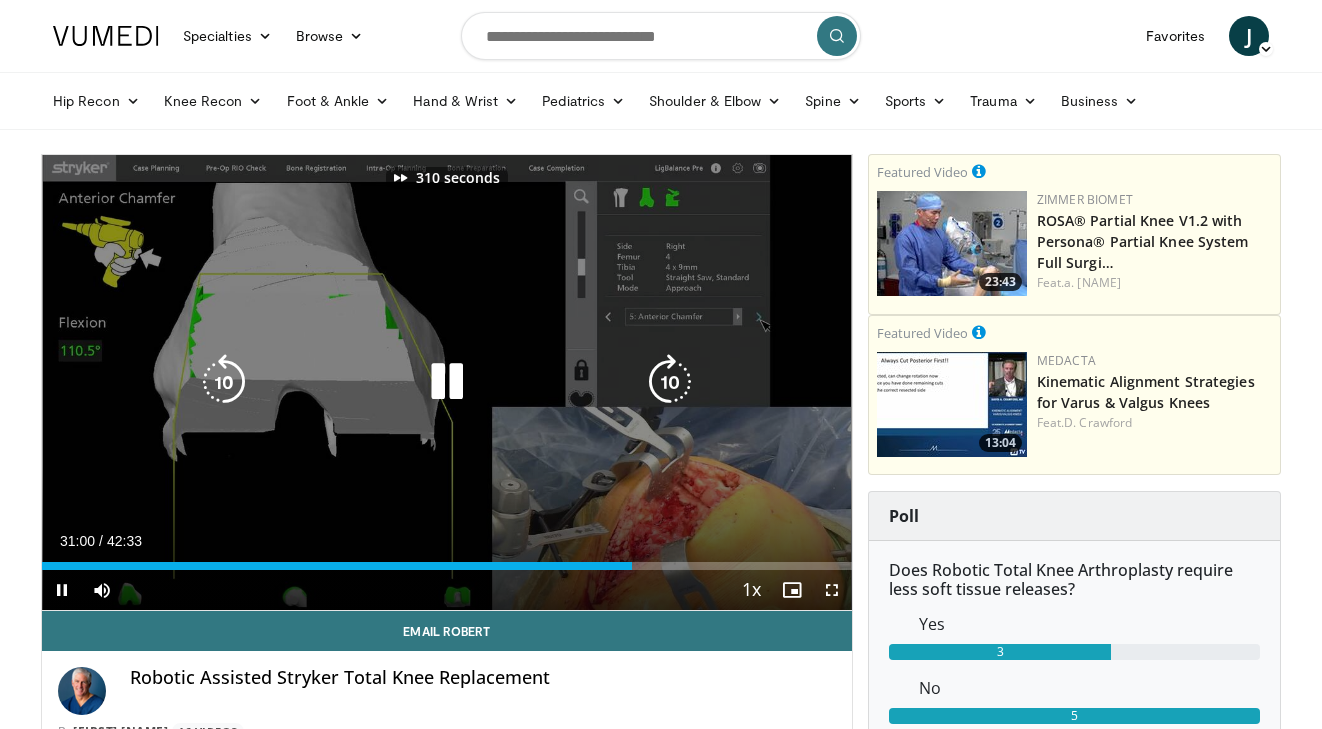 click at bounding box center [670, 382] 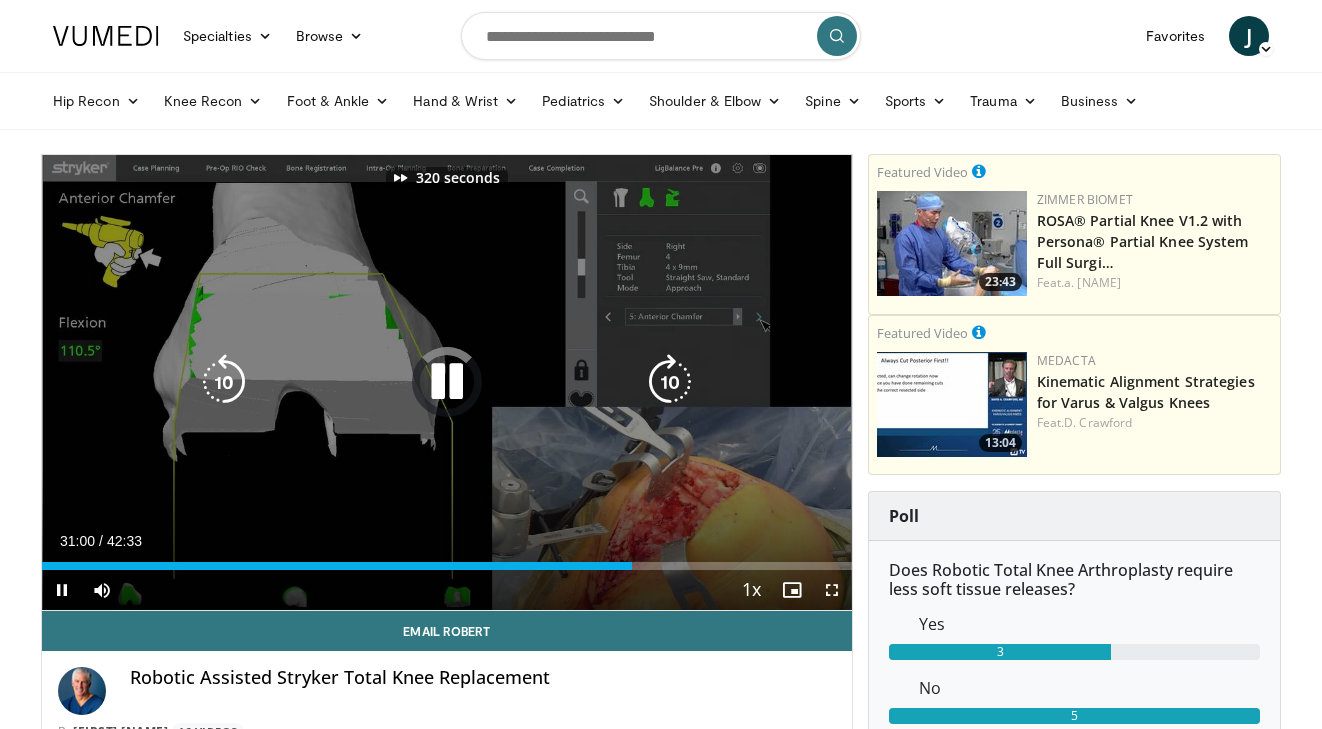 click at bounding box center (670, 382) 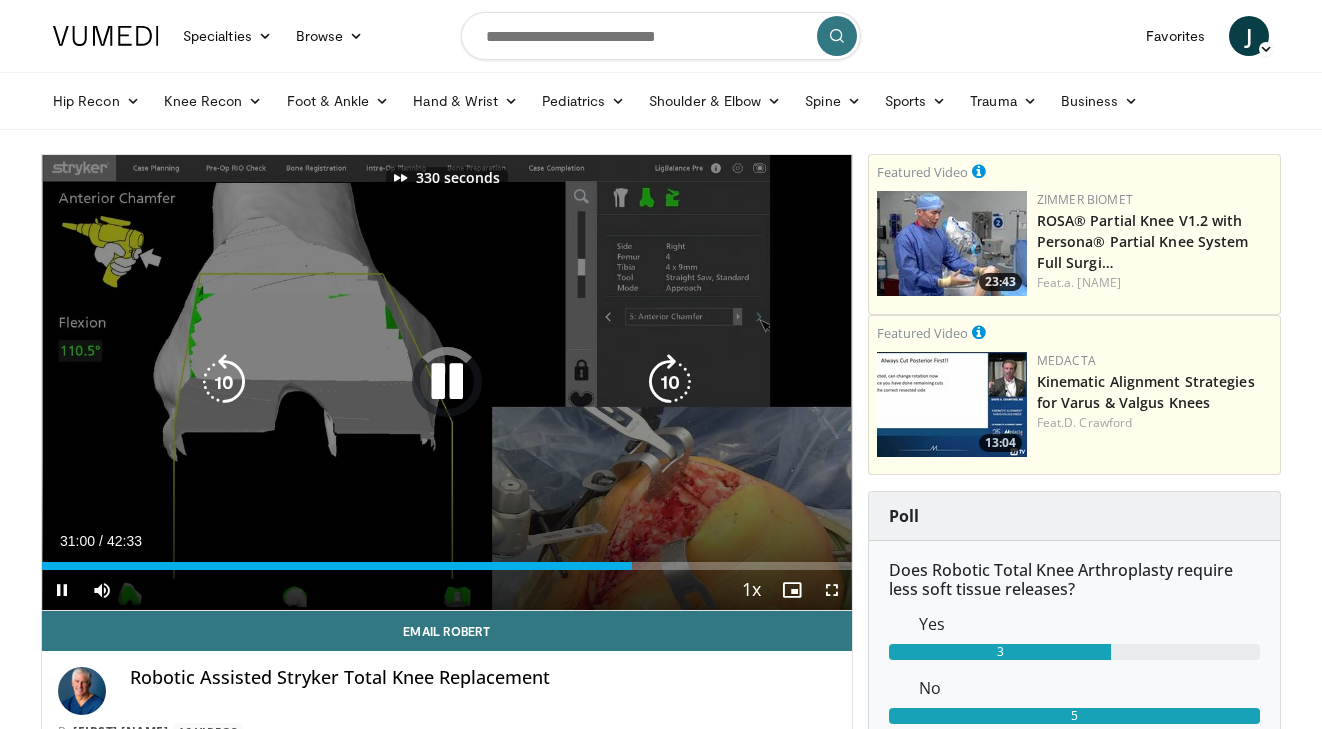 click at bounding box center (670, 382) 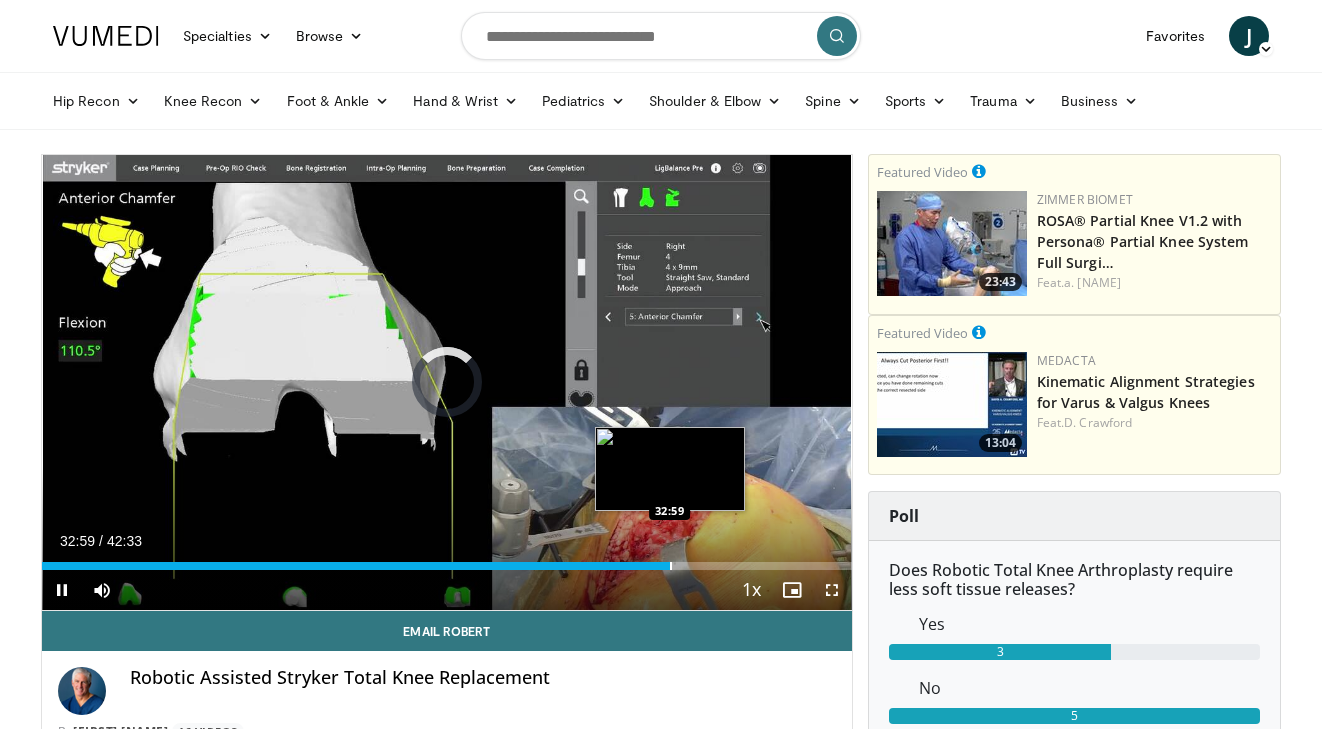 click at bounding box center [671, 566] 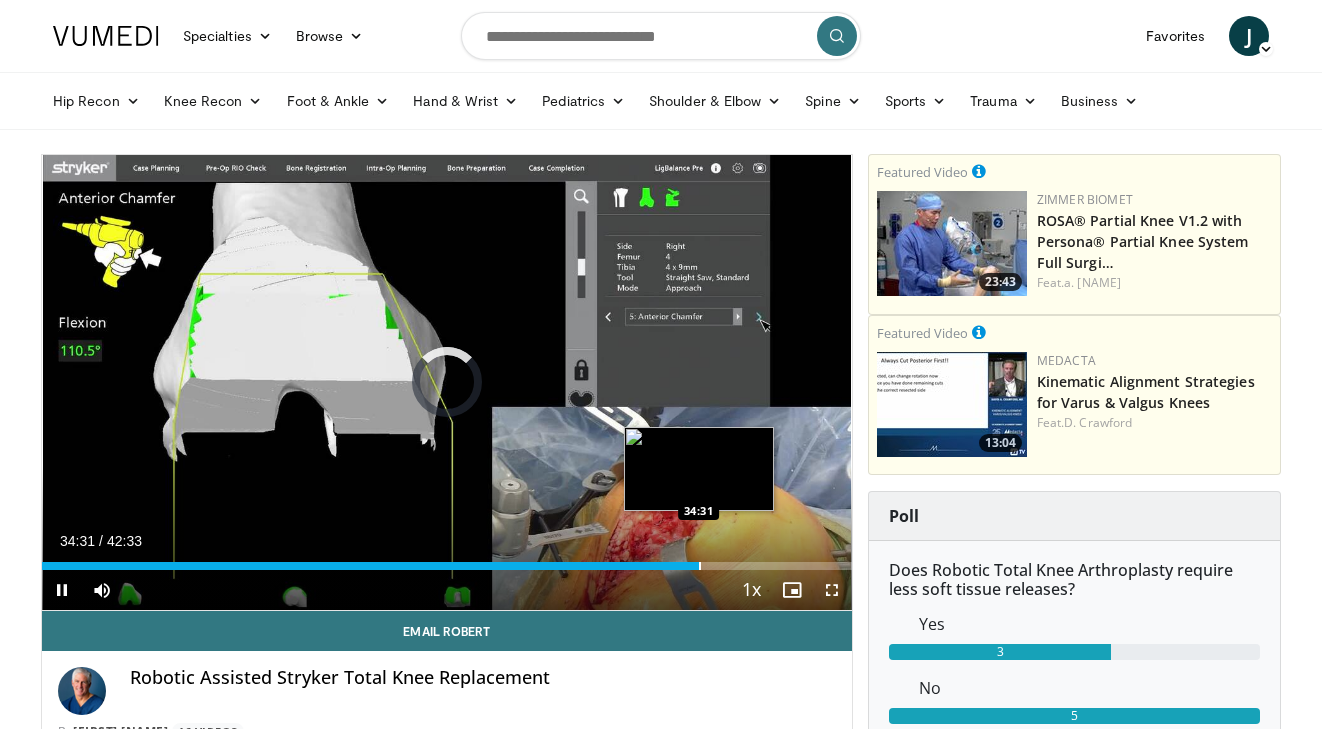 click at bounding box center (700, 566) 